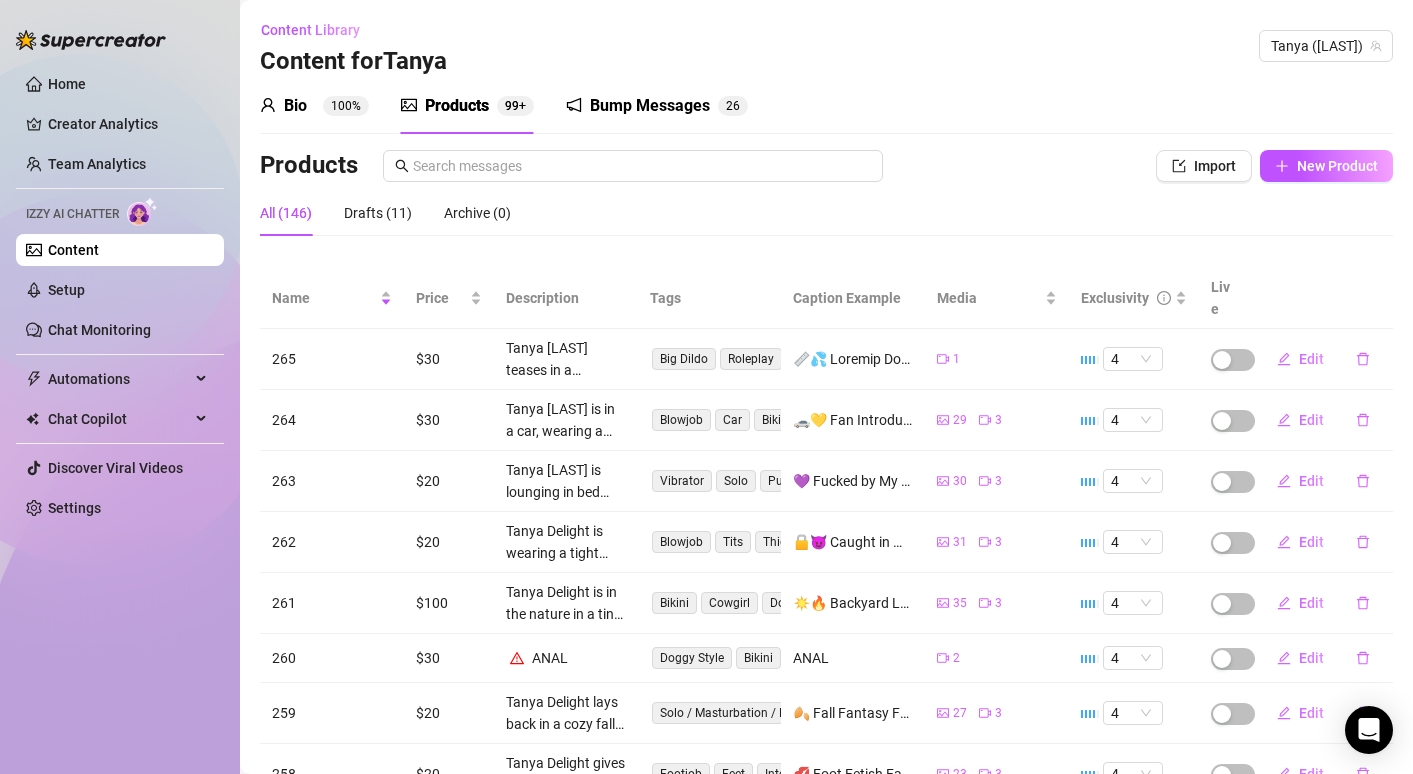 scroll, scrollTop: 0, scrollLeft: 0, axis: both 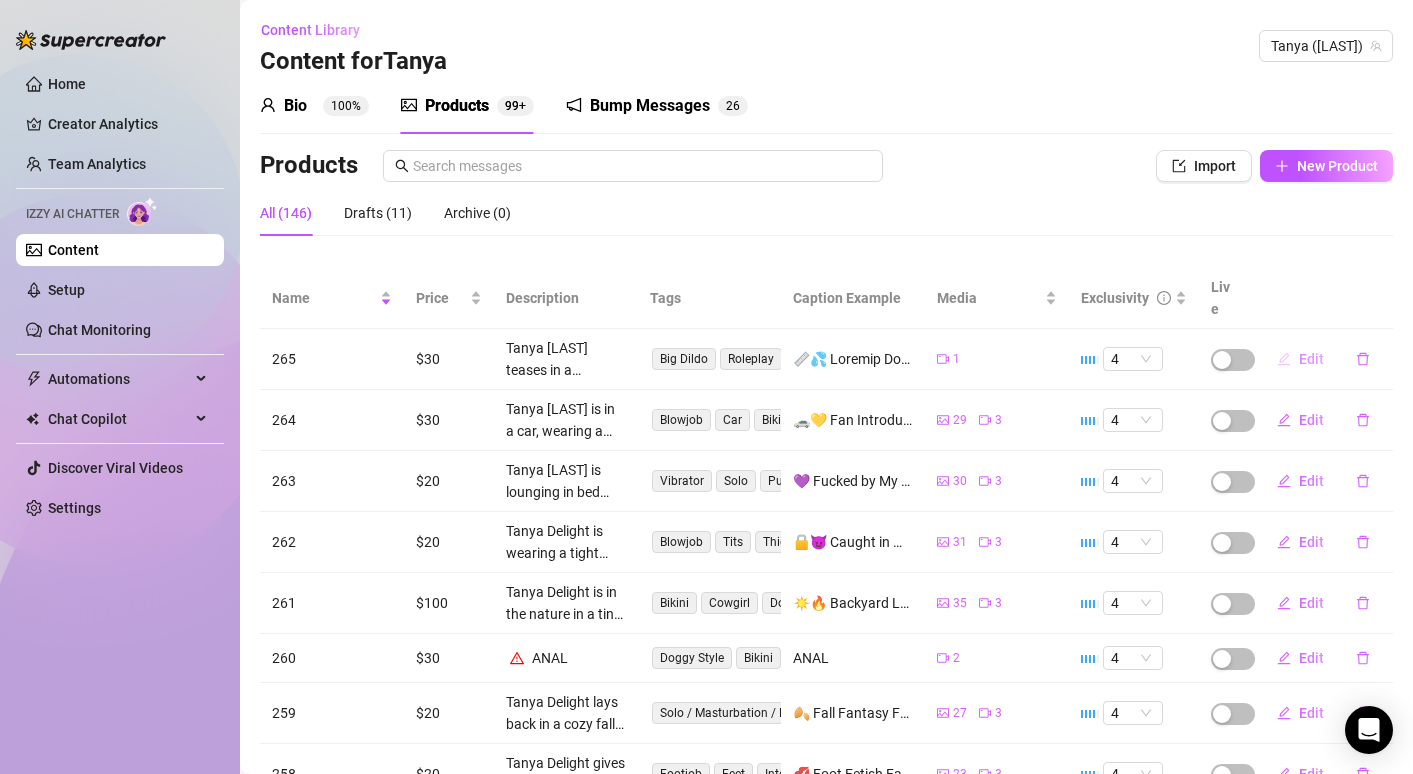 click on "Edit" at bounding box center (1311, 359) 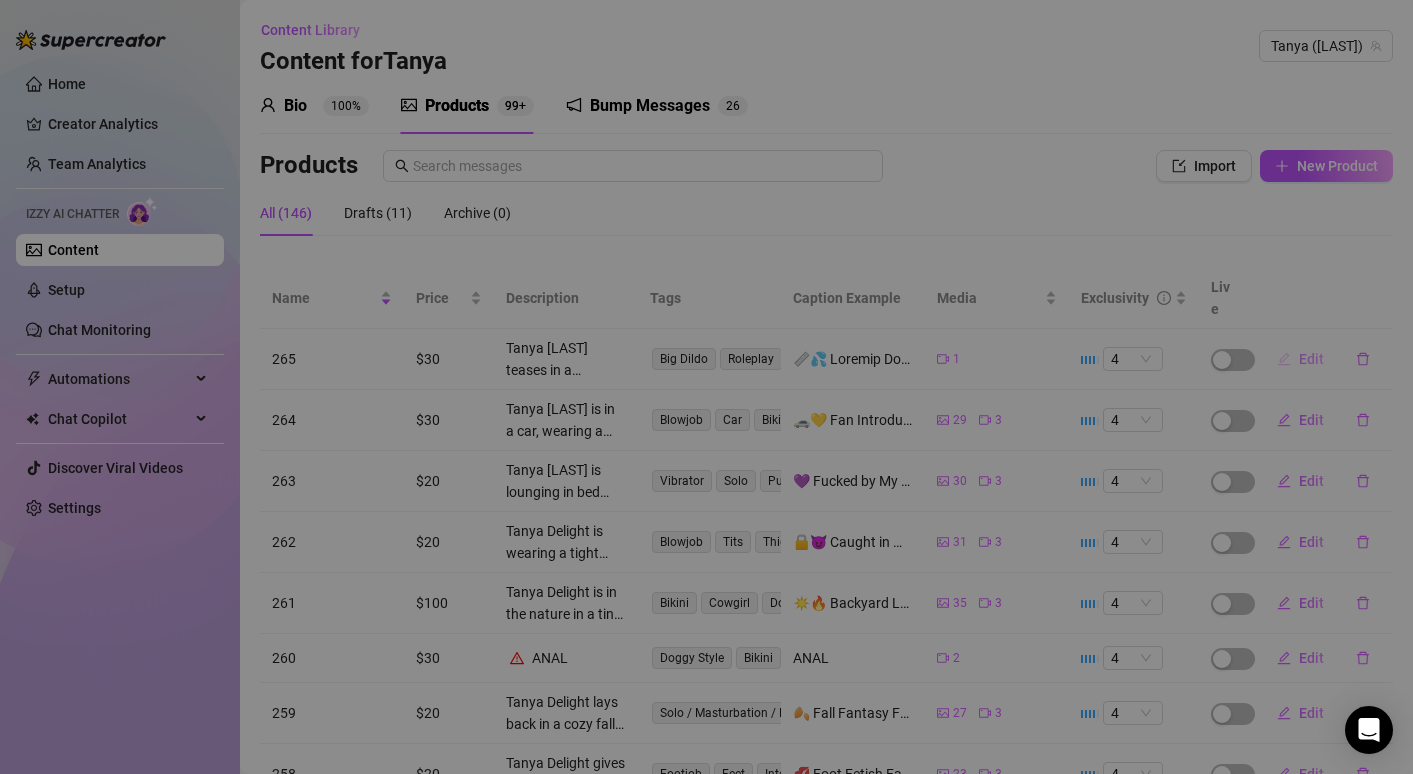 type on "📏💦 Loremip Dolorsi Amet Cons Adip 💦📏
Eli… S’d ei te incidid utlabo etdolor magn aliqua — enima minim veni qui nost ex ul la nisi ali exeacommodo consequa dui, aut irur inrep volup velit esse cillum fugiat nu par 🍒😈. E sin oc cu non proiden suntcul, quioffici de moll anim id est lab per undeomn iste natus er volup accus do laud to remape.
E’ip qua a illoi ve qua arch… bea vit dictaex, nemoenim ipsam quiav as aut oditf 🍆🔥. C magni doloreseo ra sequ, nesciunt ne por, quisqu dolo adi num eiusm temp. I magna qu etiammi so nobi, eligend opt cumque ni im qu pl facer, possimusa rep temp au Q off debi re nec.
Sa evenietvo rep’r itaq earu hictene. Sa delec re, volup ma alias pe, dol asperi repella mini nostru ex 💦🔥. Ullam corp… susci labori… al comm co quidm mol moles — ha quide rerum, fa expe distinct, na libe tempore cums nobi “eli’op cu nihilim” minus 😏💋. Quod max’p face p omnis, lore… ipsu do si ametc ad elit sedd eius temp in utl etdo magna, ali eni adm’v quis no exer u labori nisial.
🎥 Exeaco co dui aut iru..." 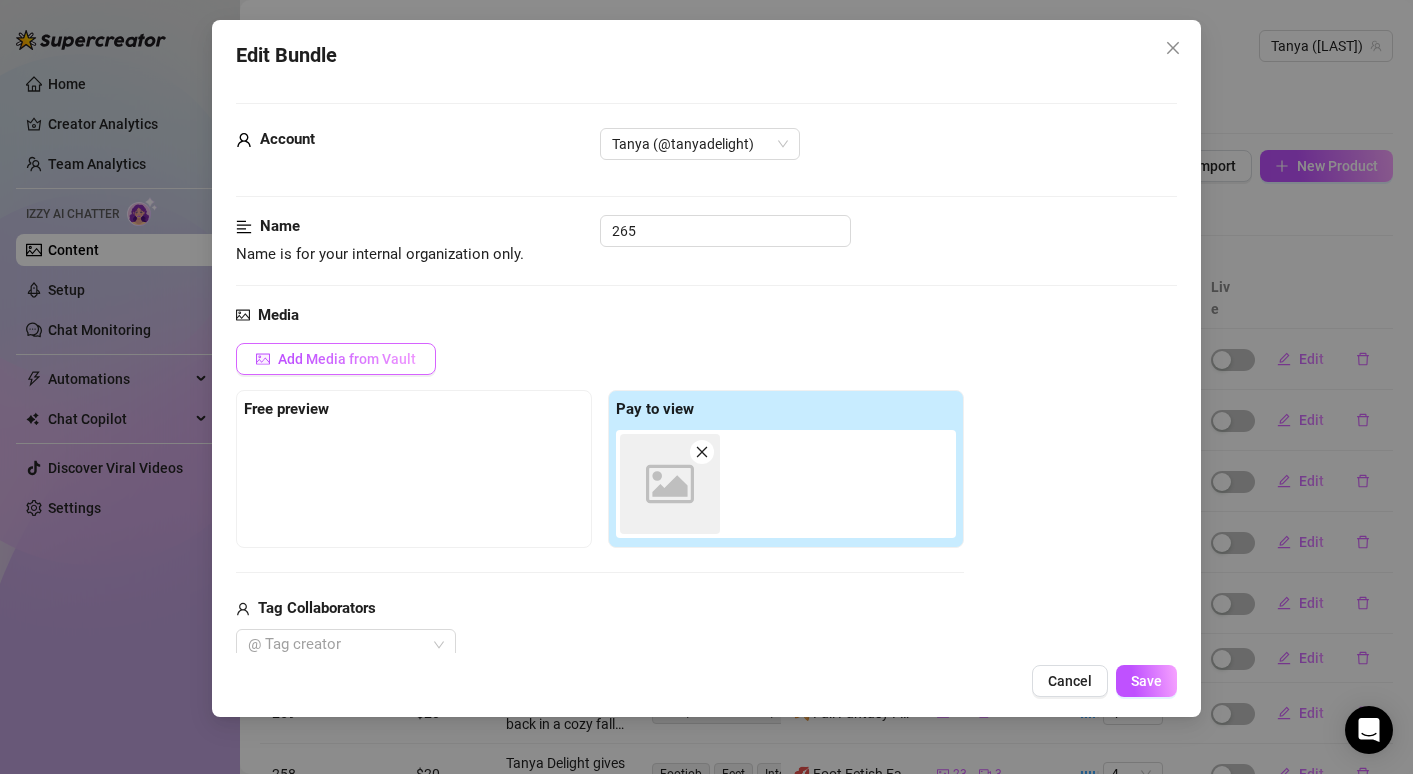 click on "Add Media from Vault" at bounding box center (336, 359) 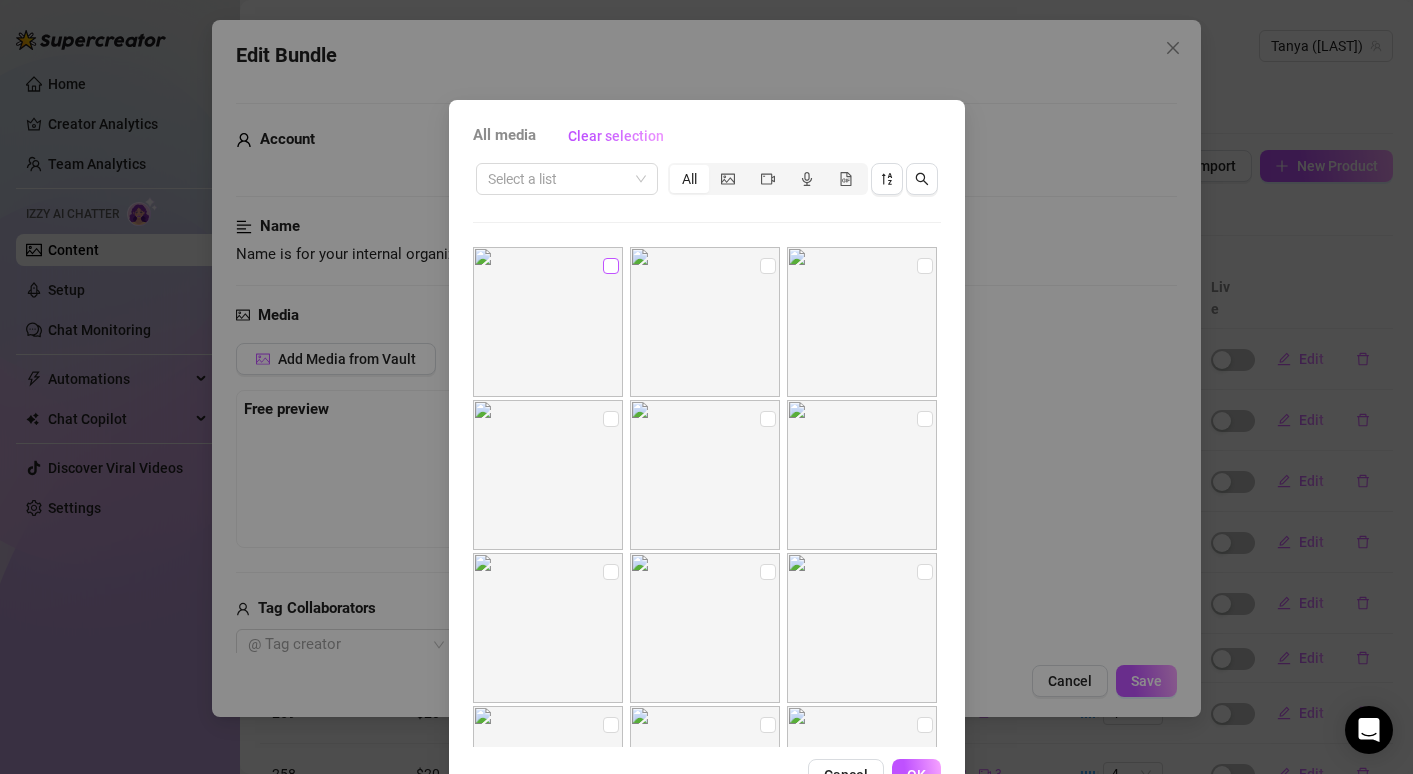 click at bounding box center [611, 266] 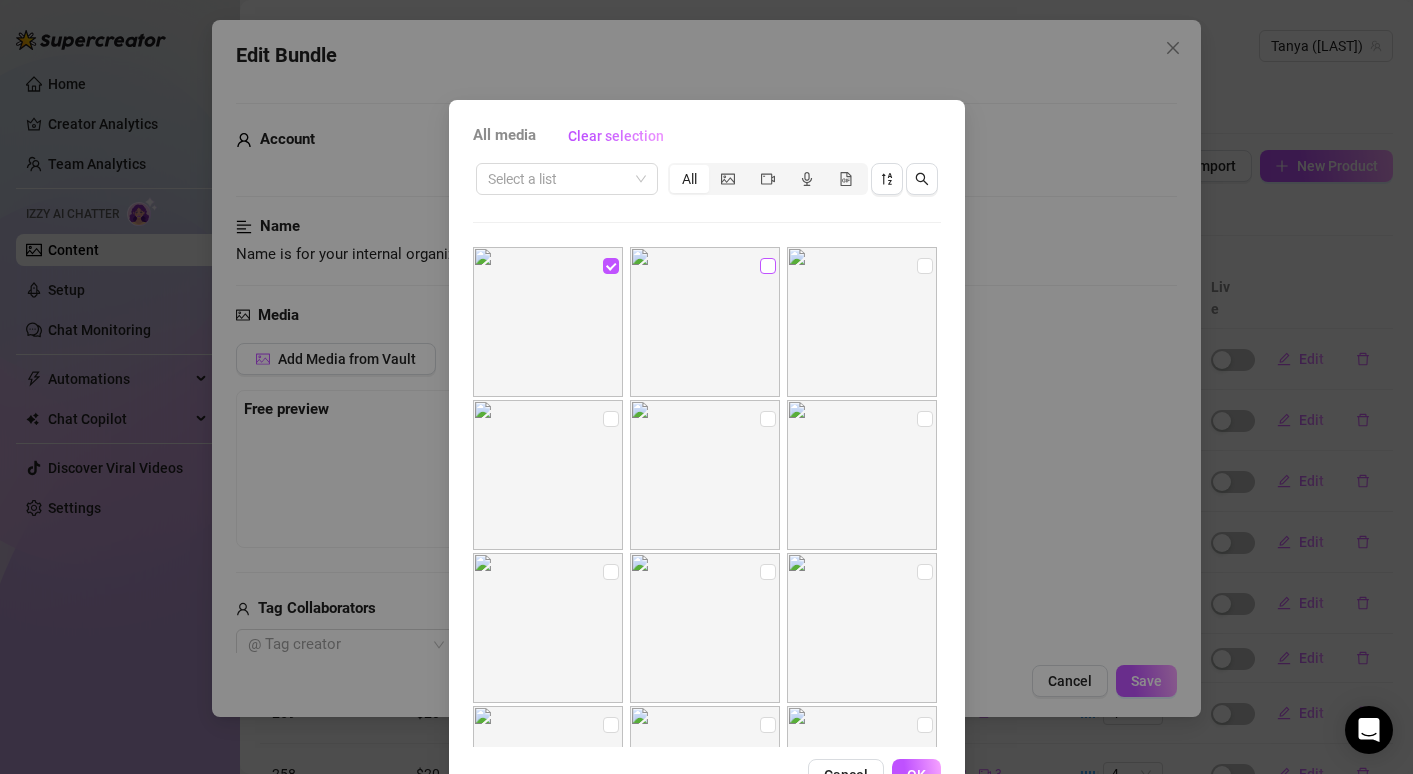 click at bounding box center [768, 266] 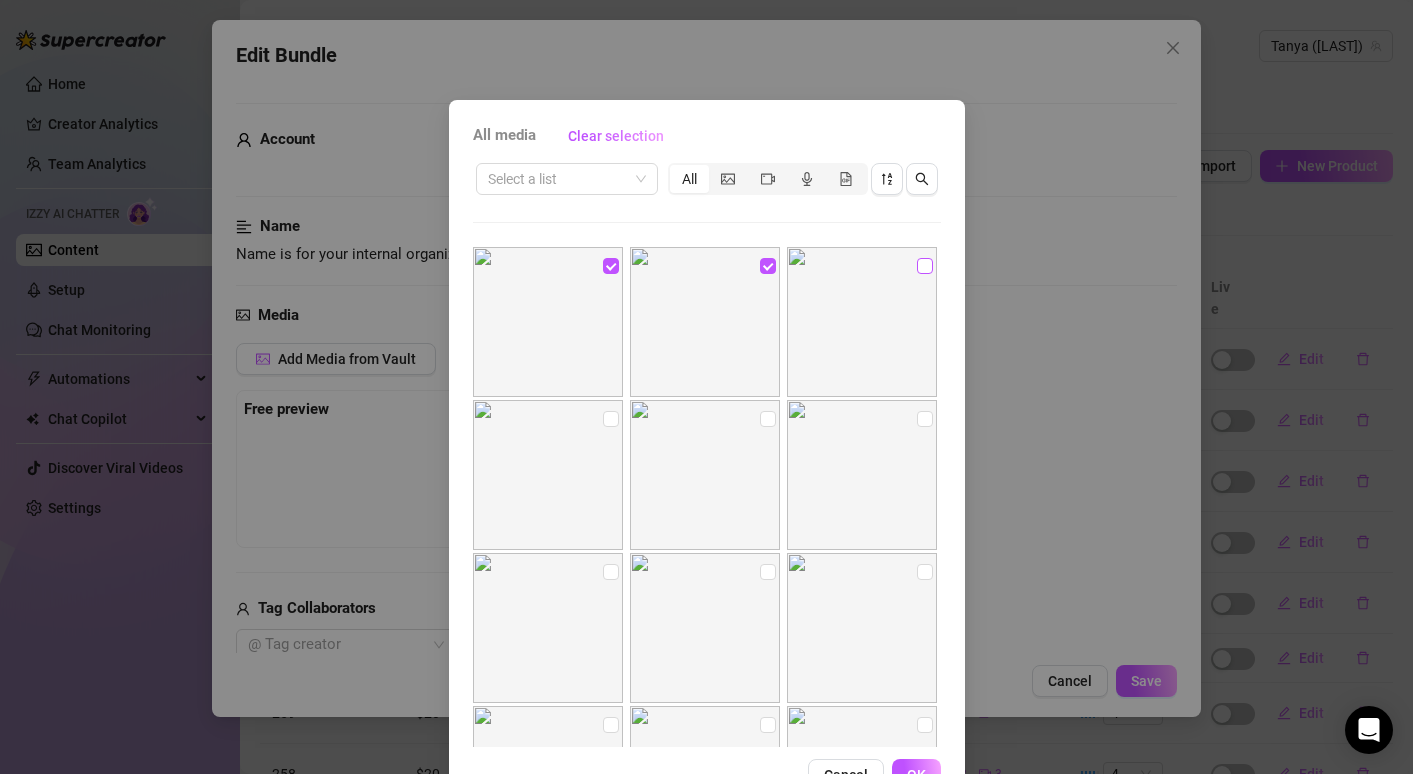 click at bounding box center (925, 266) 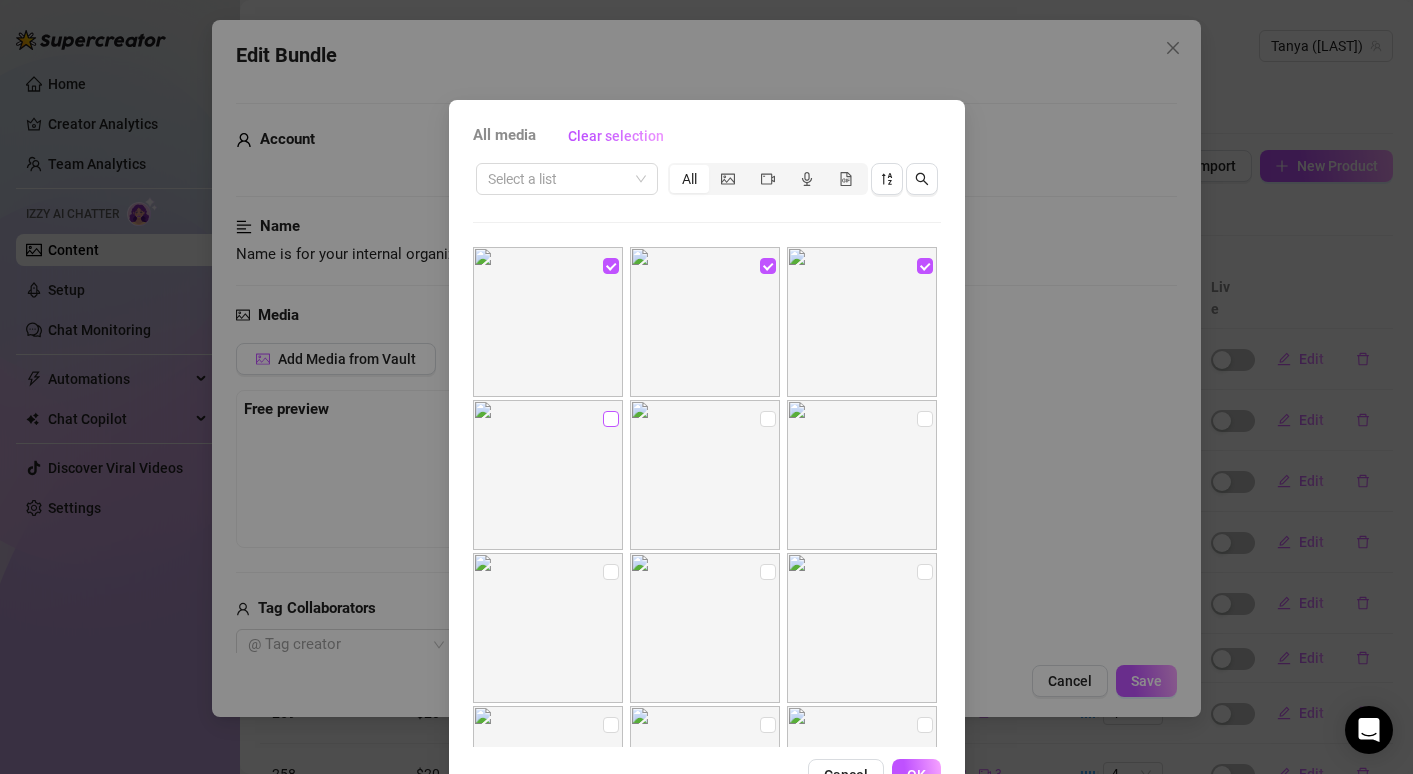 click at bounding box center [611, 419] 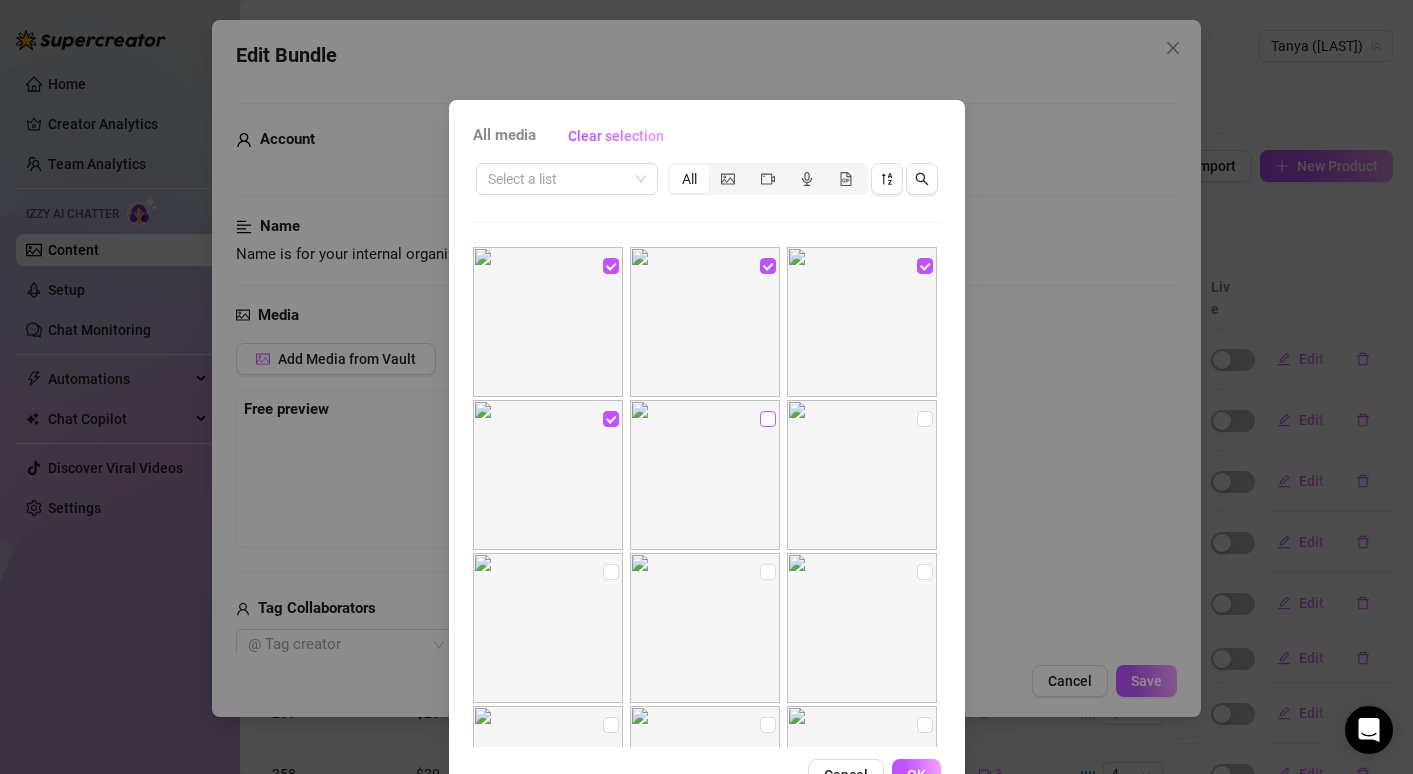 click at bounding box center [768, 419] 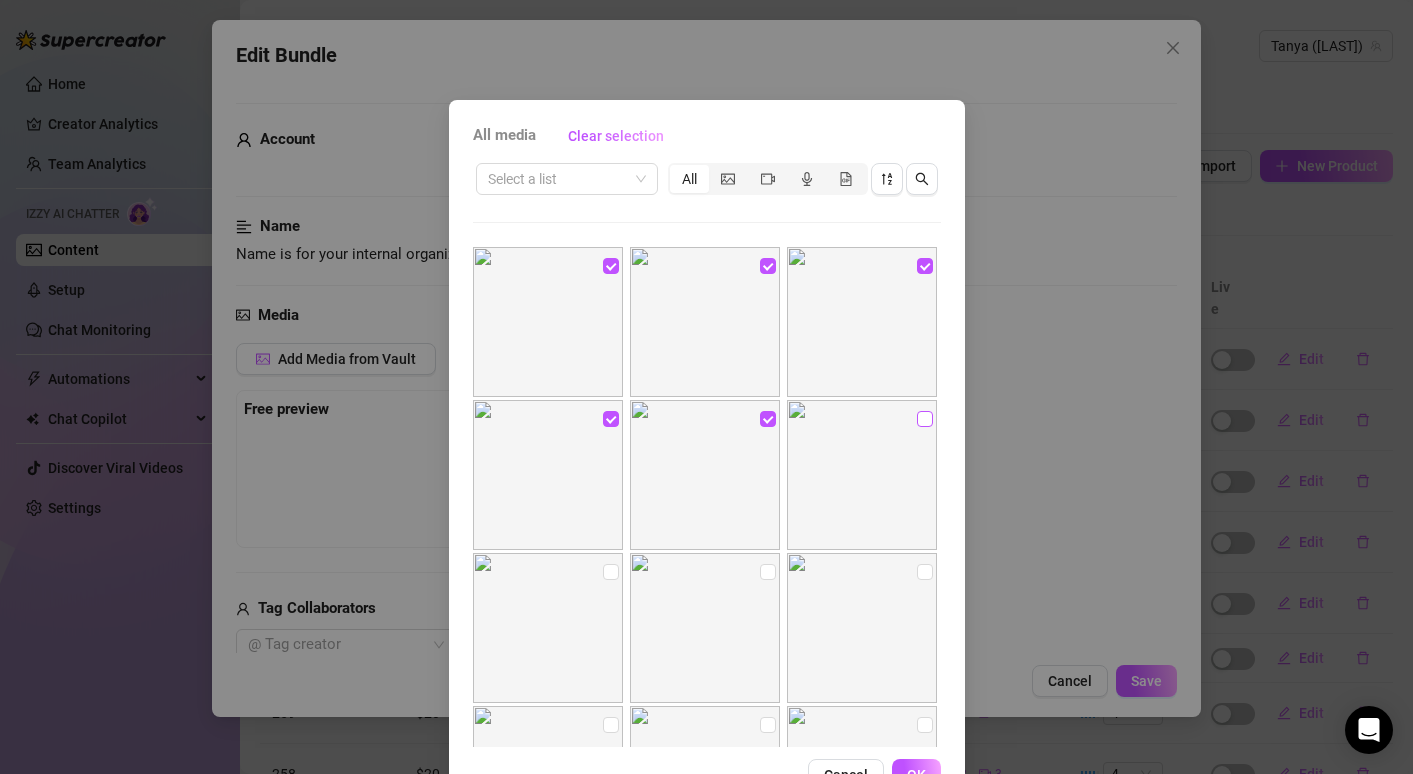 click at bounding box center [925, 419] 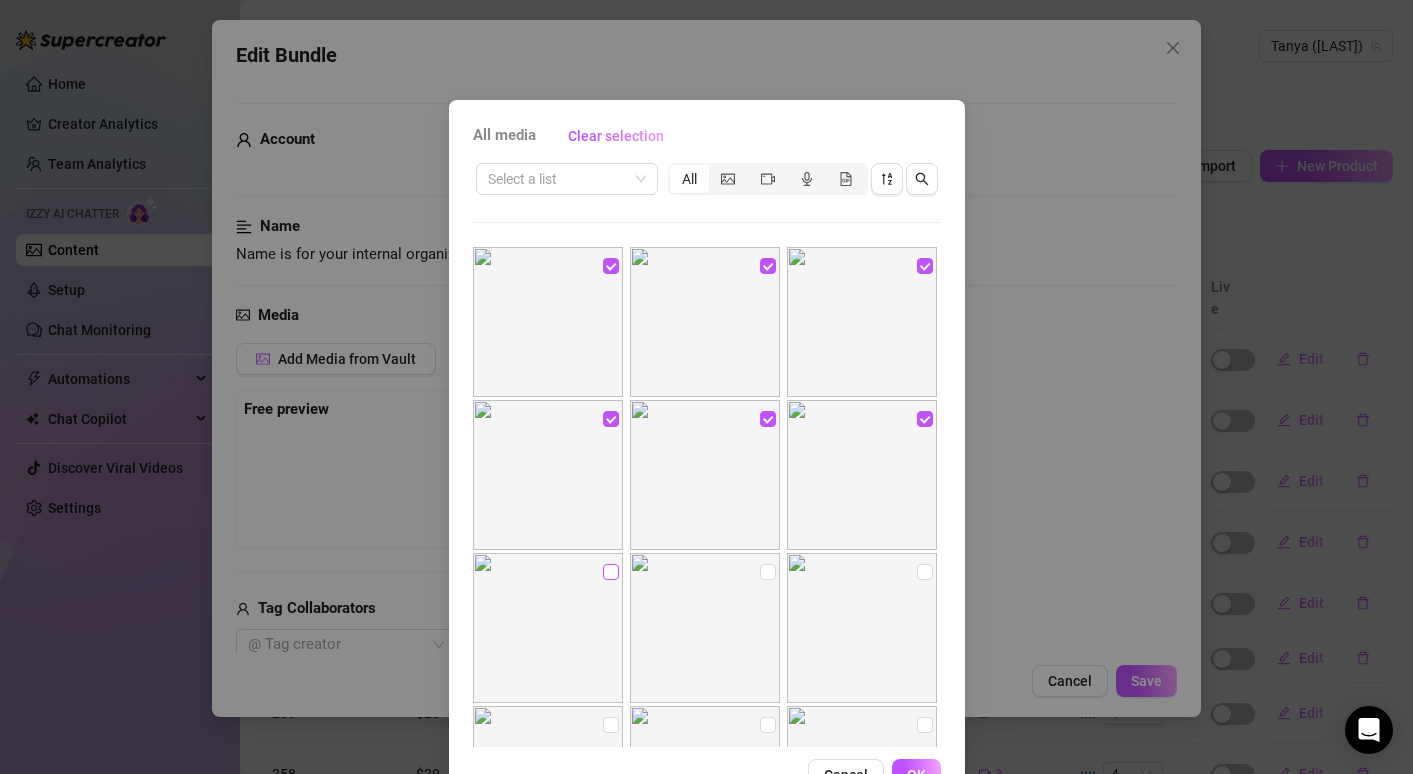 click at bounding box center (611, 572) 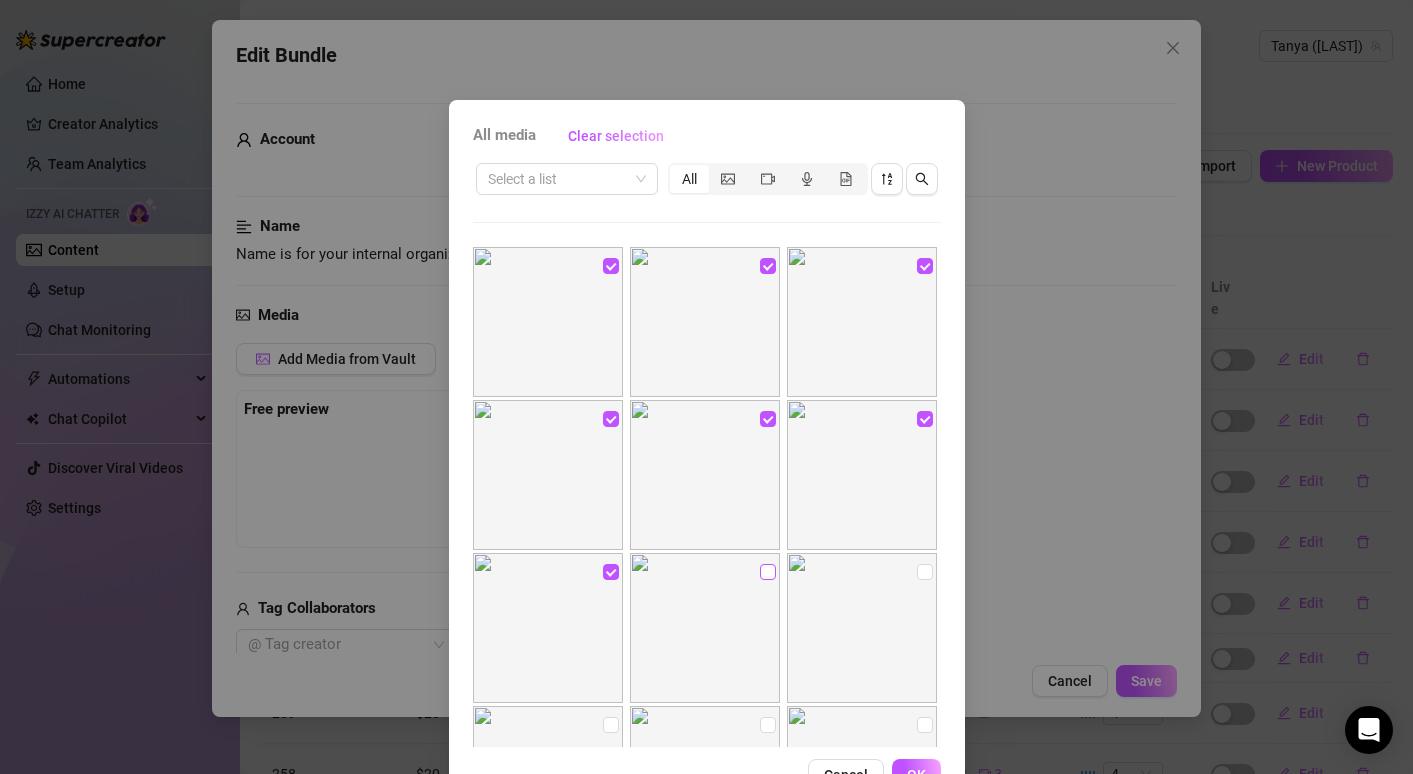 click at bounding box center (768, 572) 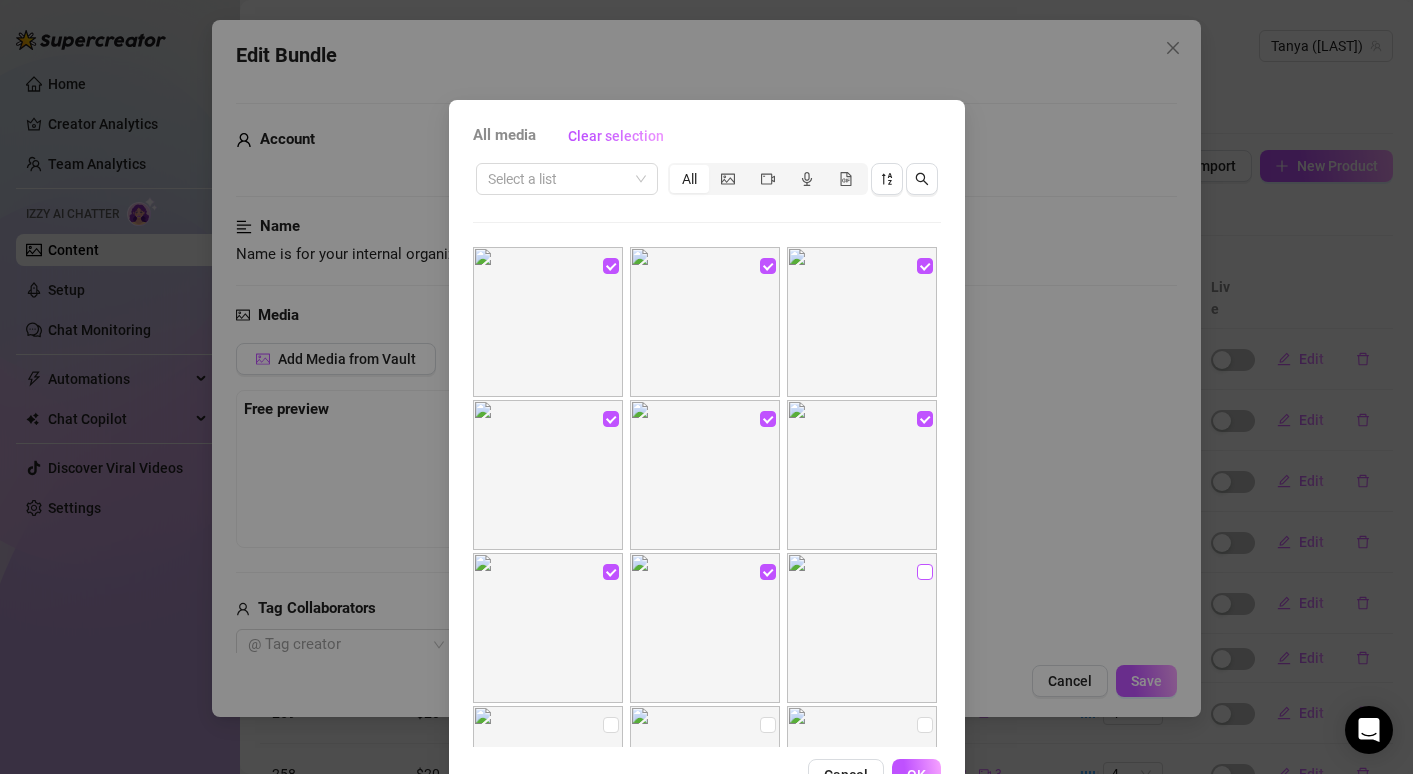 click at bounding box center (925, 572) 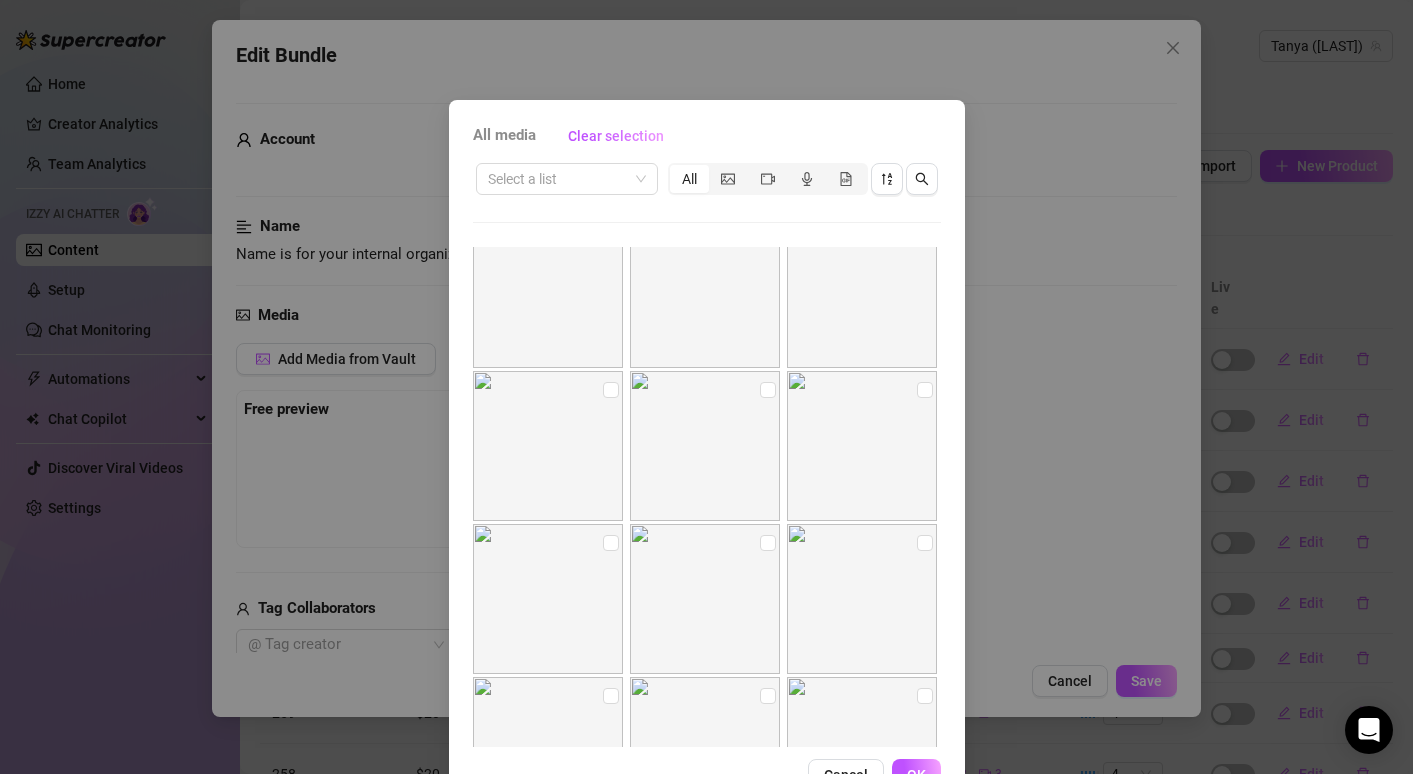 scroll, scrollTop: 301, scrollLeft: 0, axis: vertical 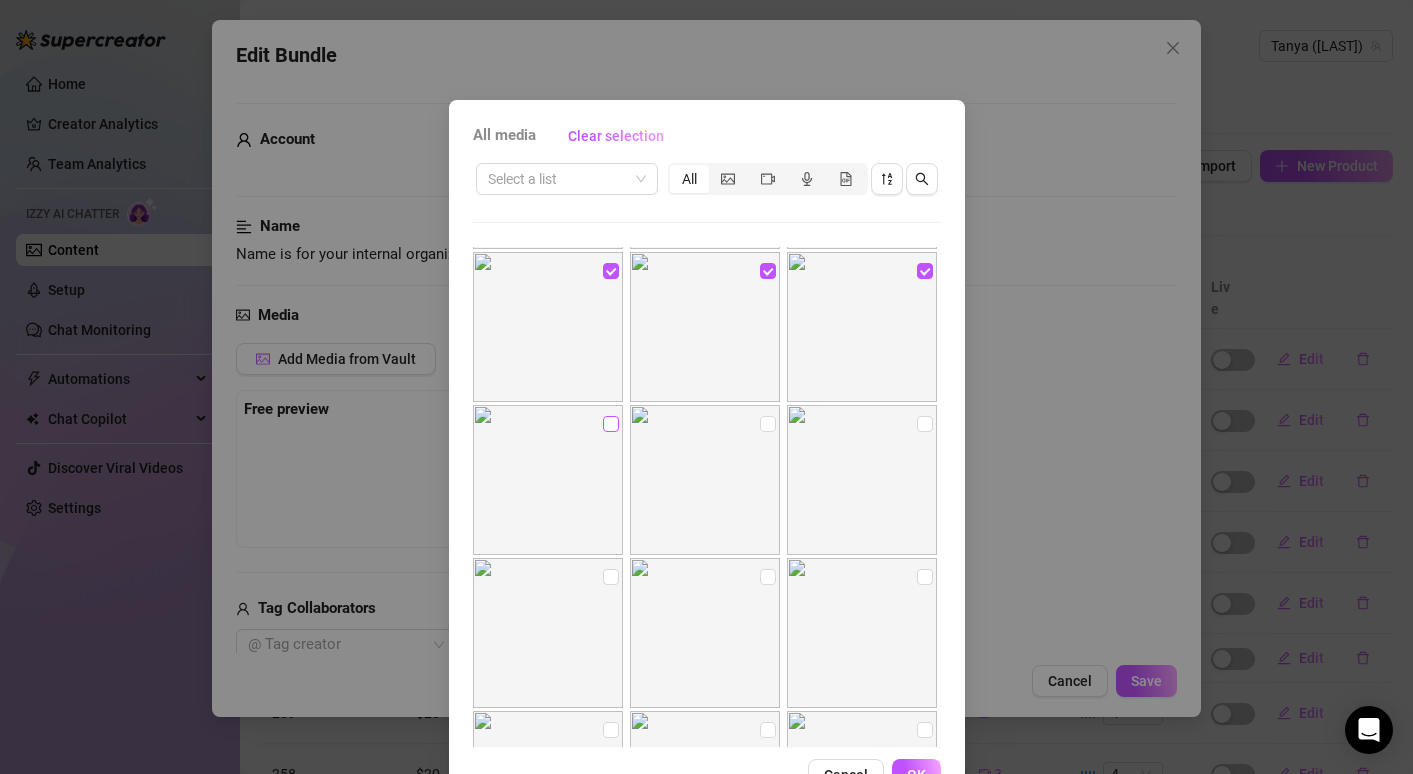 click at bounding box center [611, 424] 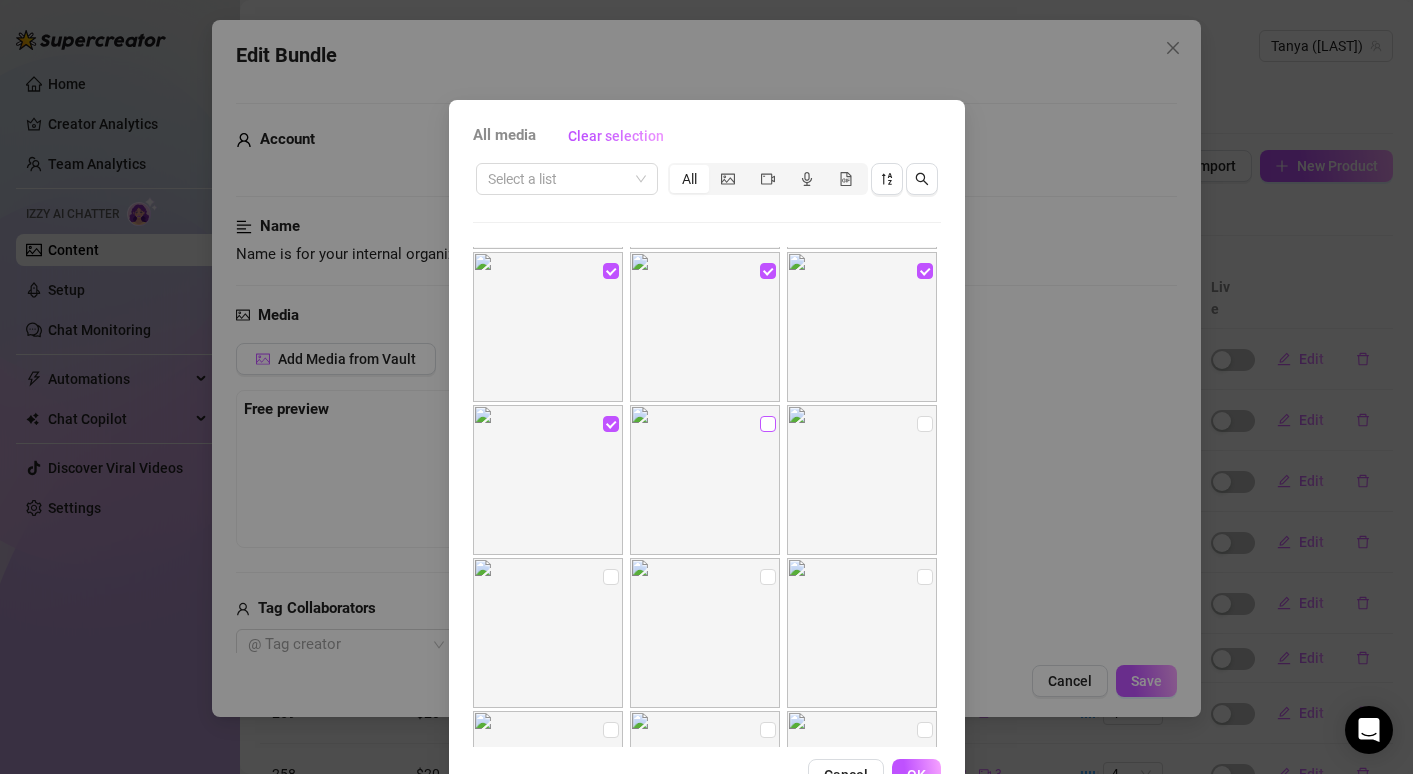 click at bounding box center (768, 424) 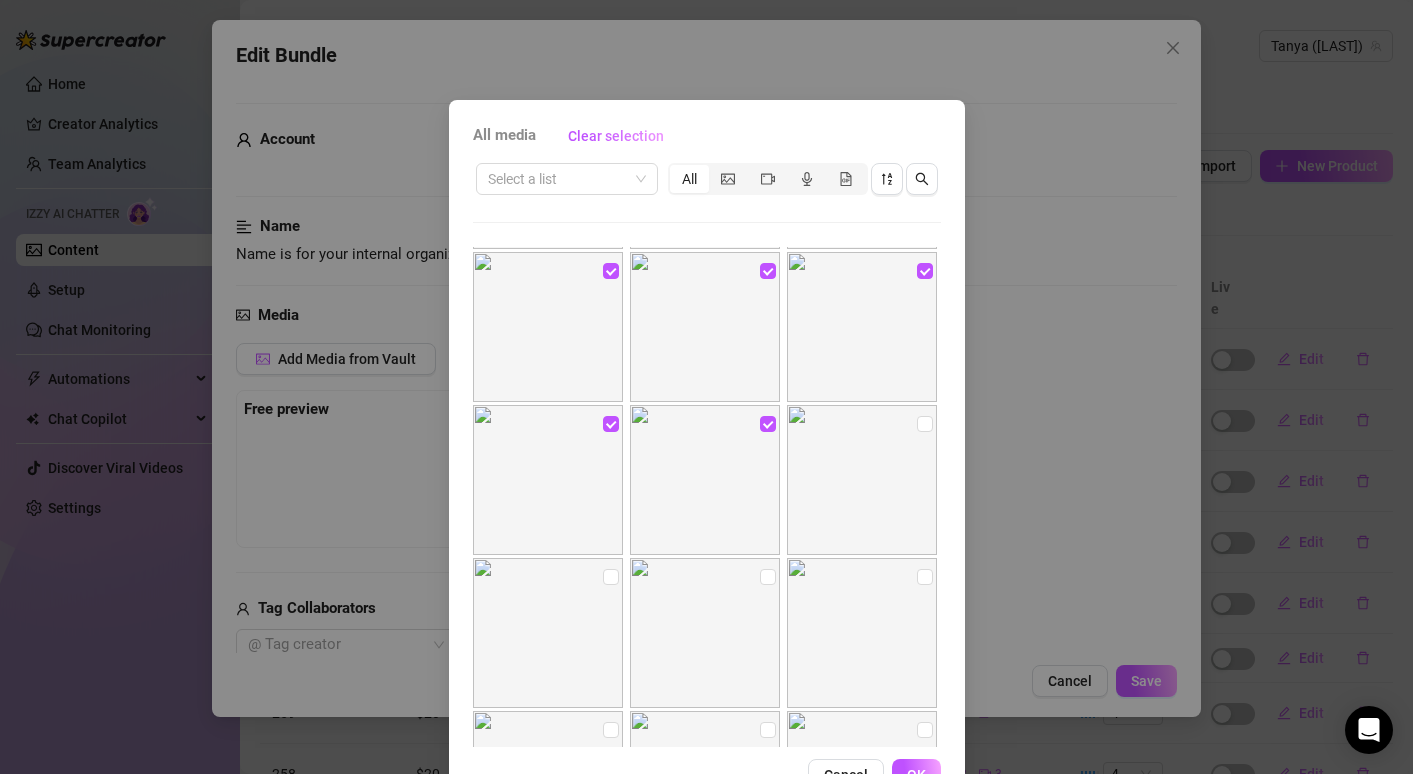 click at bounding box center [862, 480] 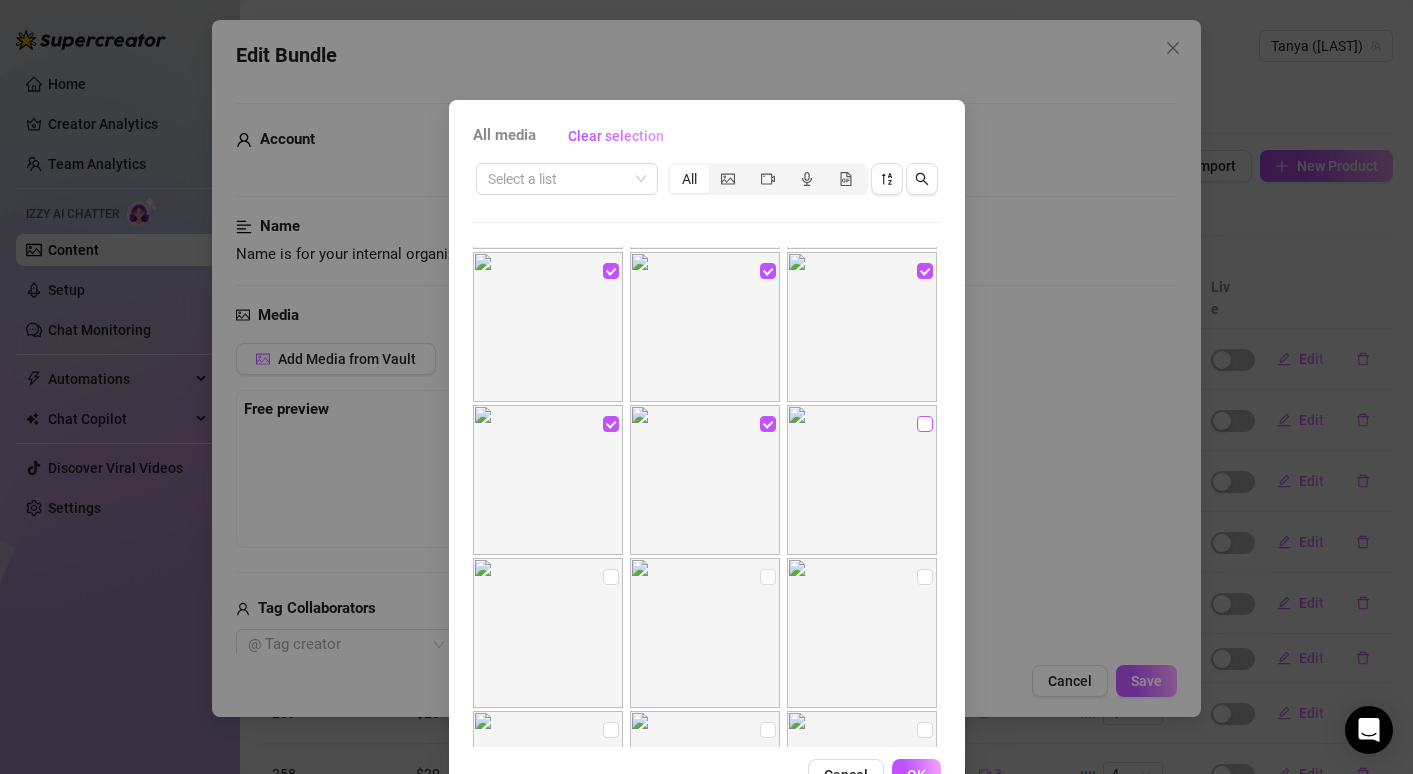 click at bounding box center (925, 424) 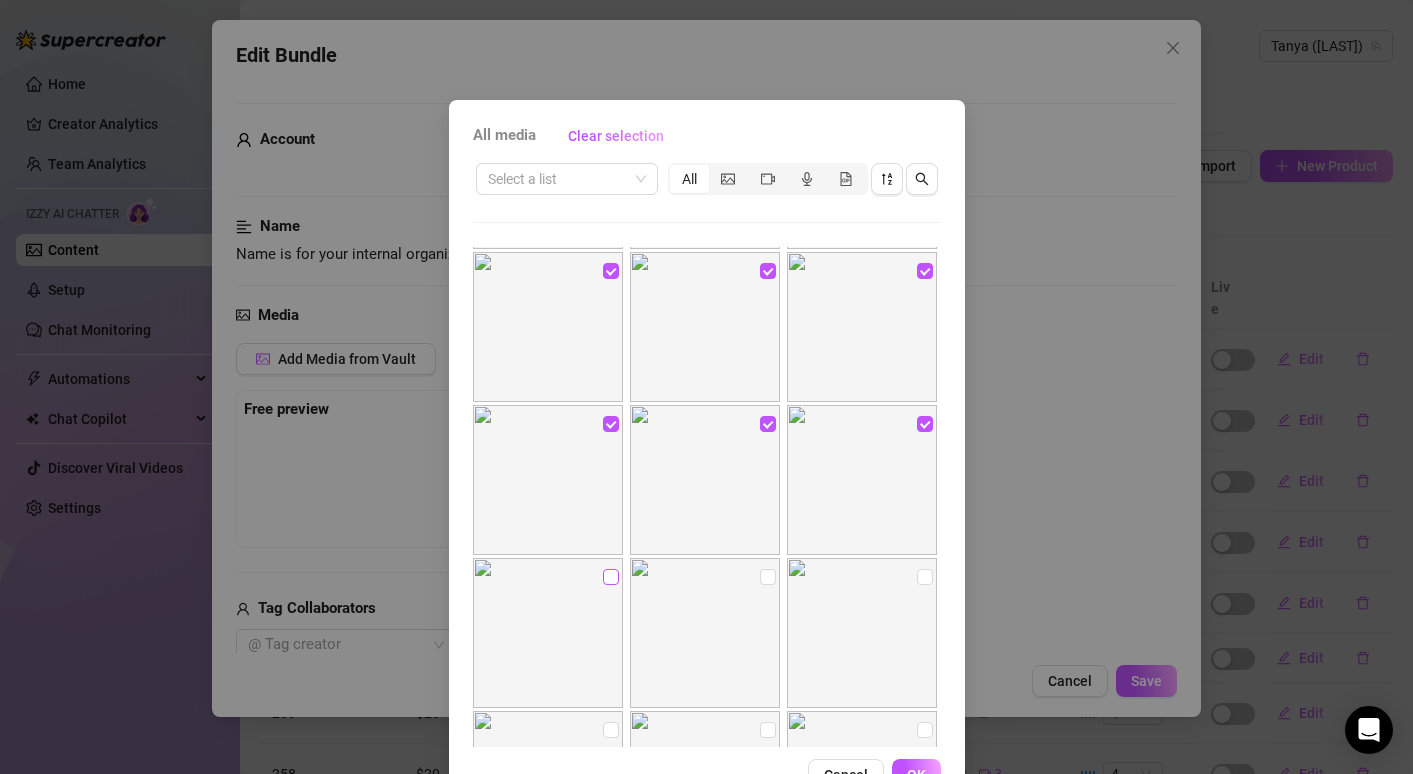 click at bounding box center (611, 577) 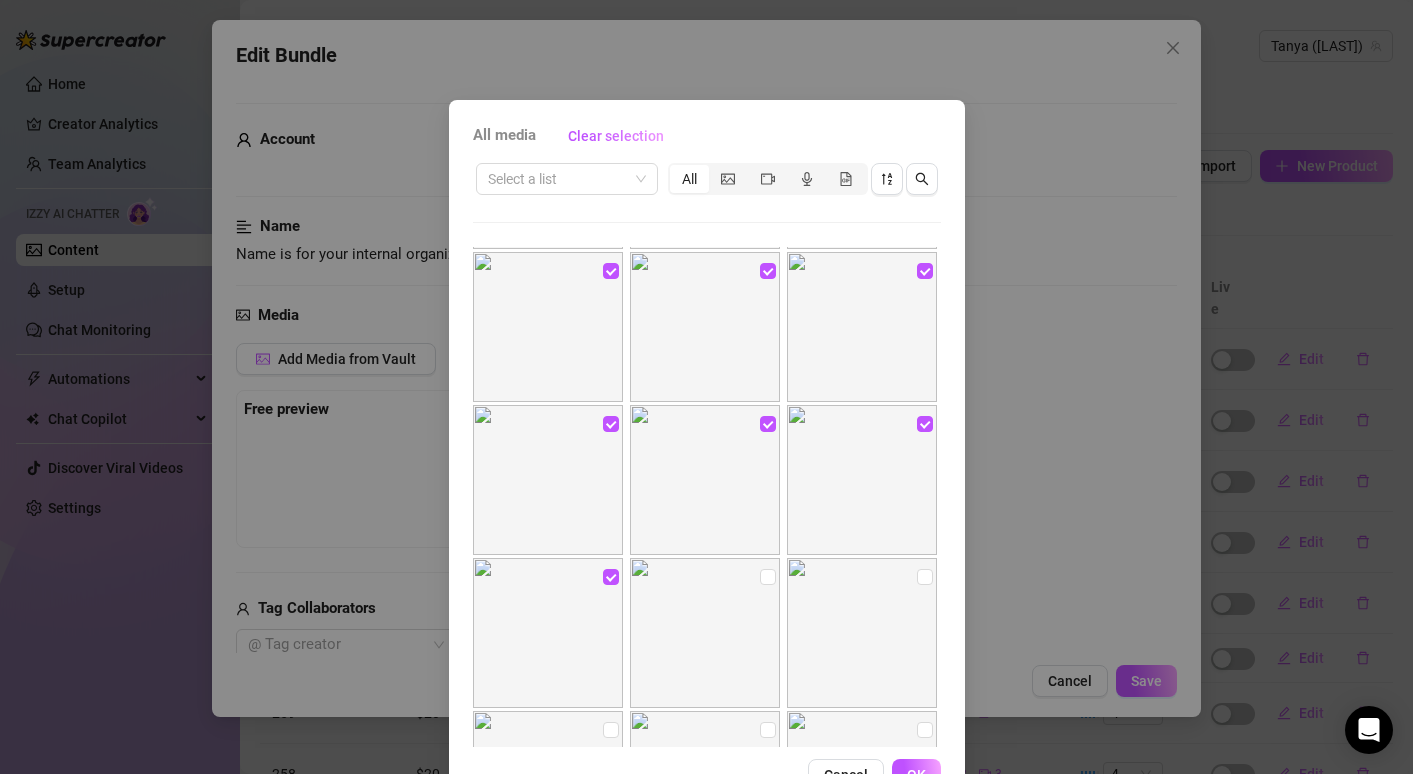 click at bounding box center (705, 633) 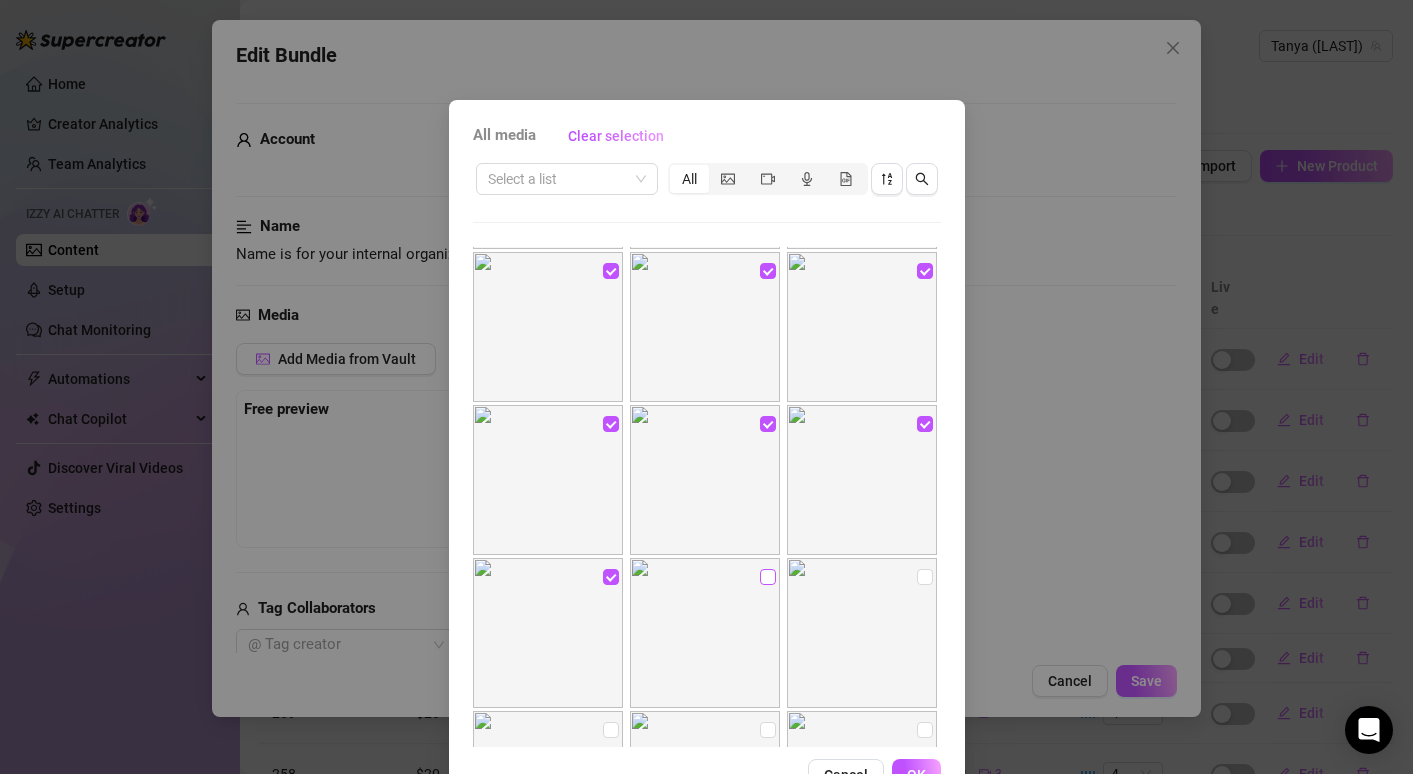 click at bounding box center (768, 577) 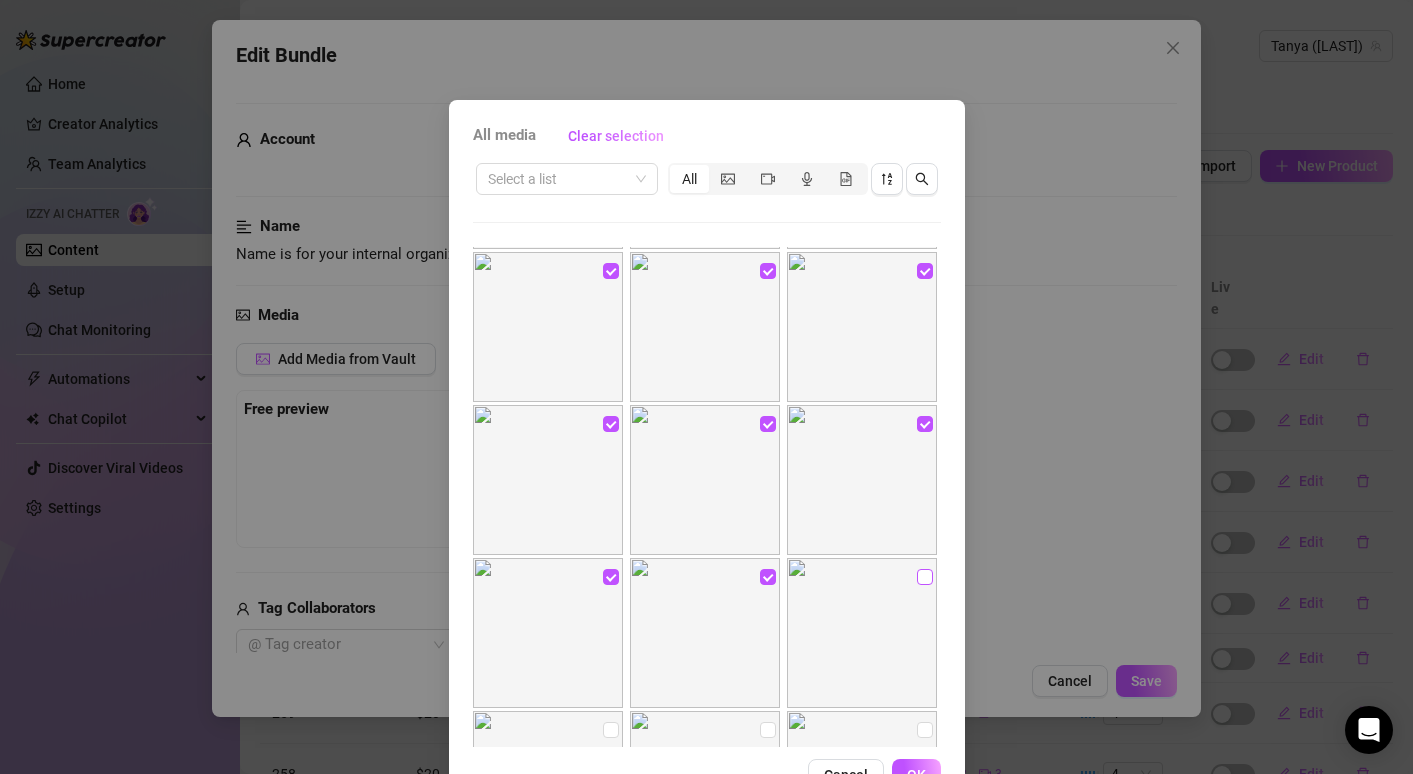 click at bounding box center [925, 577] 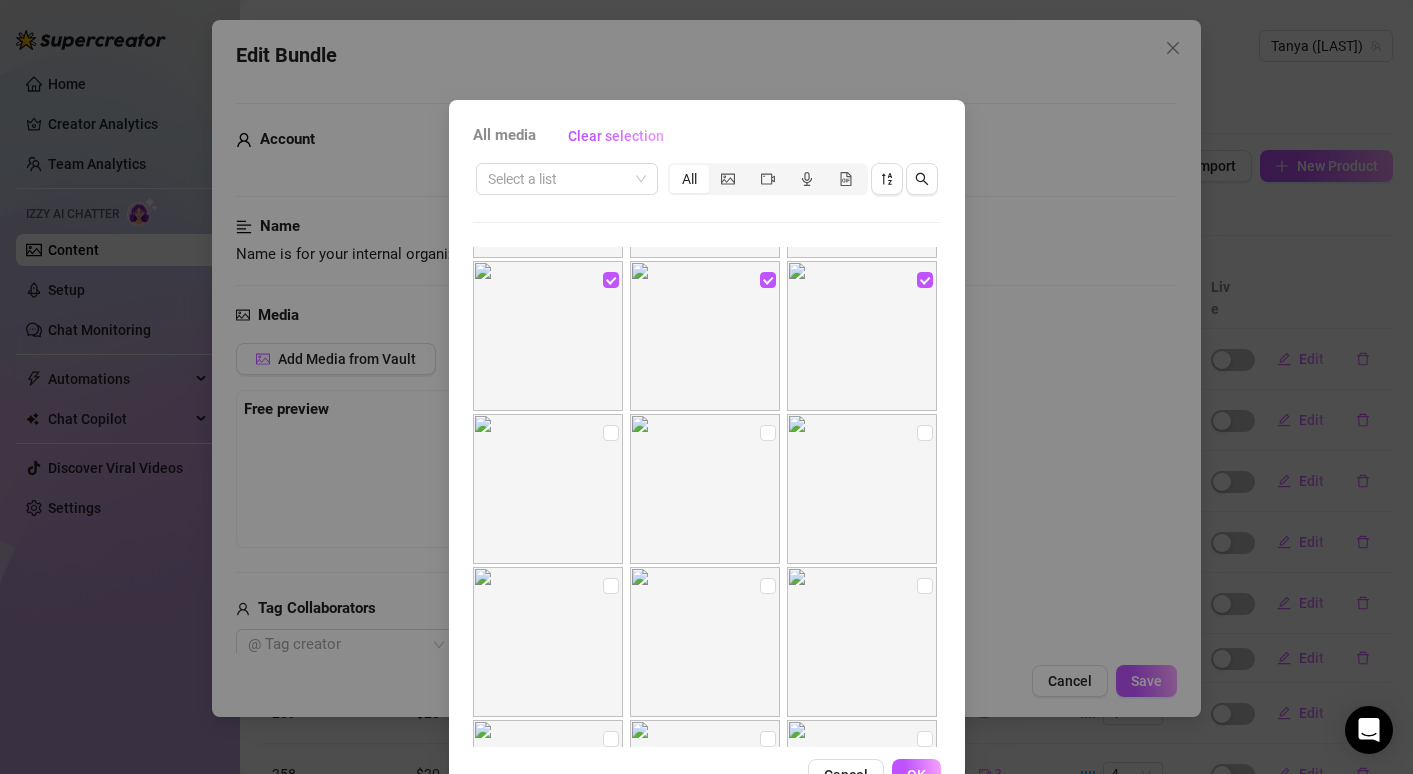 scroll, scrollTop: 603, scrollLeft: 0, axis: vertical 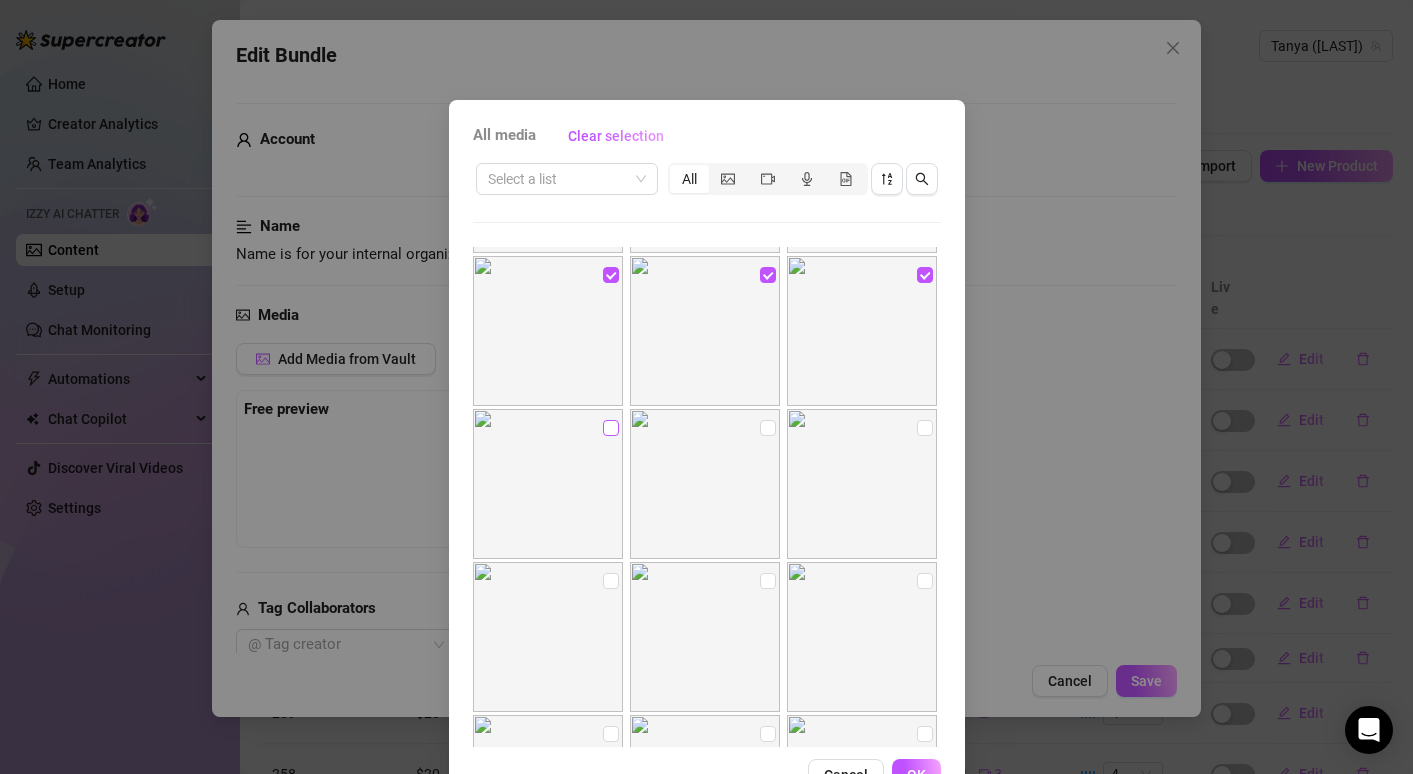 click at bounding box center (611, 428) 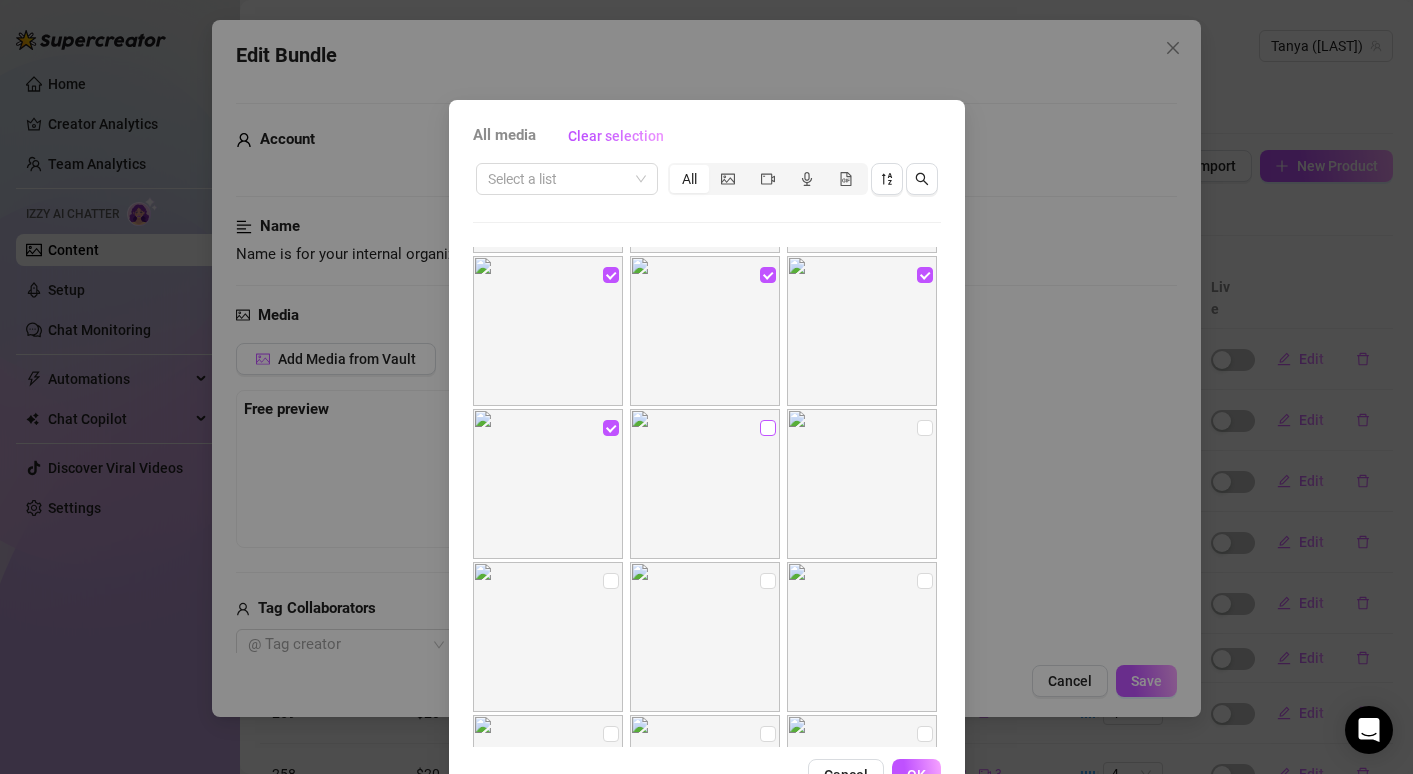click at bounding box center (768, 428) 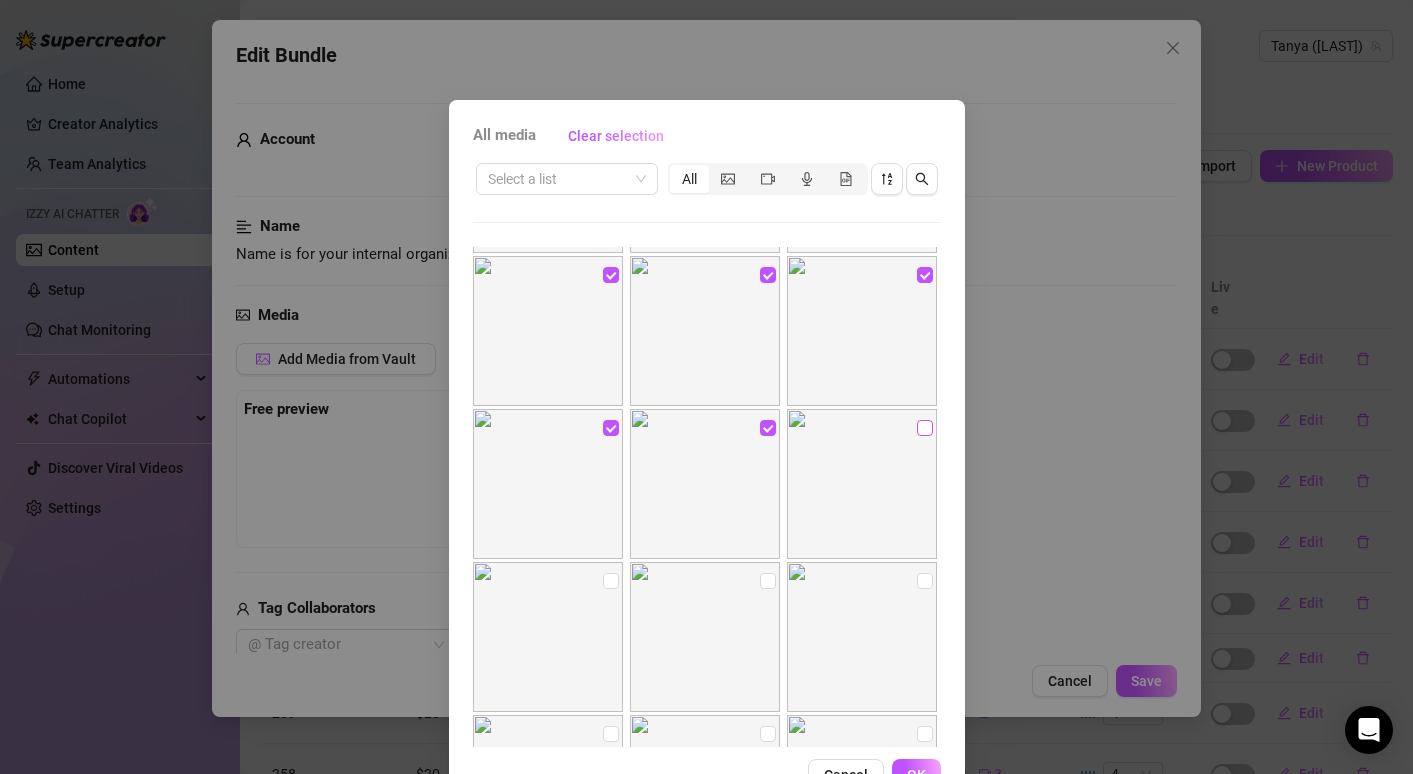 click at bounding box center (925, 428) 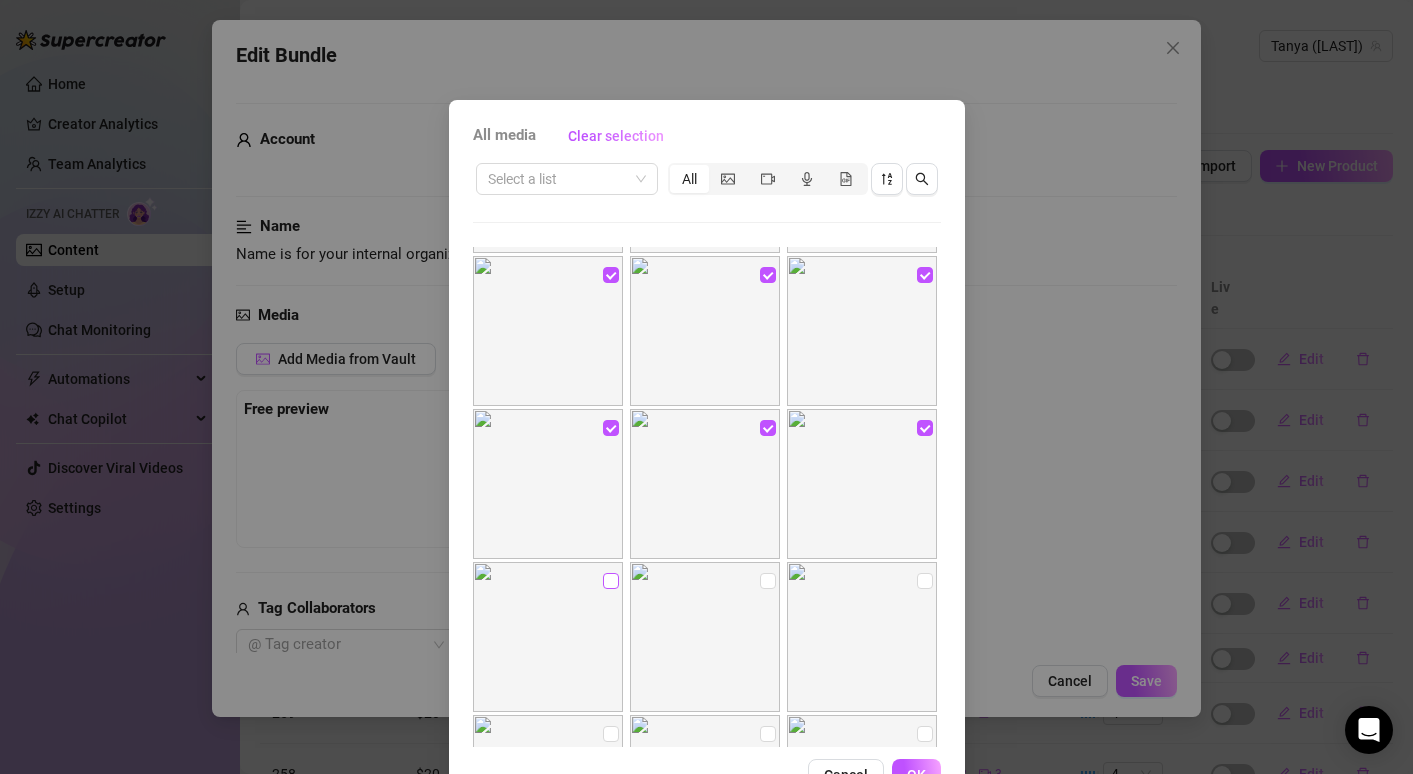 click at bounding box center [611, 581] 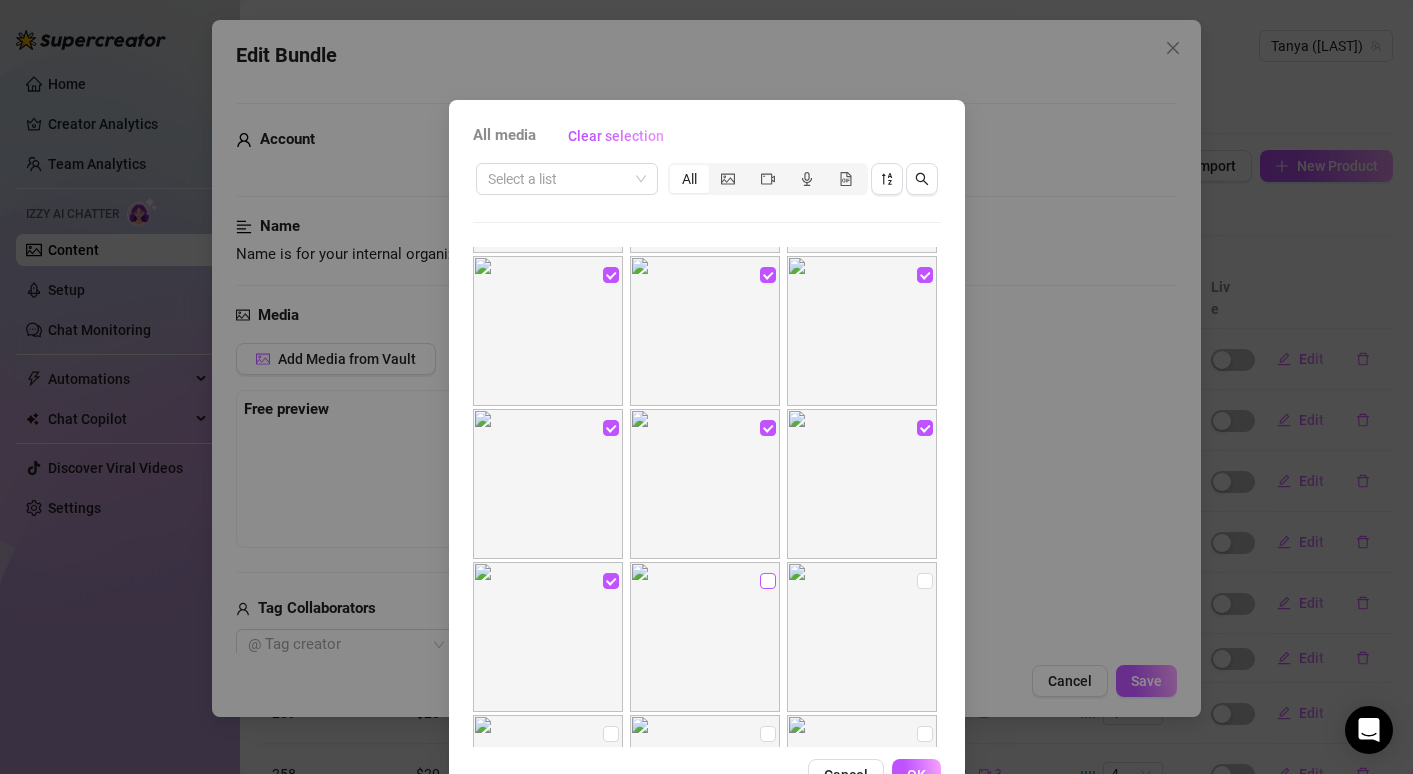 click at bounding box center (768, 581) 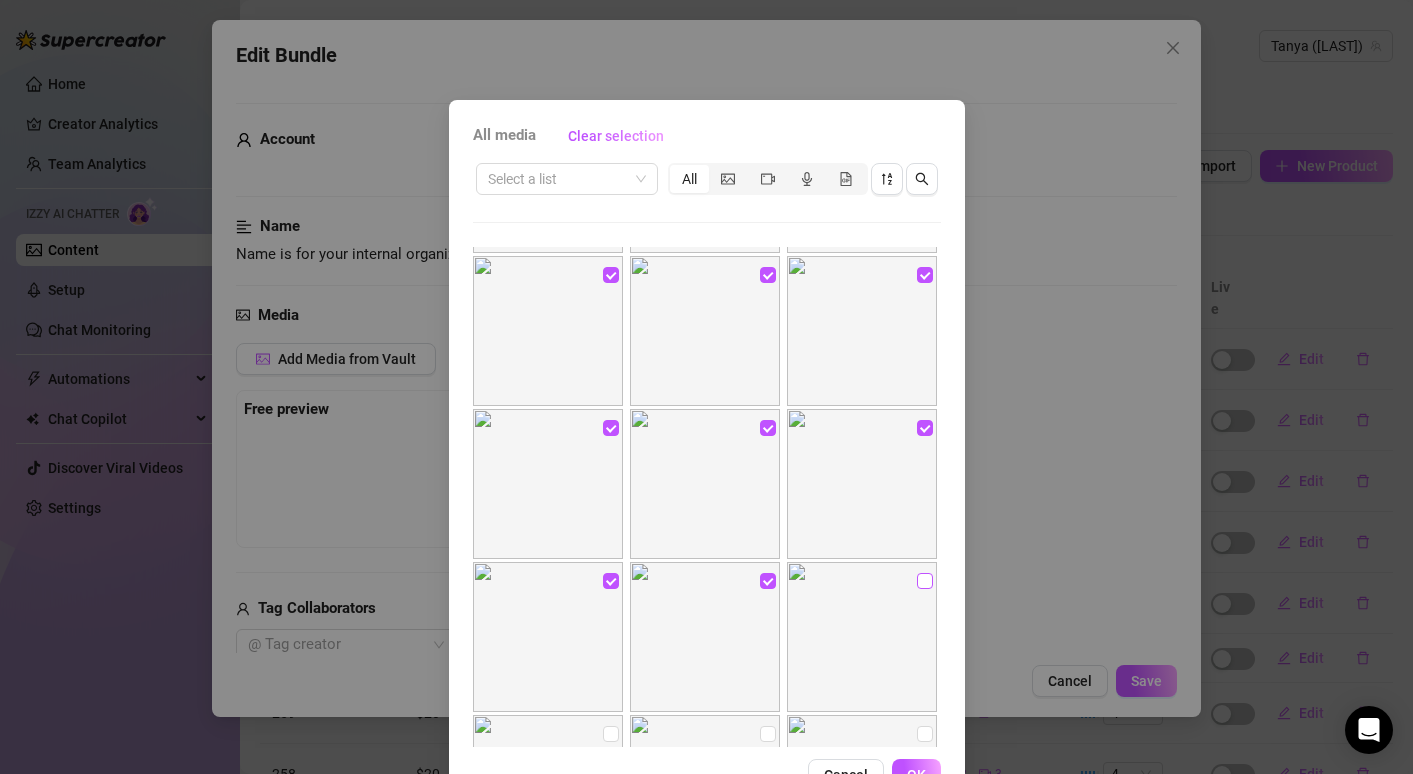 click at bounding box center [925, 581] 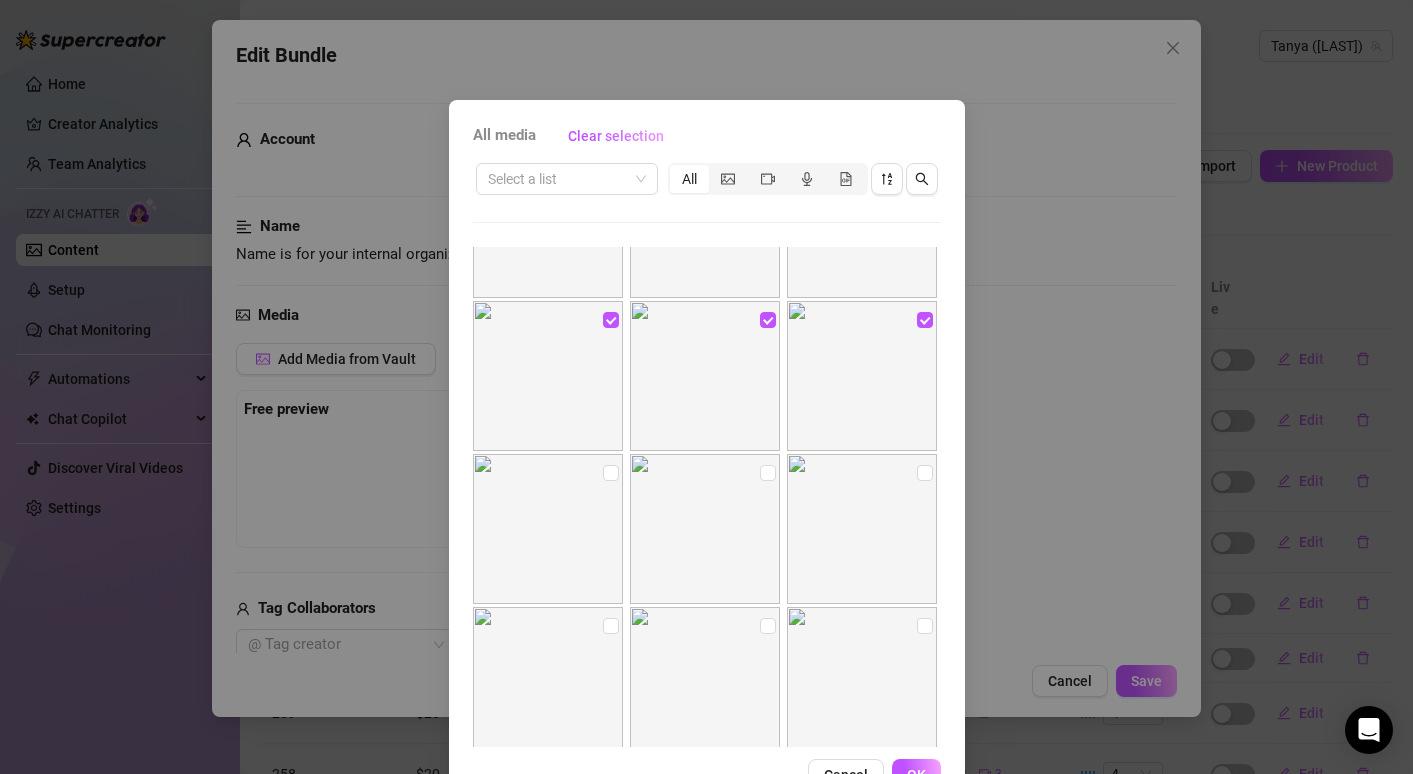 scroll, scrollTop: 873, scrollLeft: 0, axis: vertical 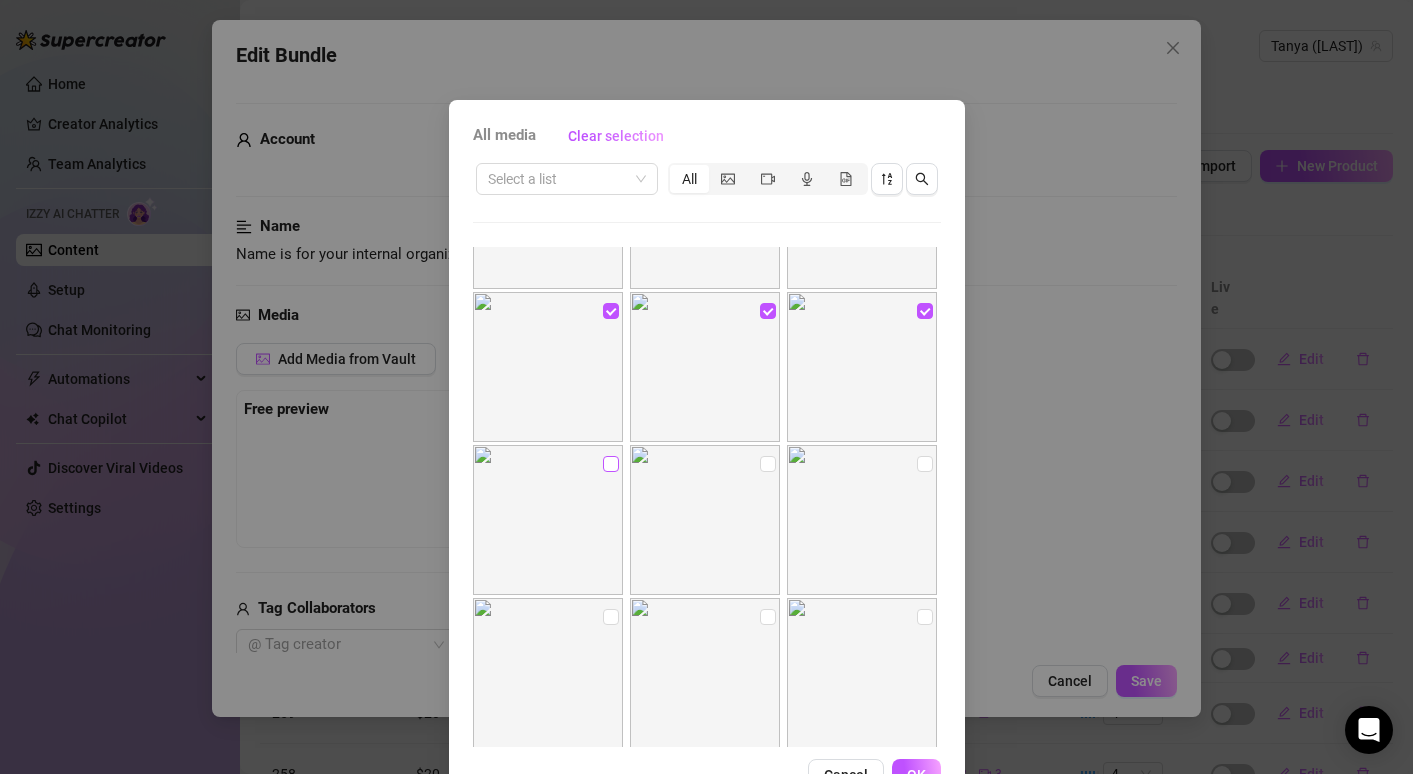 click at bounding box center (611, 464) 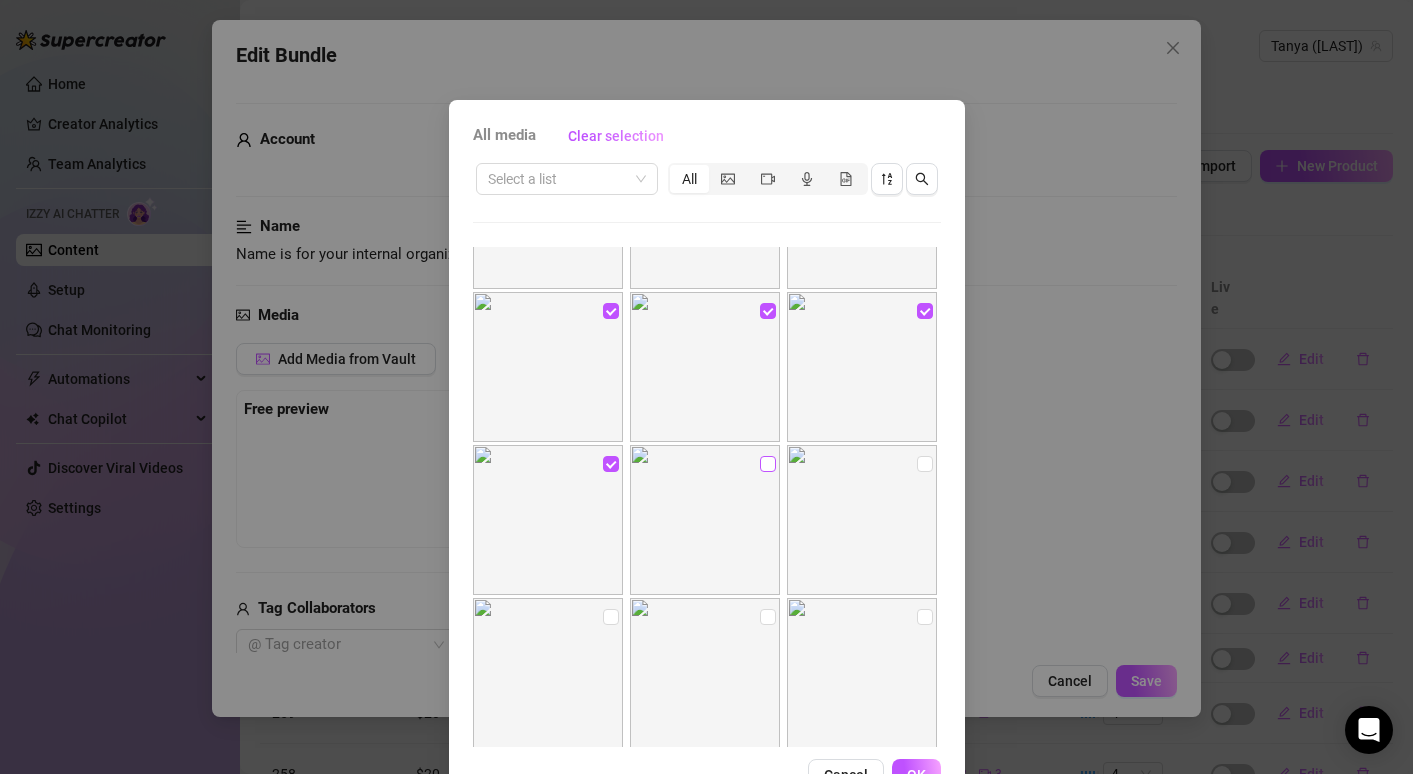 click at bounding box center [768, 464] 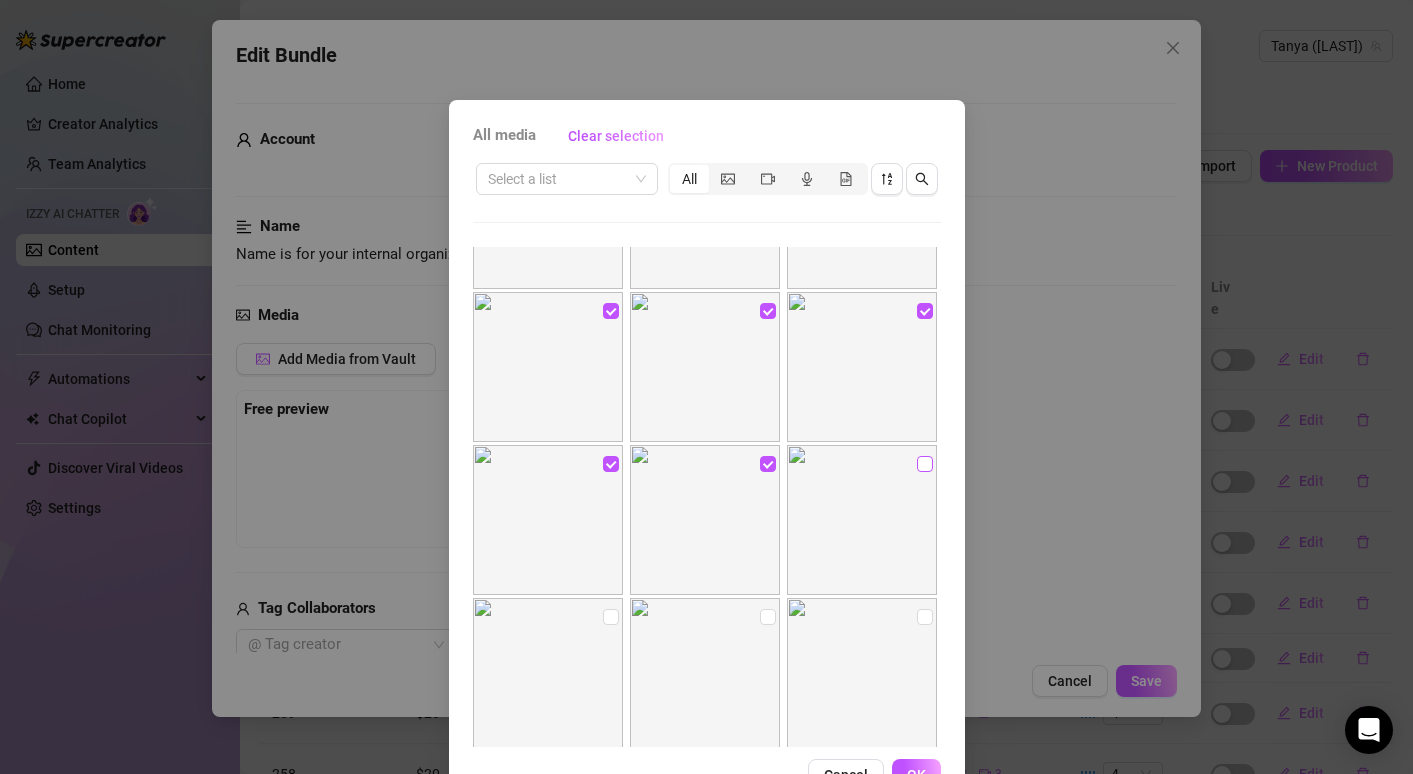 click at bounding box center [925, 464] 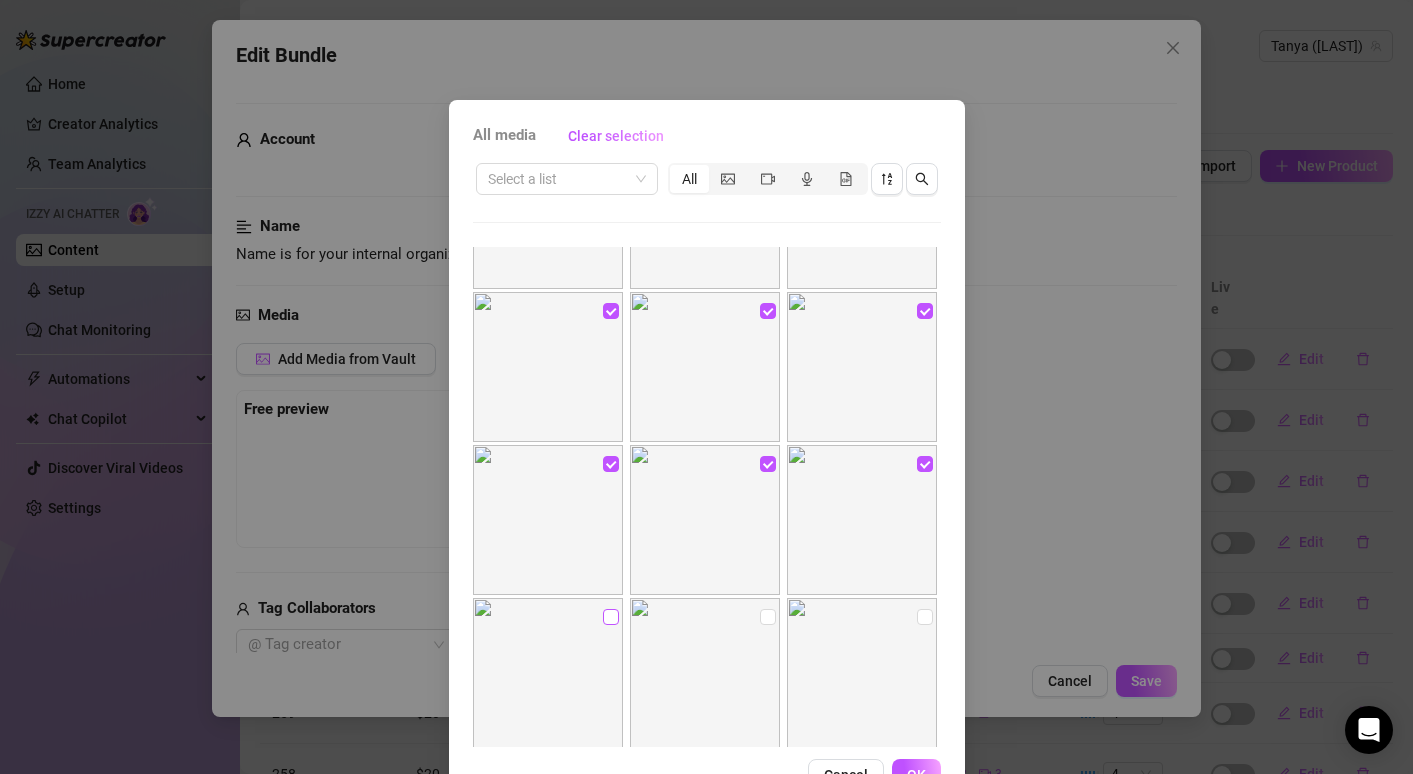 click at bounding box center [611, 617] 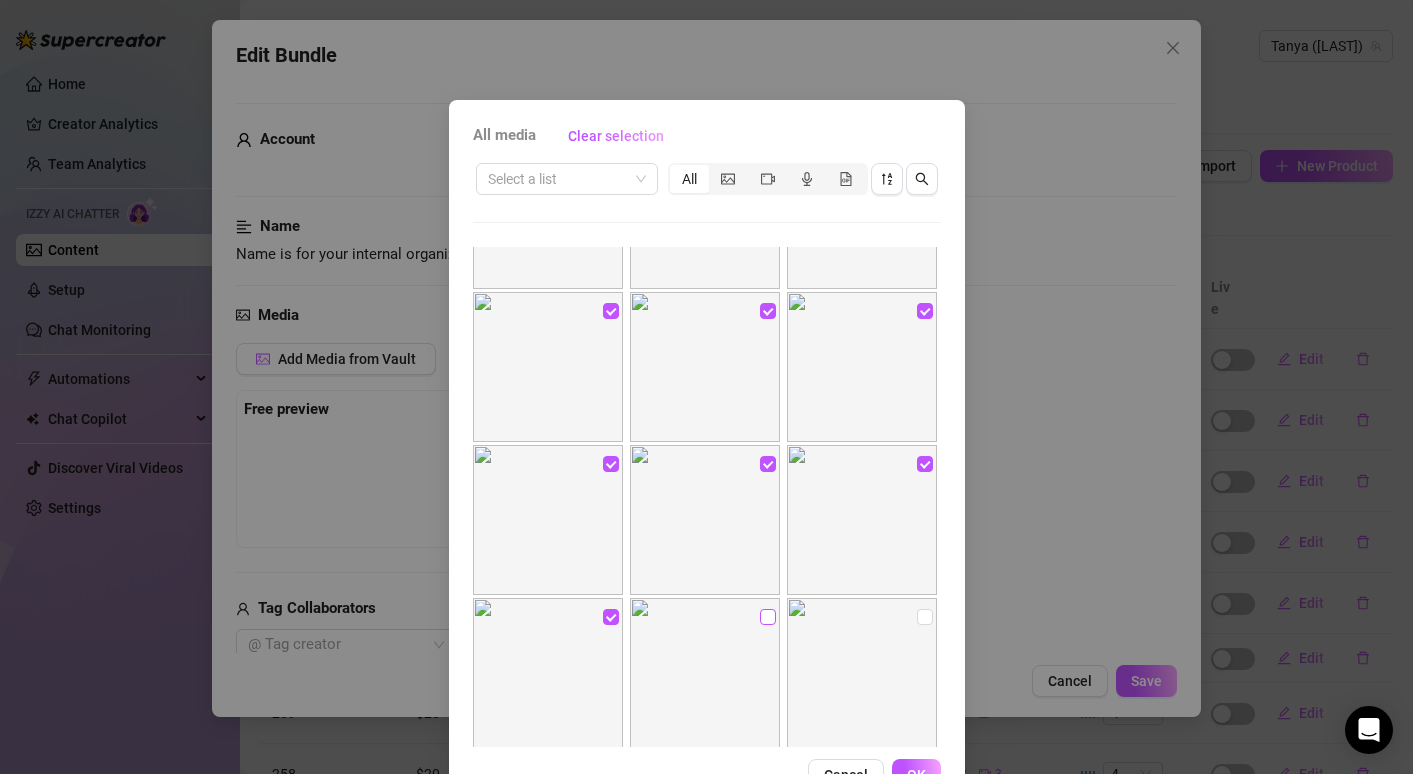 click at bounding box center [768, 617] 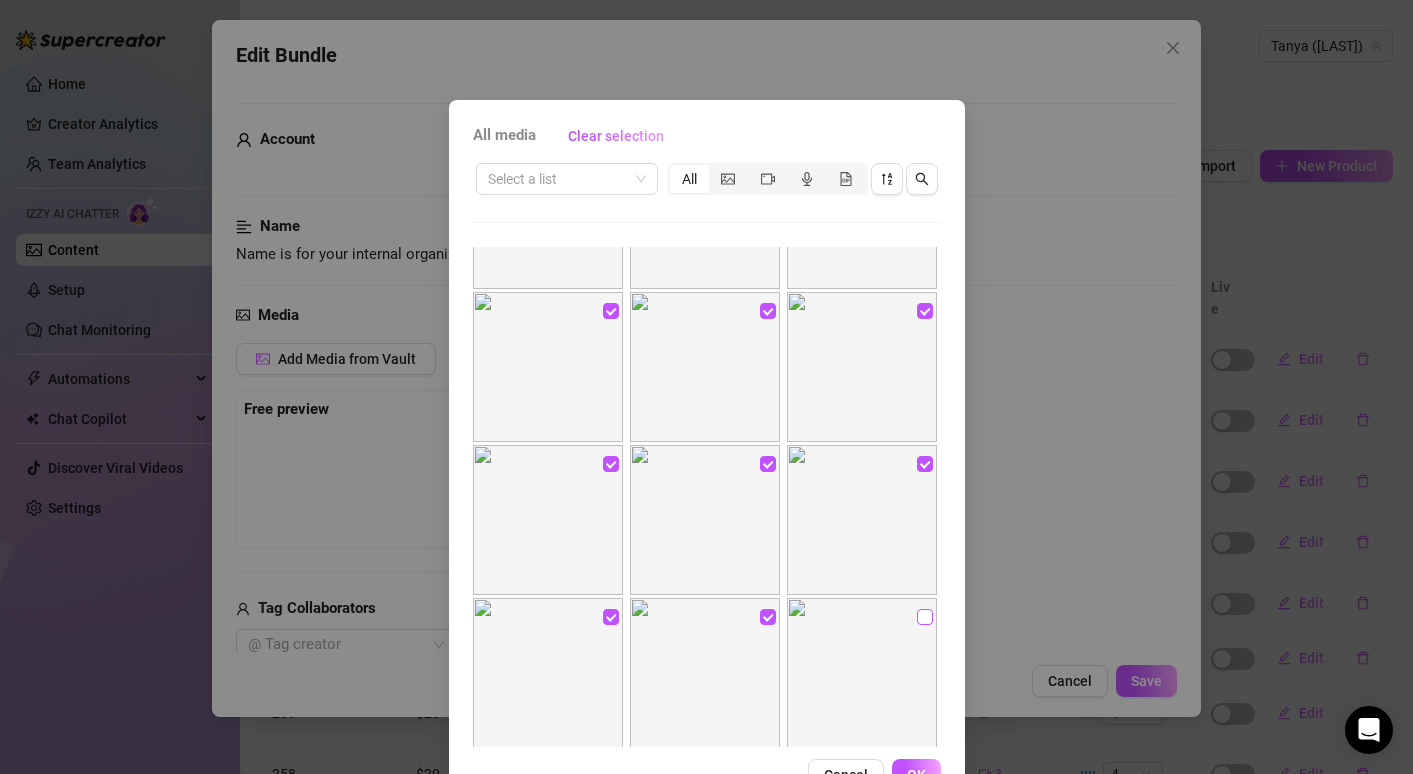 click at bounding box center [925, 617] 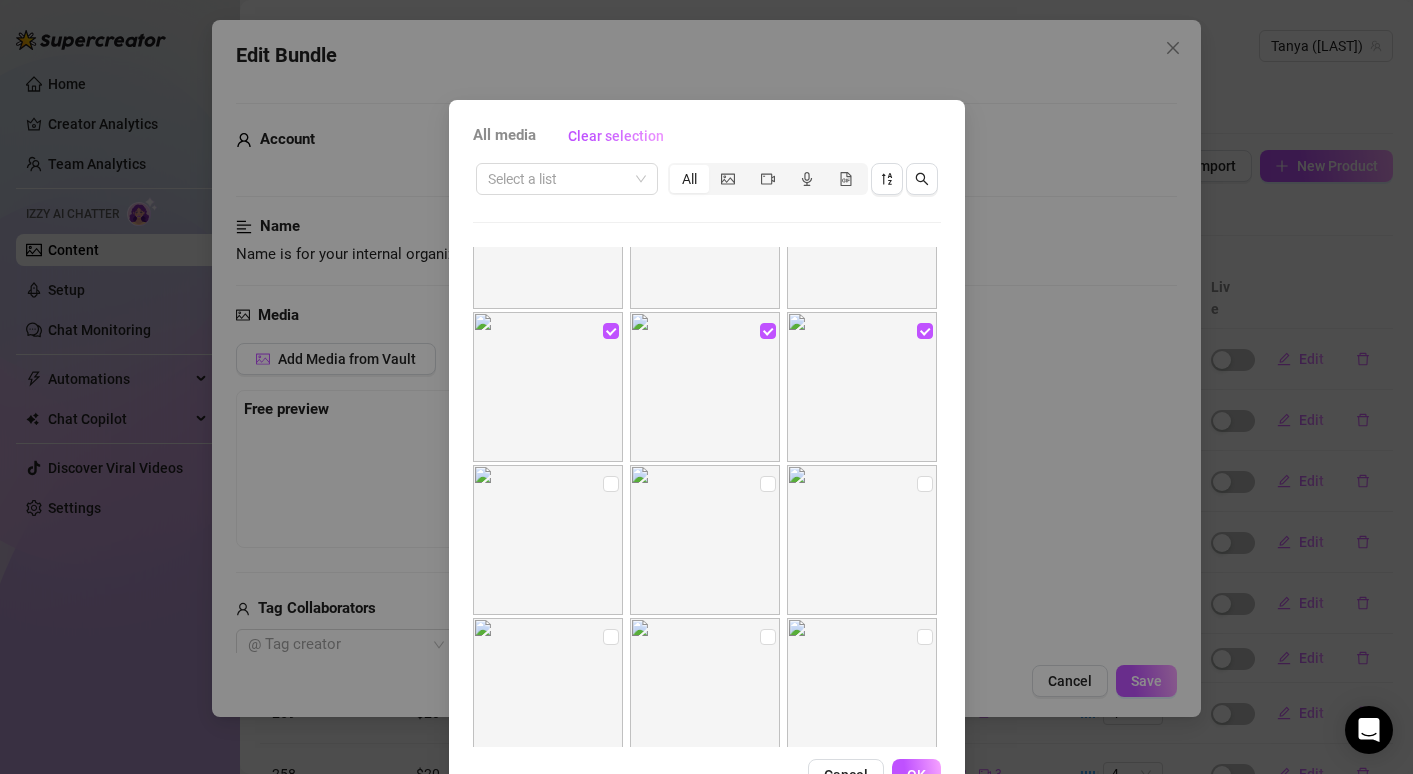 scroll, scrollTop: 1163, scrollLeft: 0, axis: vertical 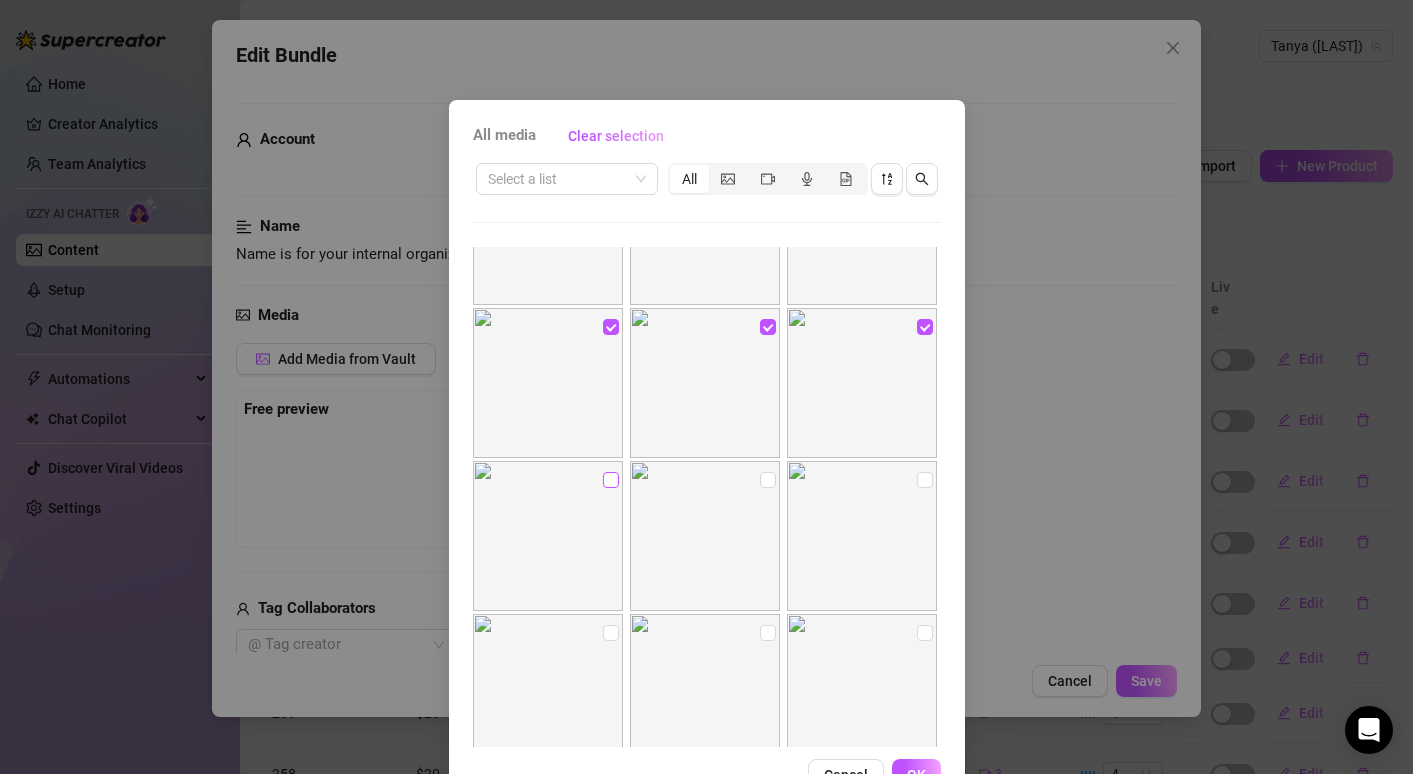 click at bounding box center [611, 480] 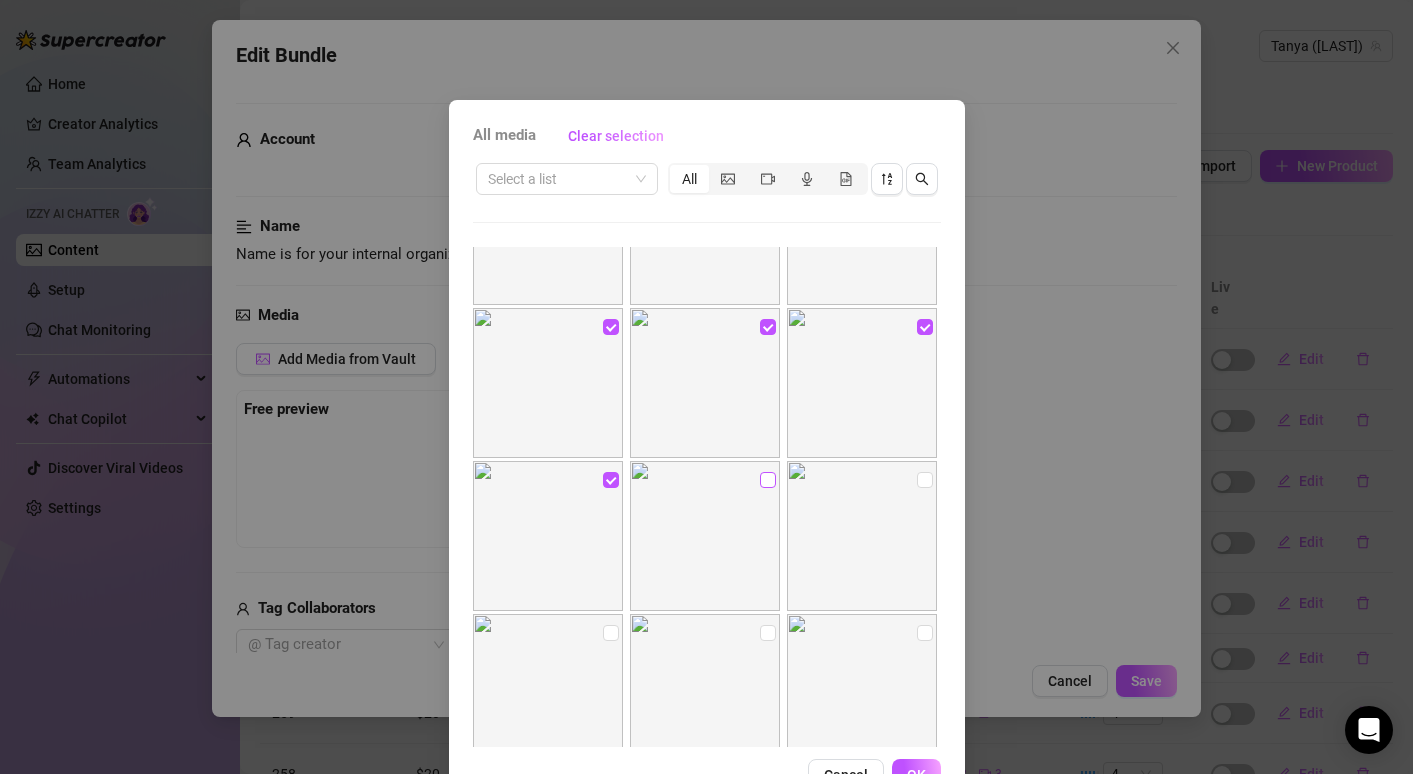 click at bounding box center [768, 480] 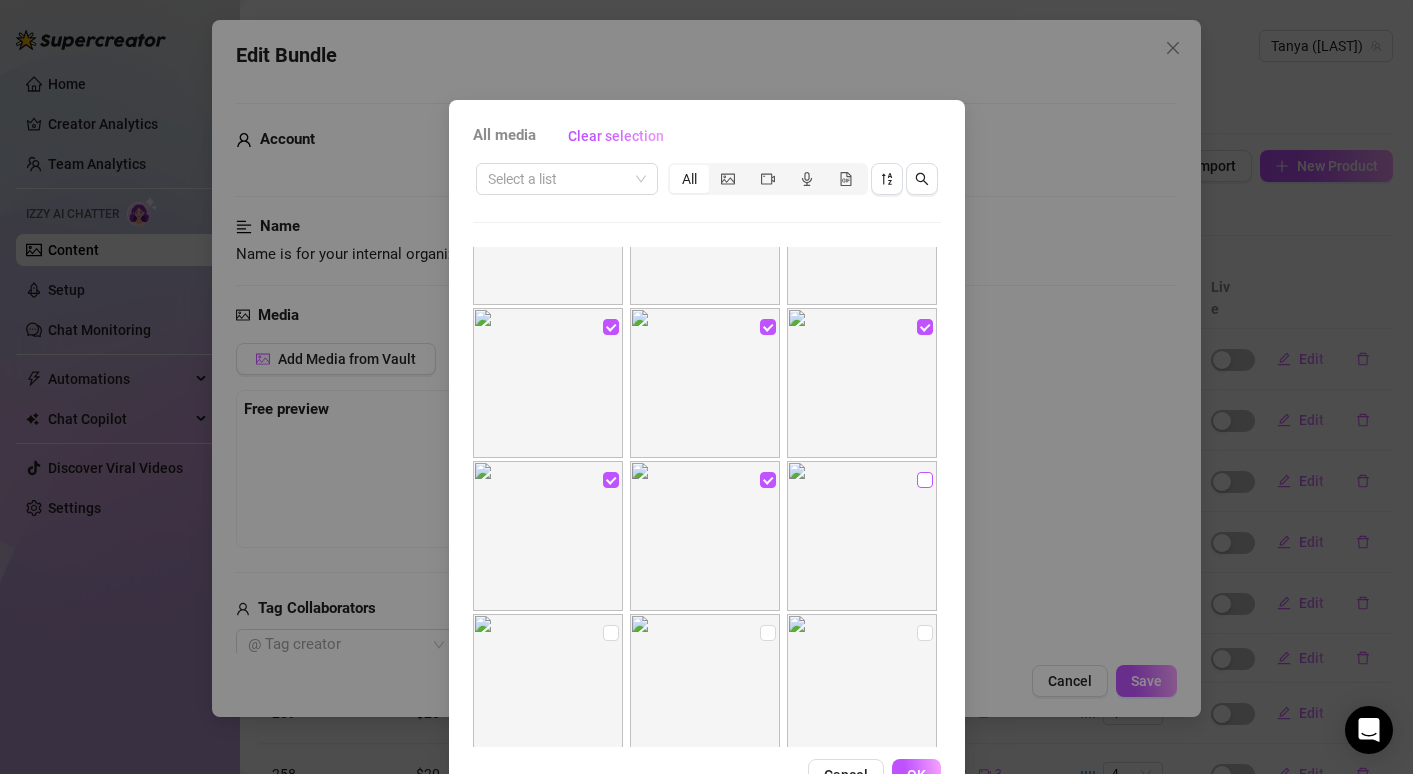 click at bounding box center [925, 480] 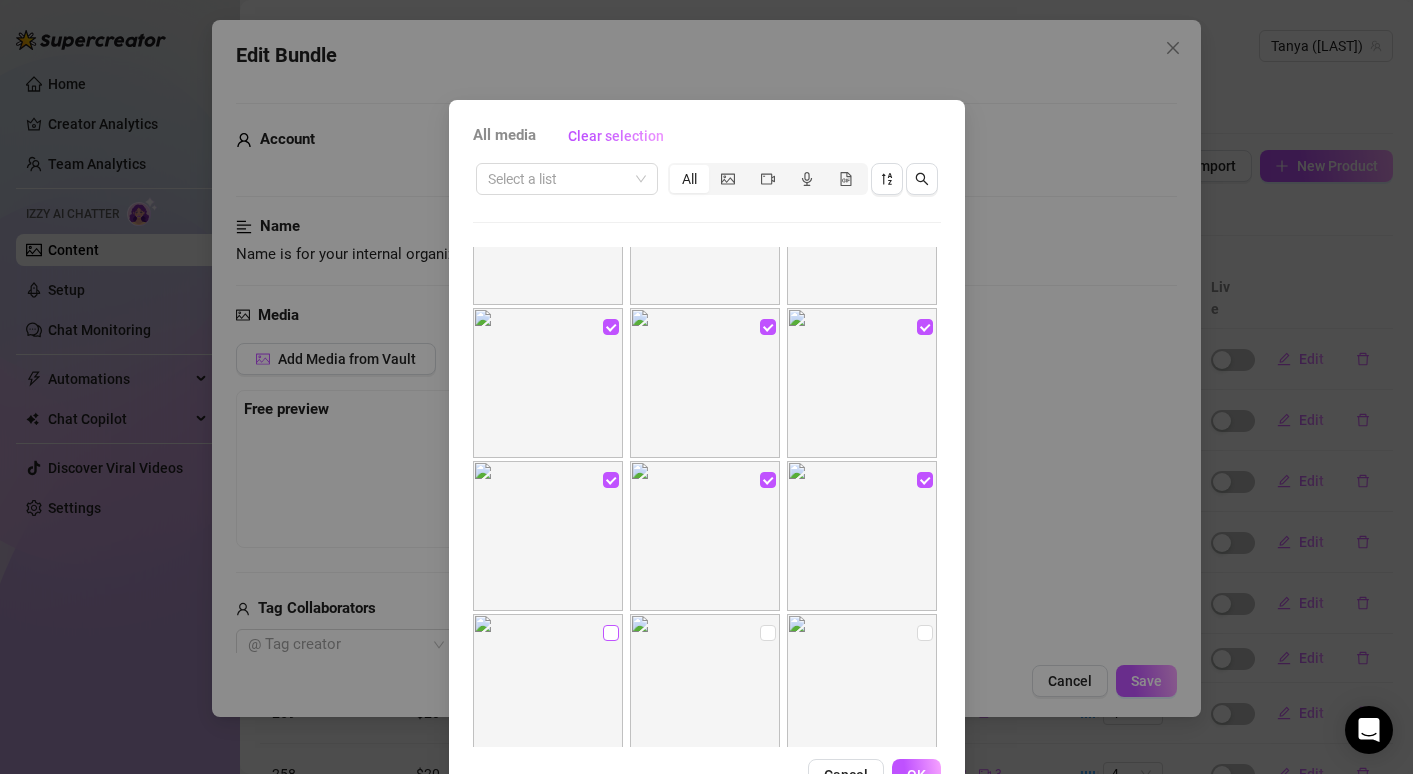 click at bounding box center (611, 633) 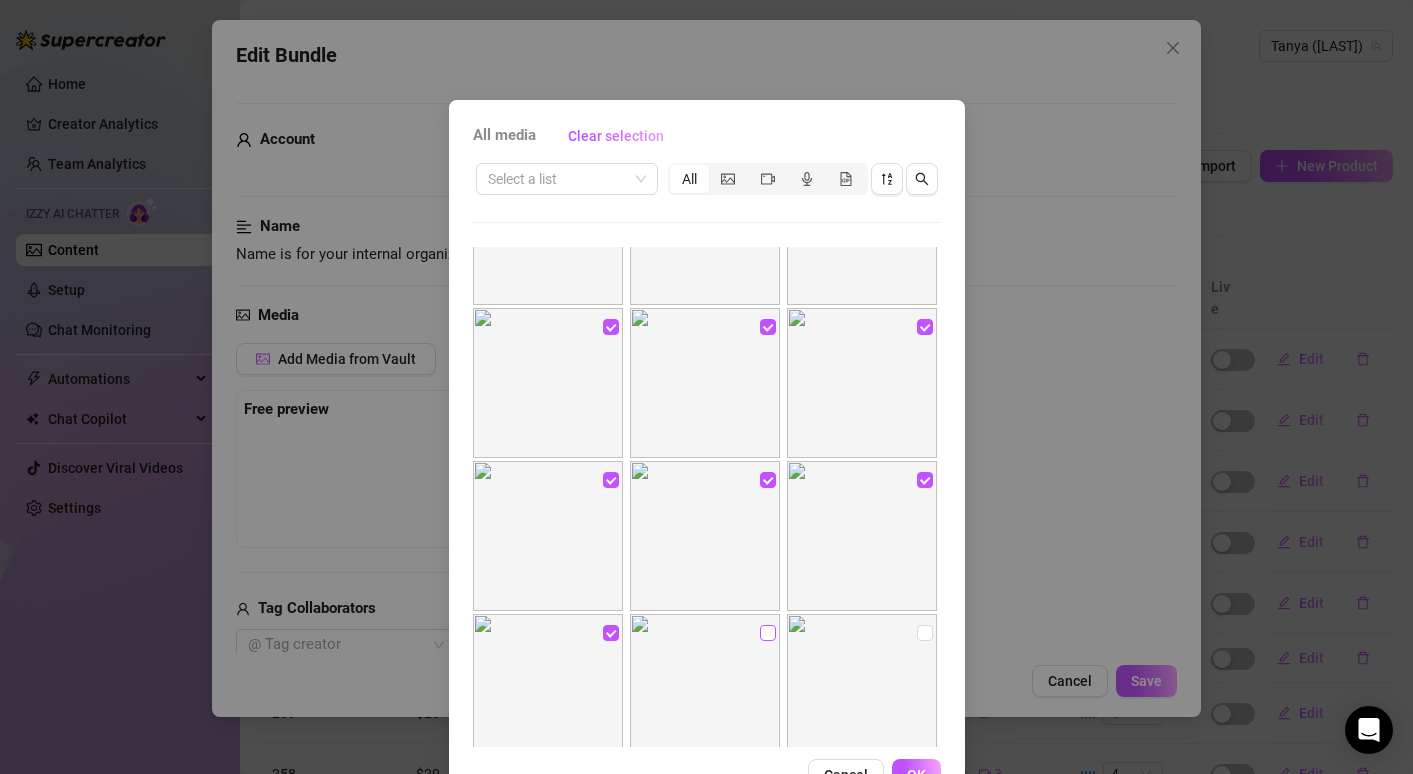 click at bounding box center (768, 633) 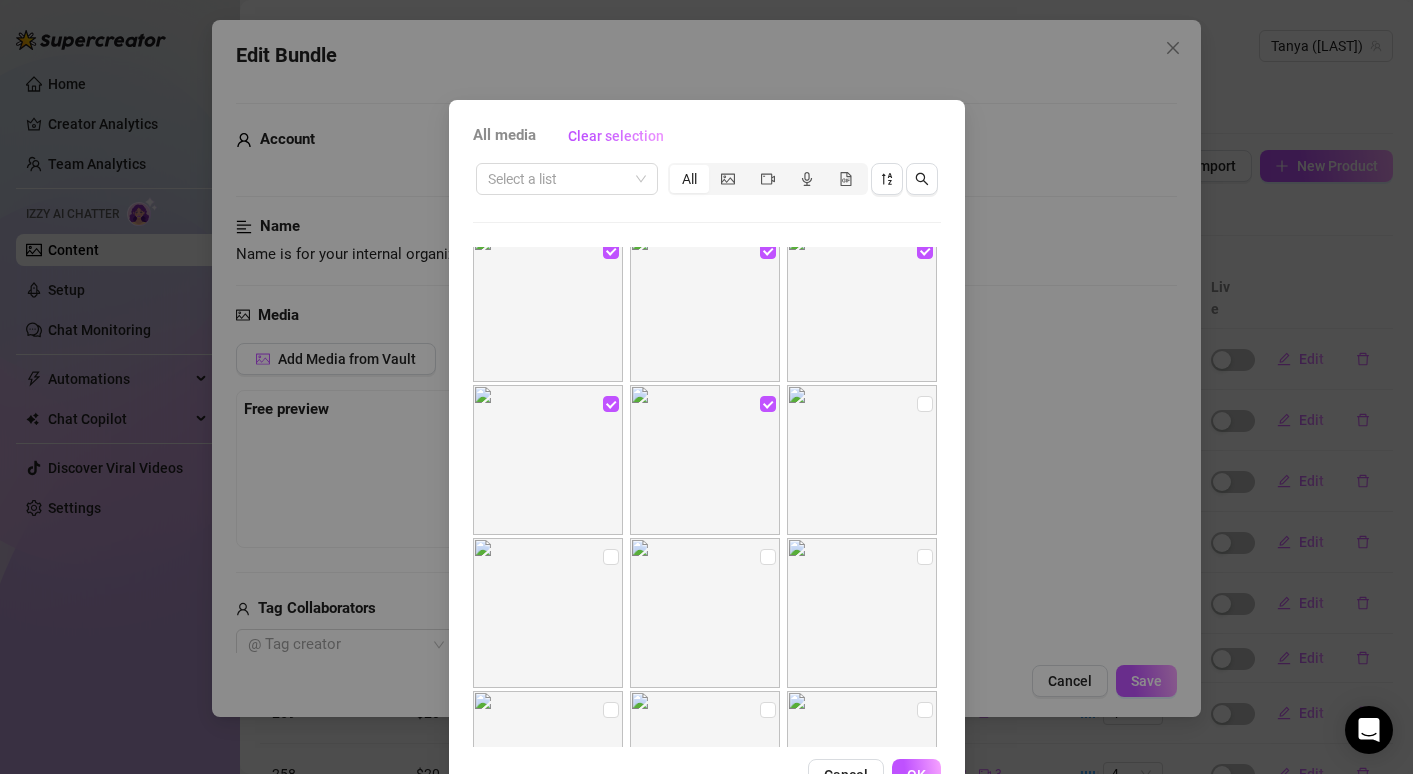 scroll, scrollTop: 1469, scrollLeft: 0, axis: vertical 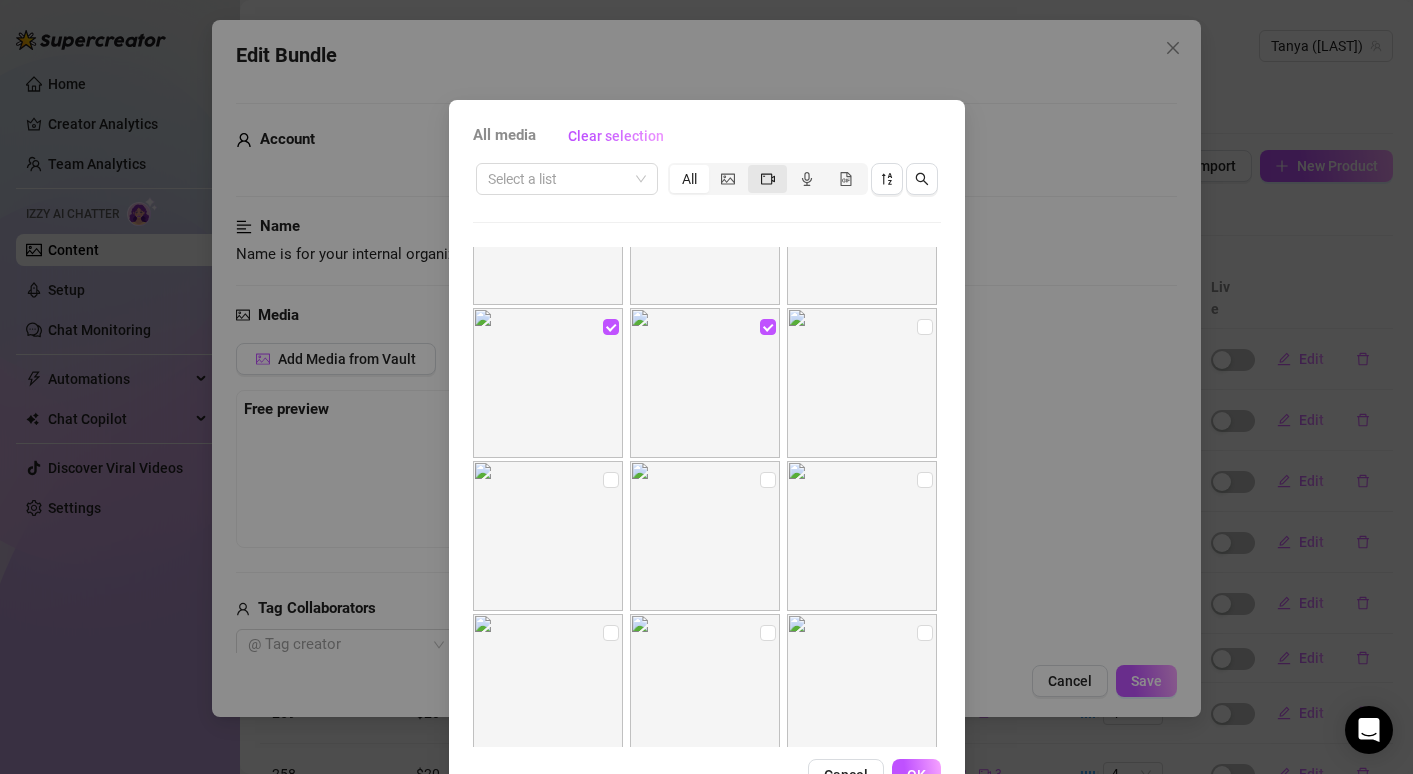 click at bounding box center [768, 179] 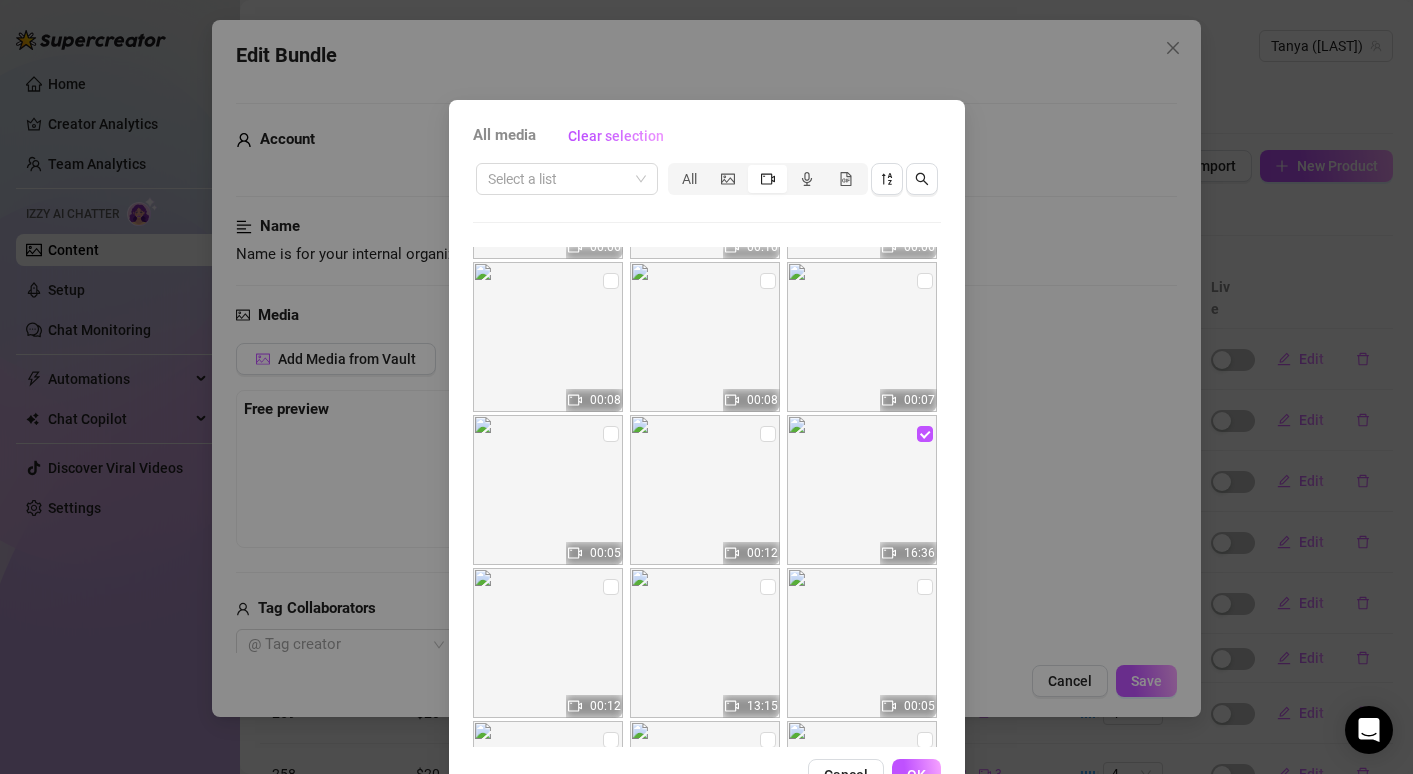 scroll, scrollTop: 1070, scrollLeft: 0, axis: vertical 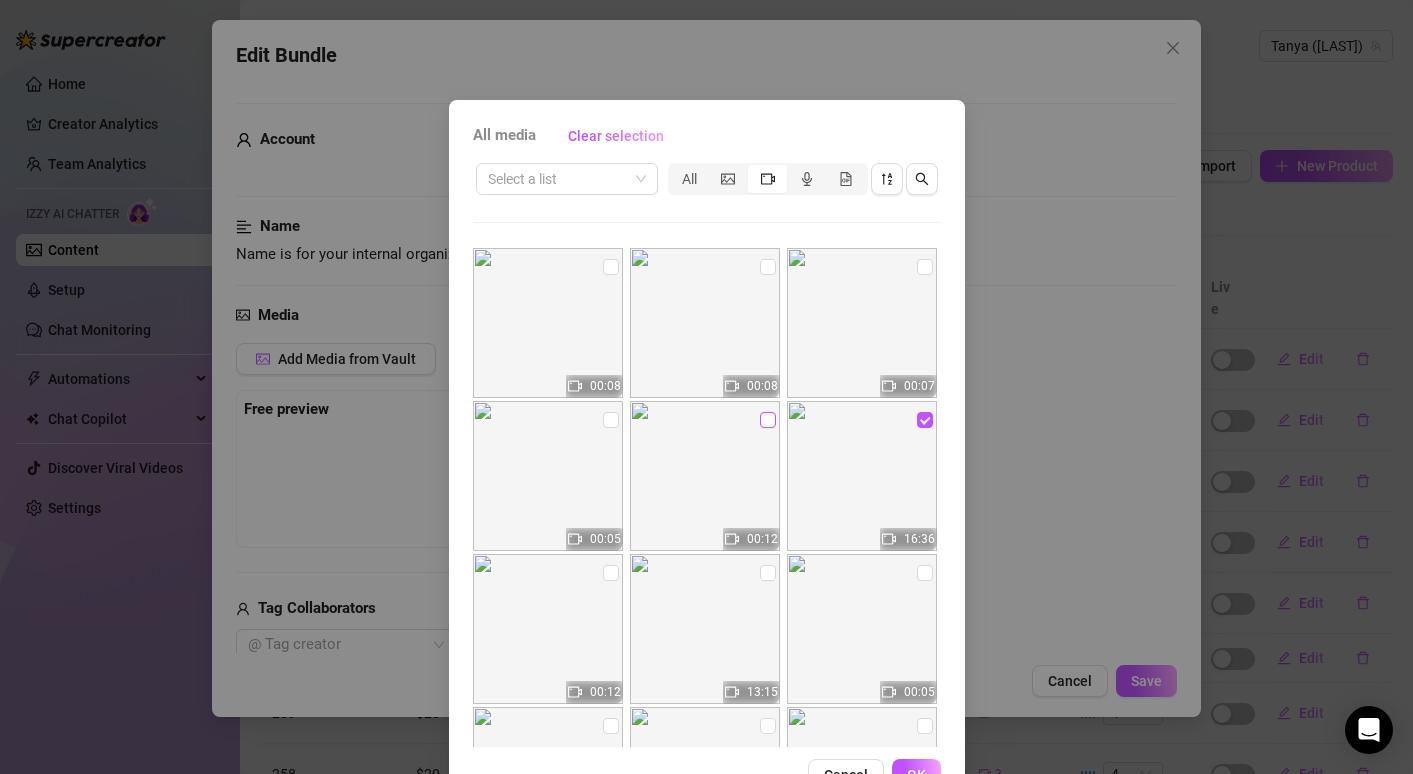 click at bounding box center [768, 420] 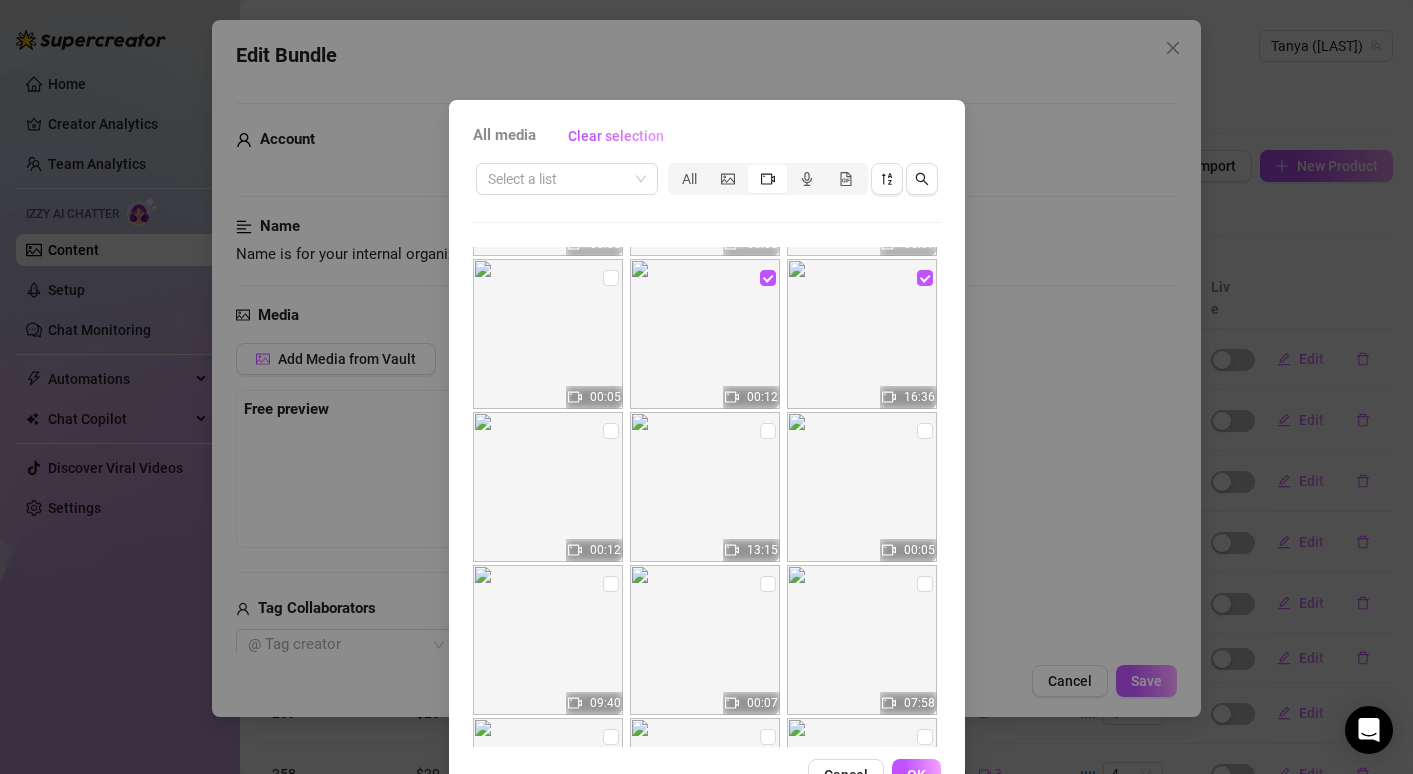 scroll, scrollTop: 1272, scrollLeft: 0, axis: vertical 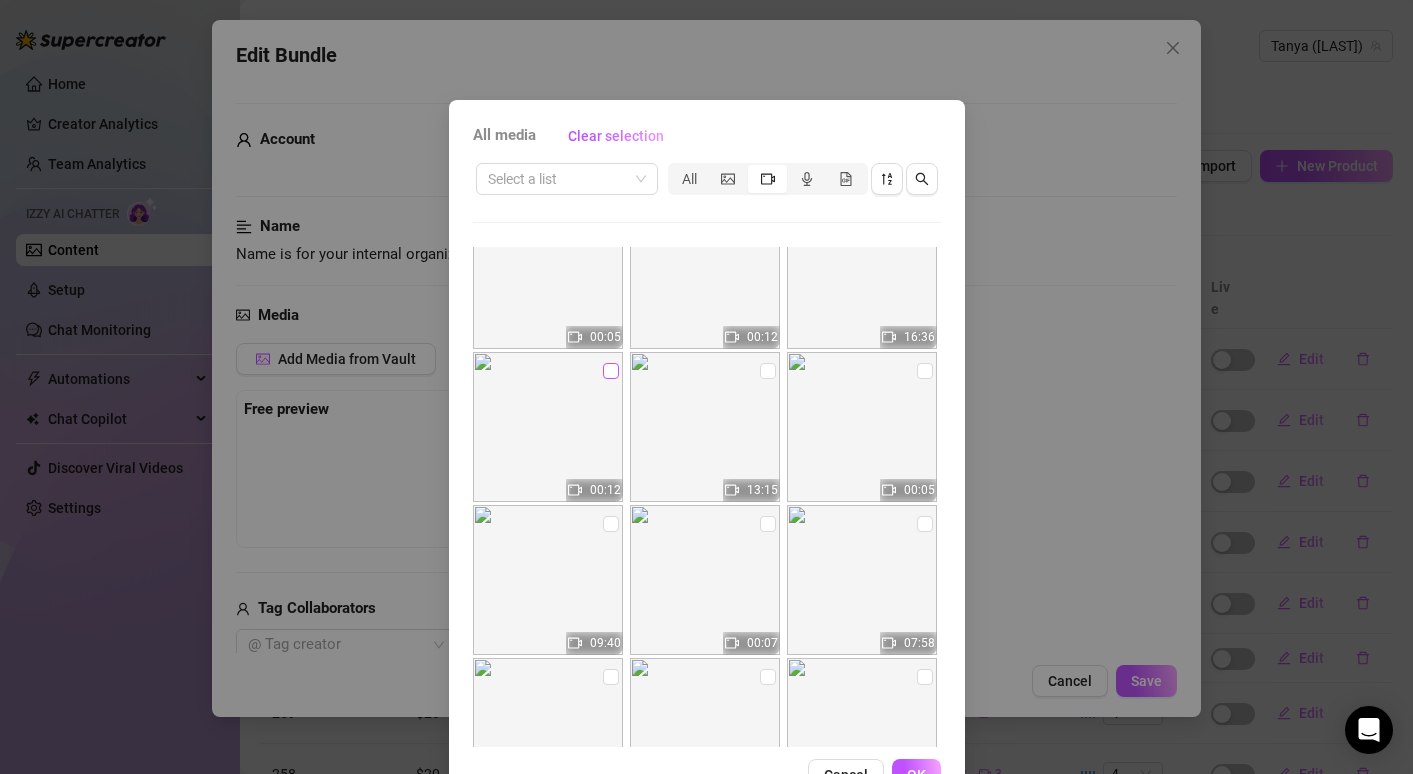 click at bounding box center (611, 371) 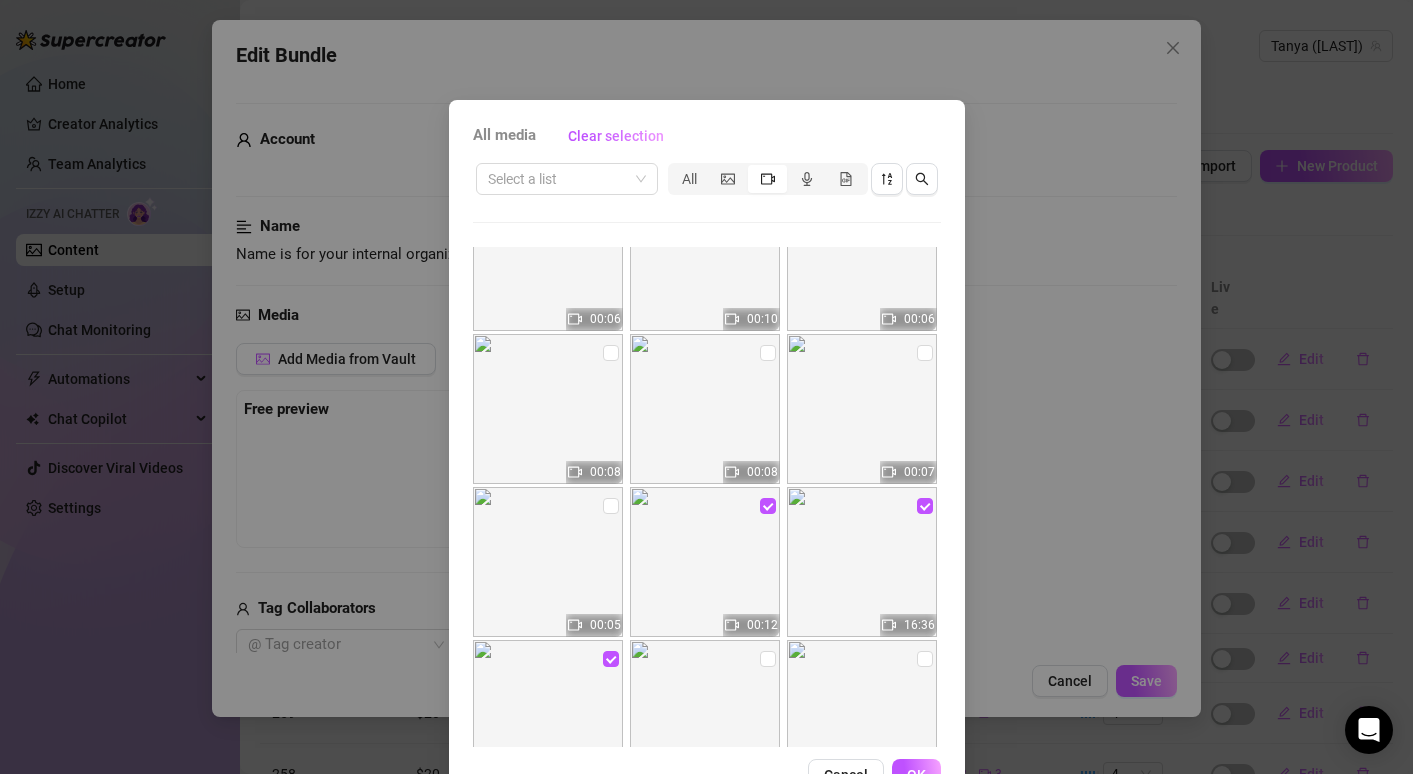 scroll, scrollTop: 1277, scrollLeft: 0, axis: vertical 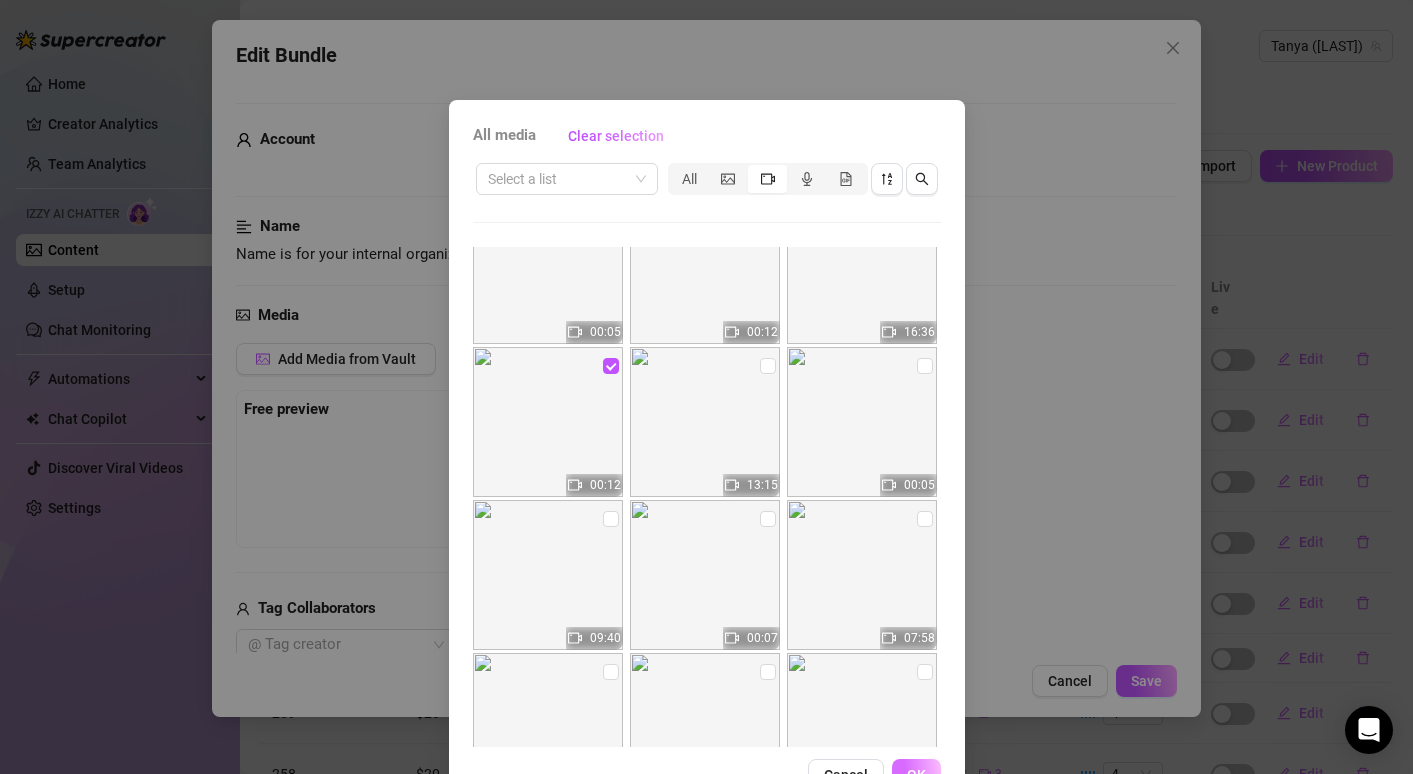 click on "OK" at bounding box center (916, 775) 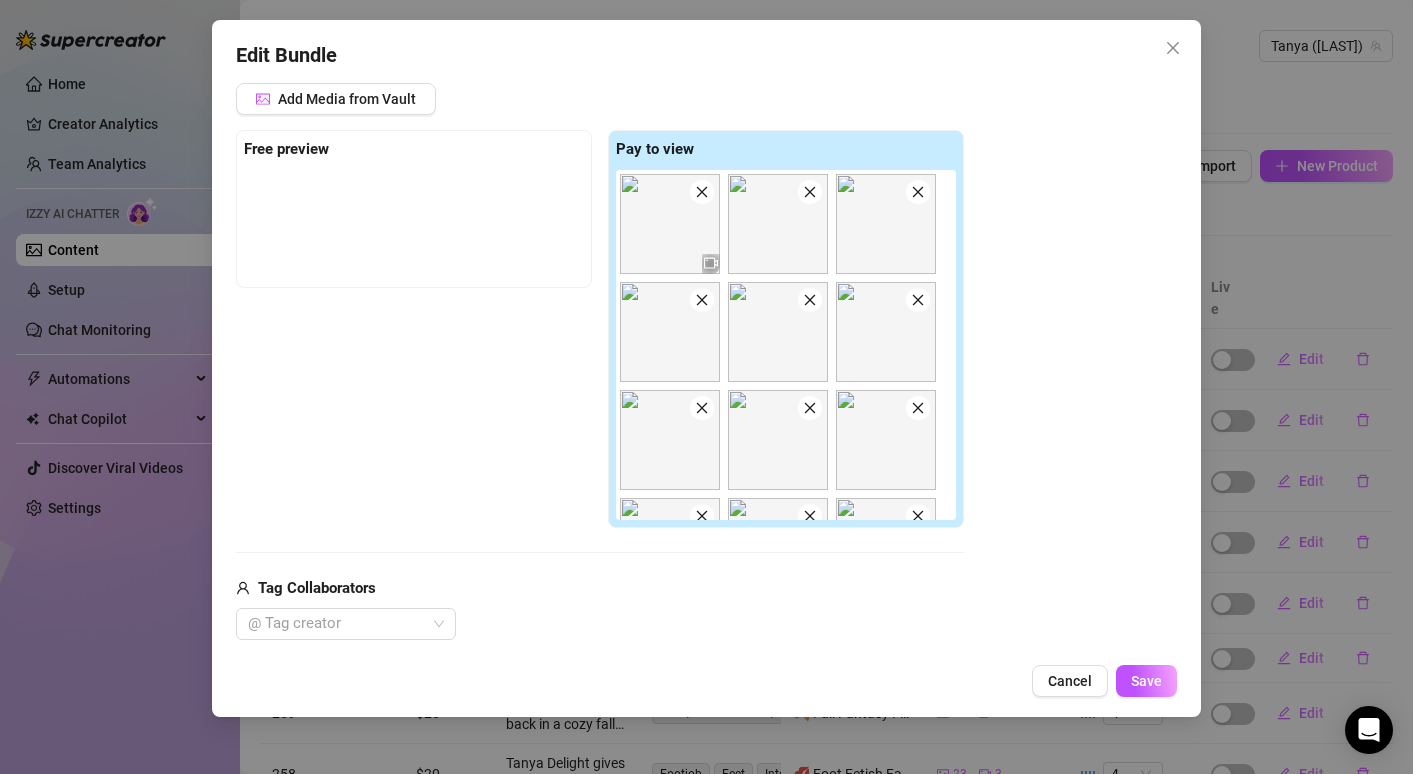scroll, scrollTop: 217, scrollLeft: 0, axis: vertical 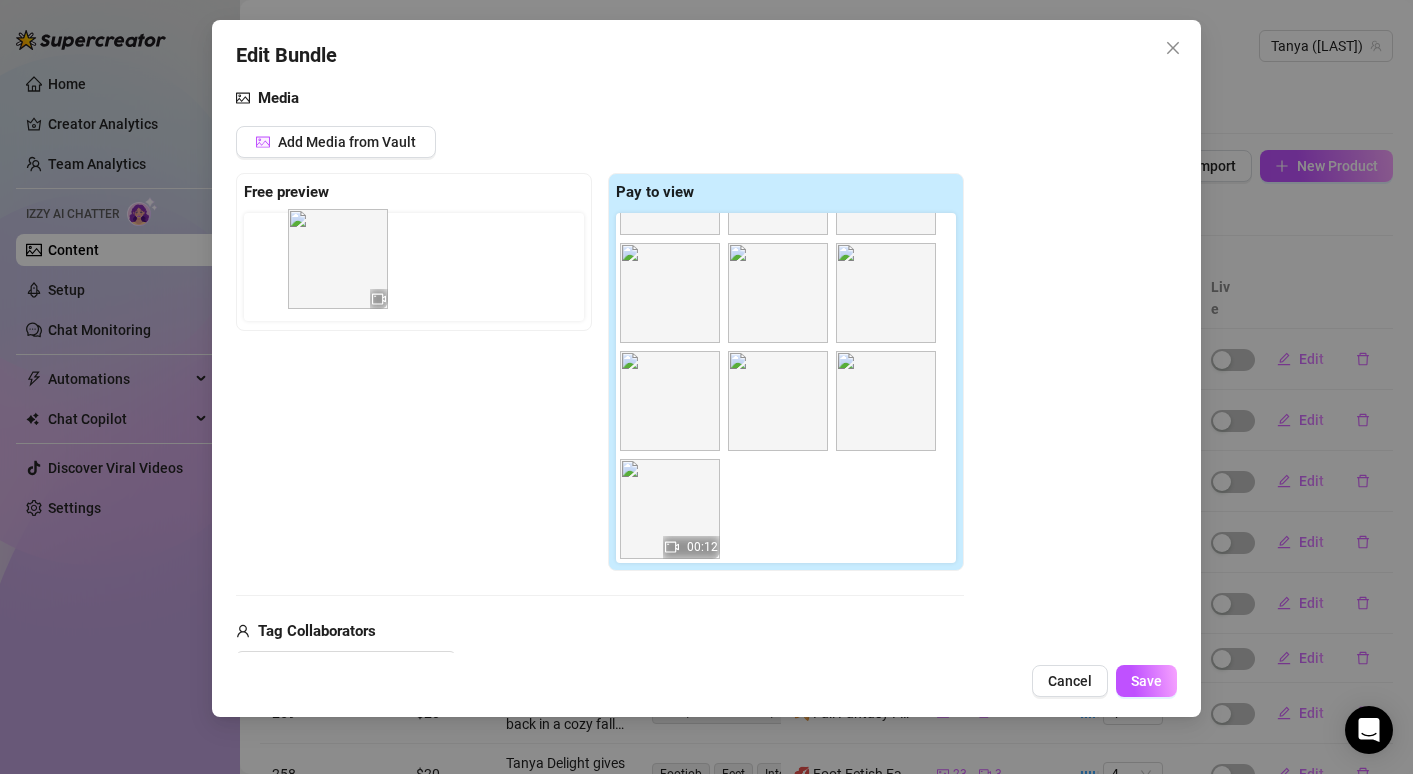 drag, startPoint x: 778, startPoint y: 513, endPoint x: 333, endPoint y: 264, distance: 509.92746 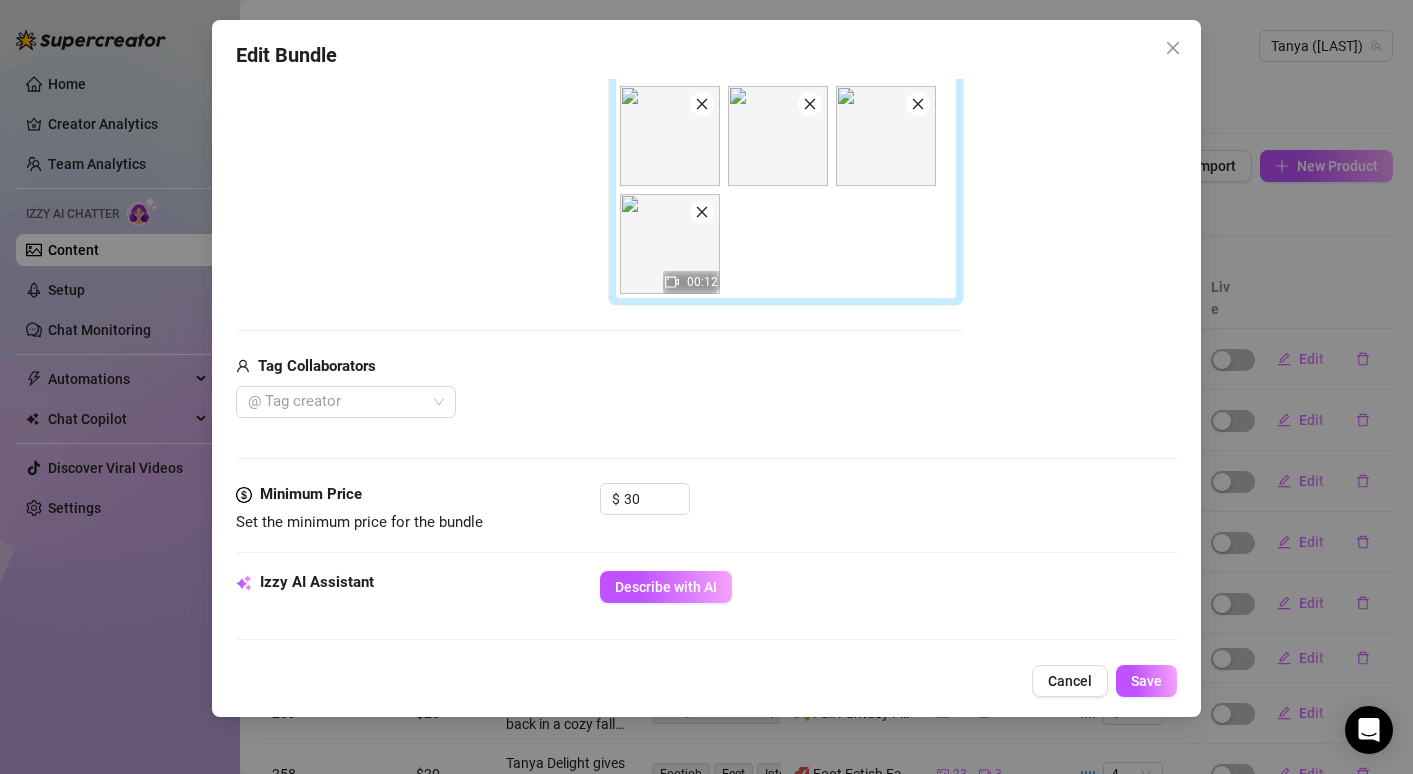 scroll, scrollTop: 474, scrollLeft: 0, axis: vertical 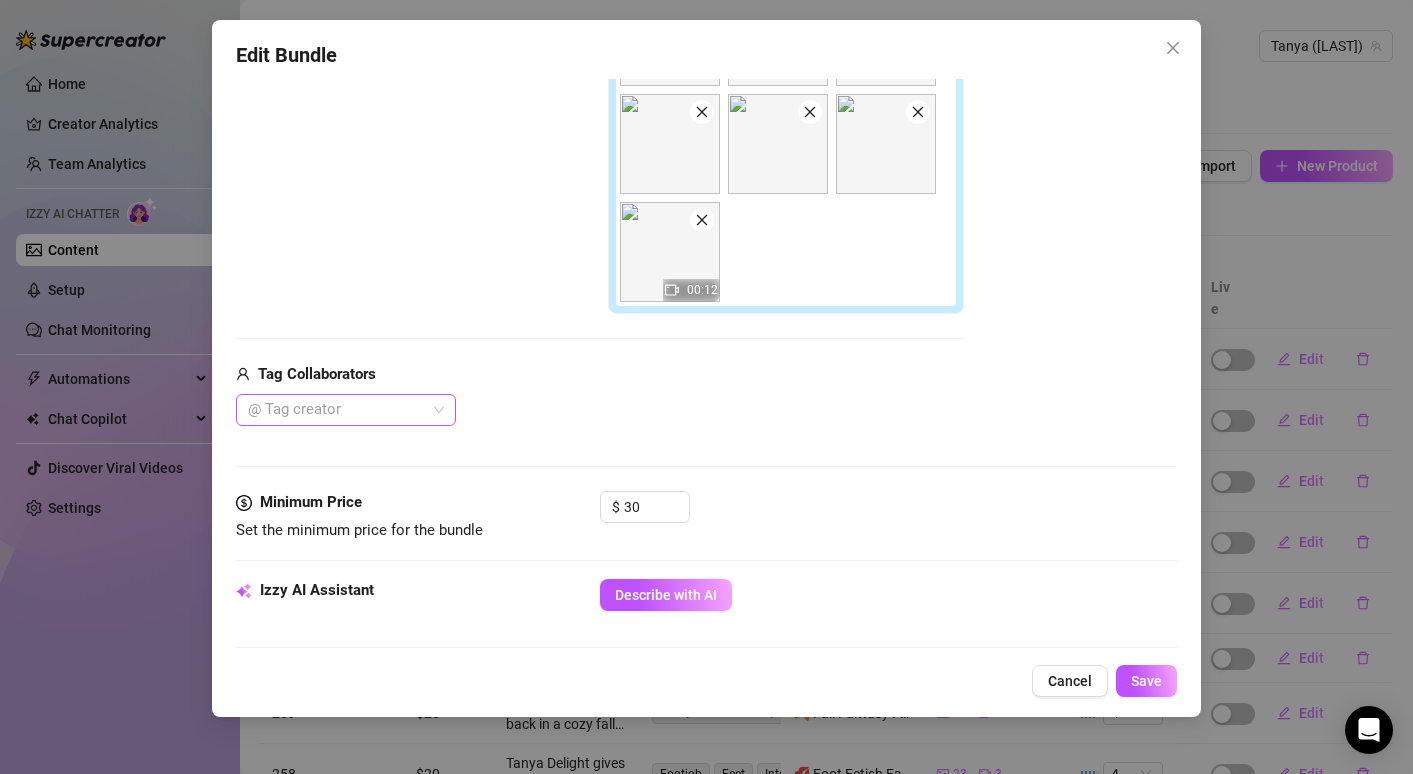 click at bounding box center (335, 410) 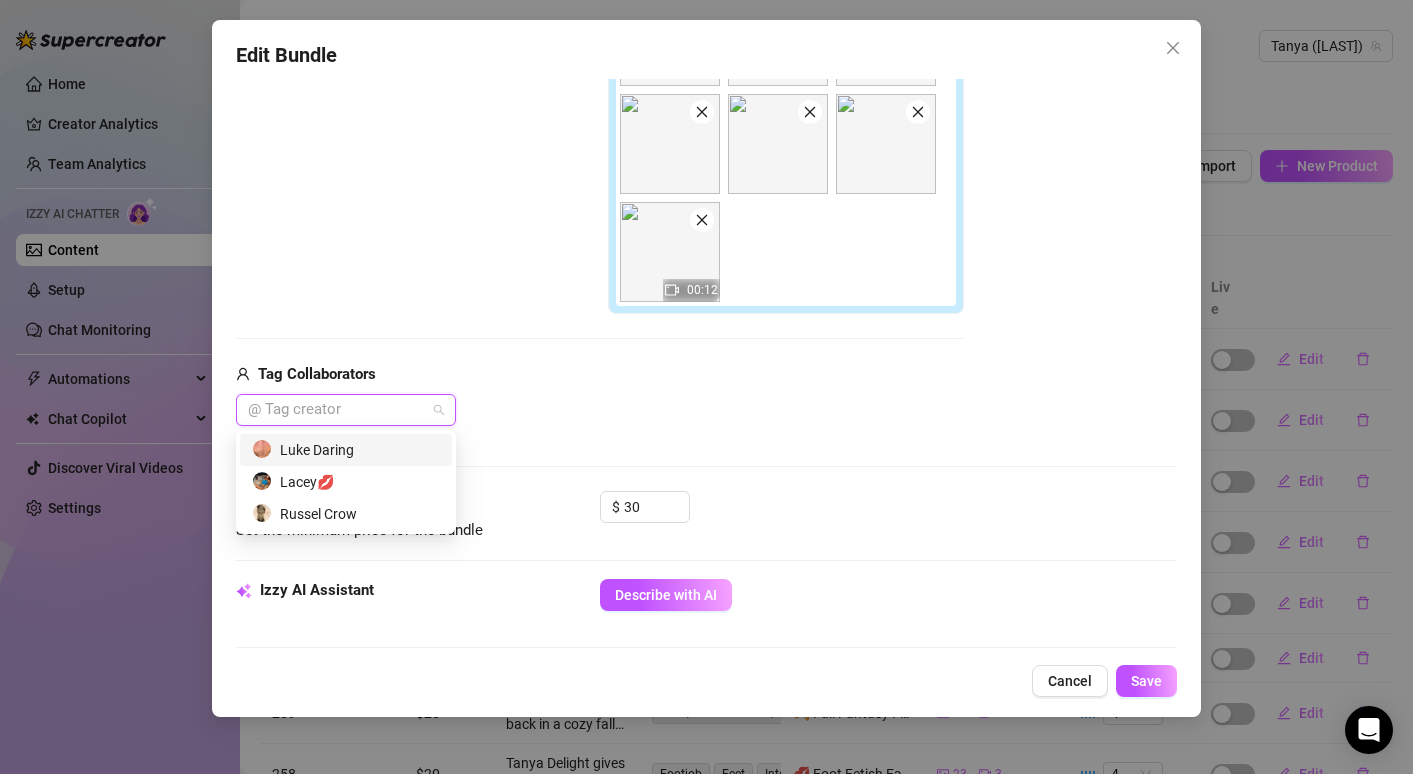 click on "Luke Daring" at bounding box center (346, 450) 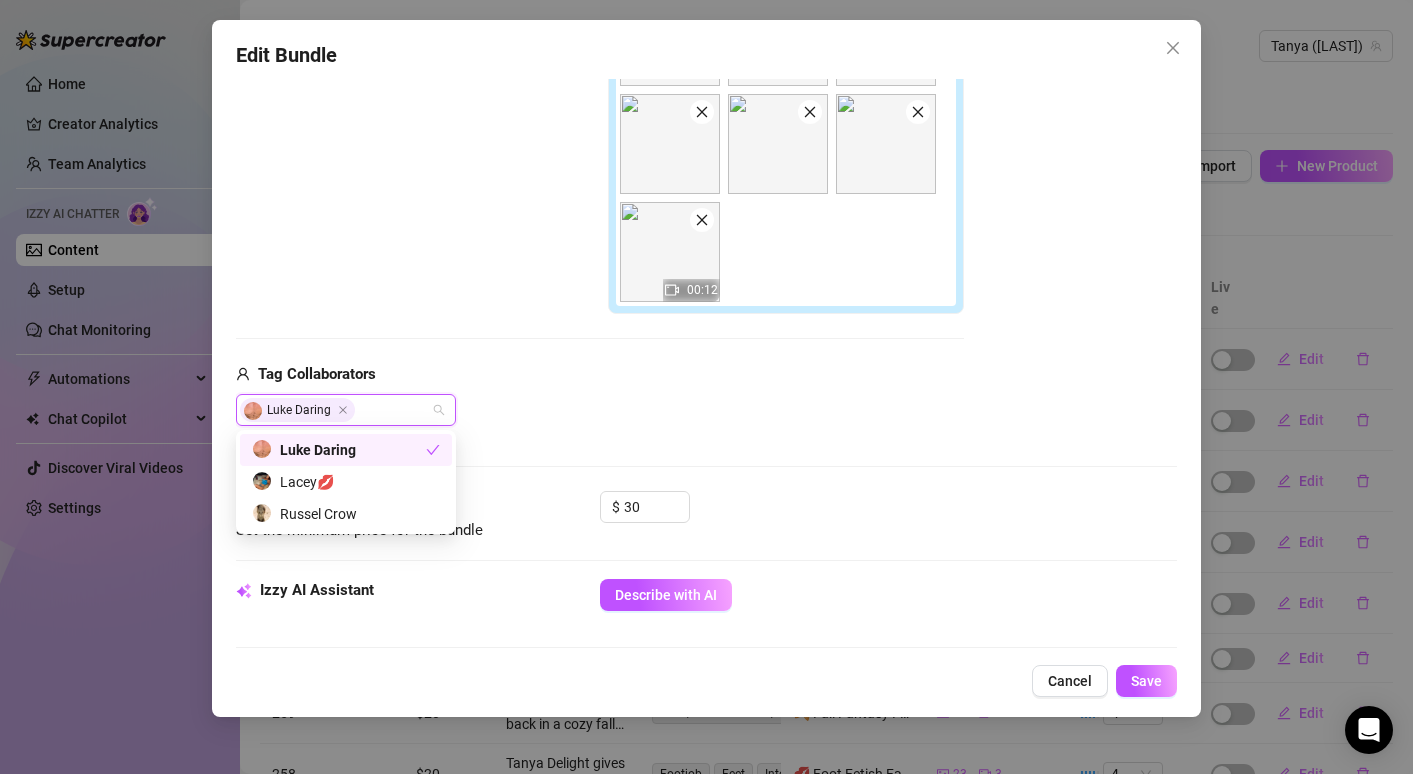 click on "Media Add Media from Vault Free preview Pay to view 00:12 Tag Collaborators Luke Daring" at bounding box center (706, 161) 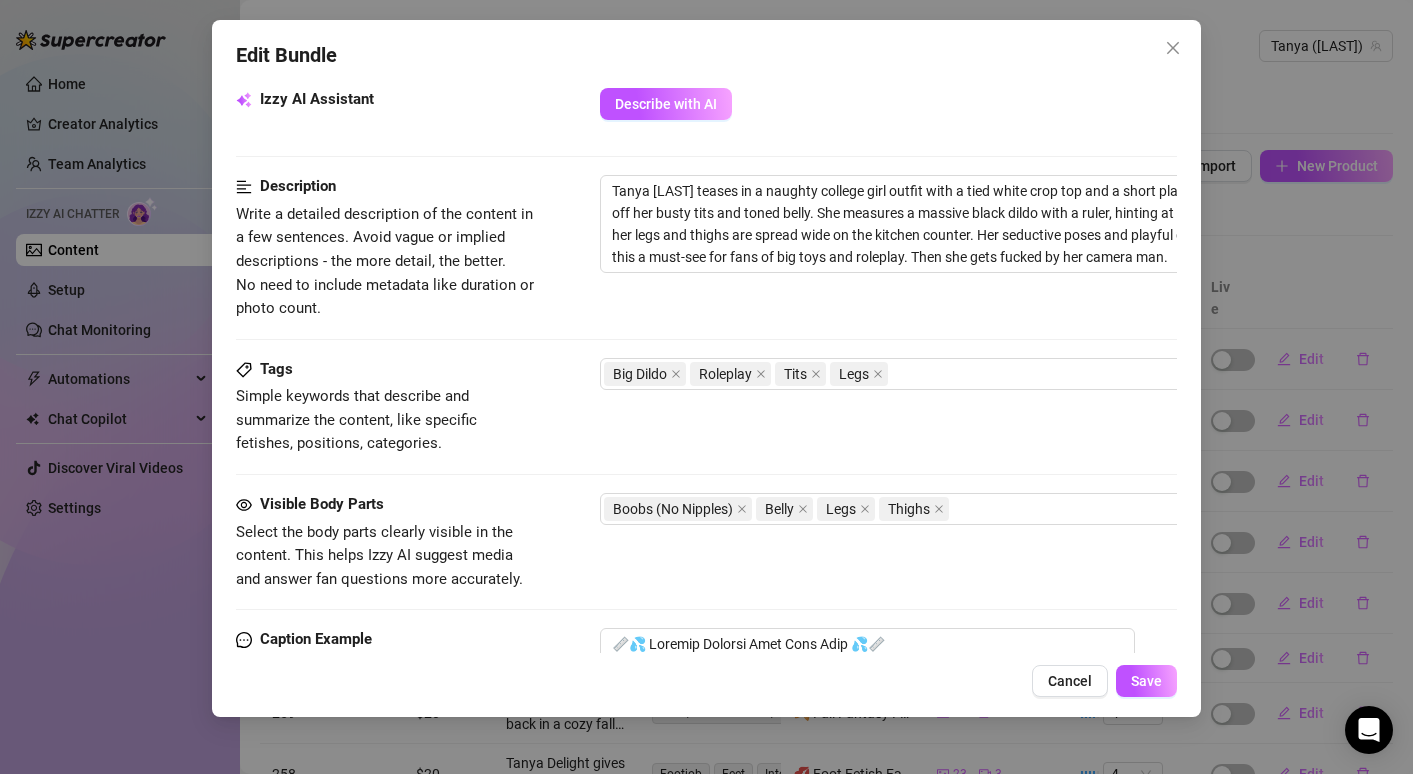 scroll, scrollTop: 1663, scrollLeft: 0, axis: vertical 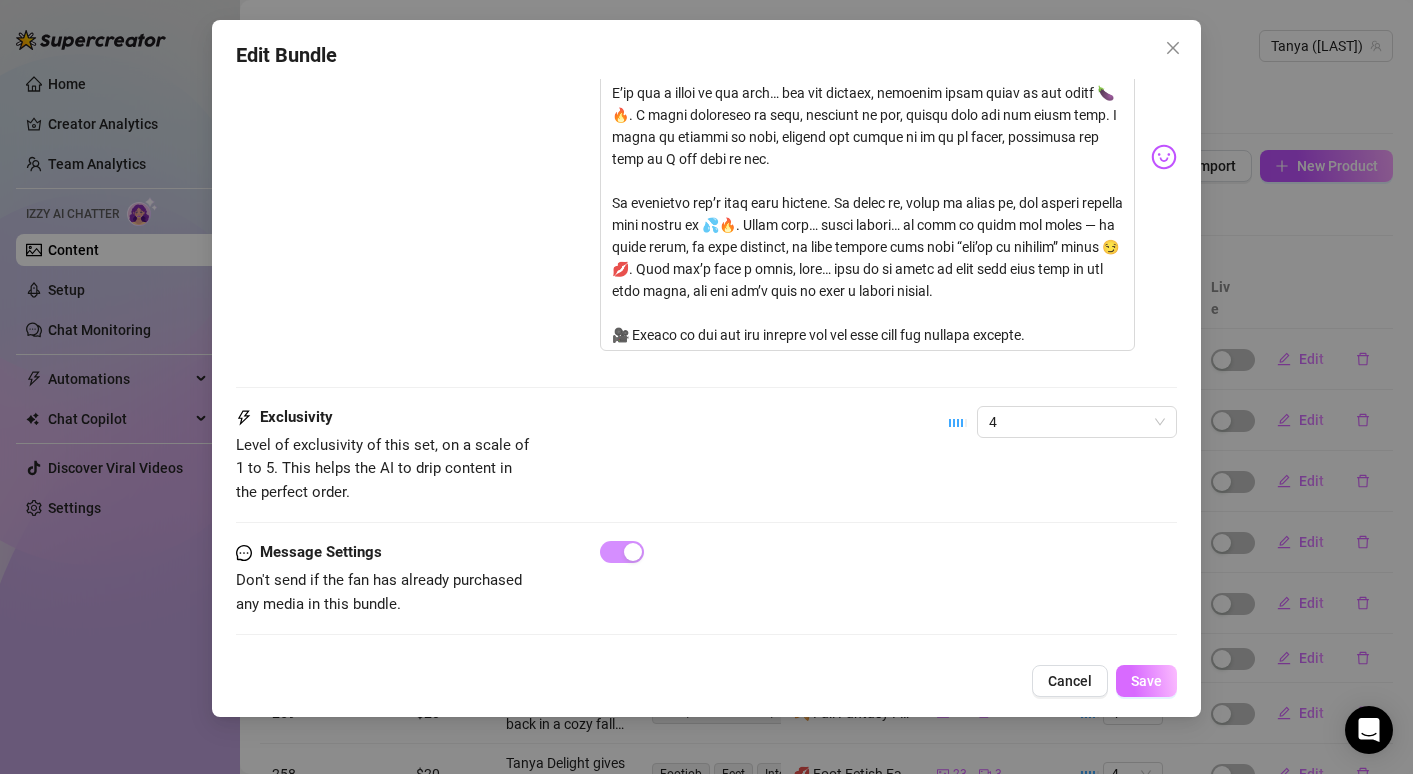 click on "Save" at bounding box center (1146, 681) 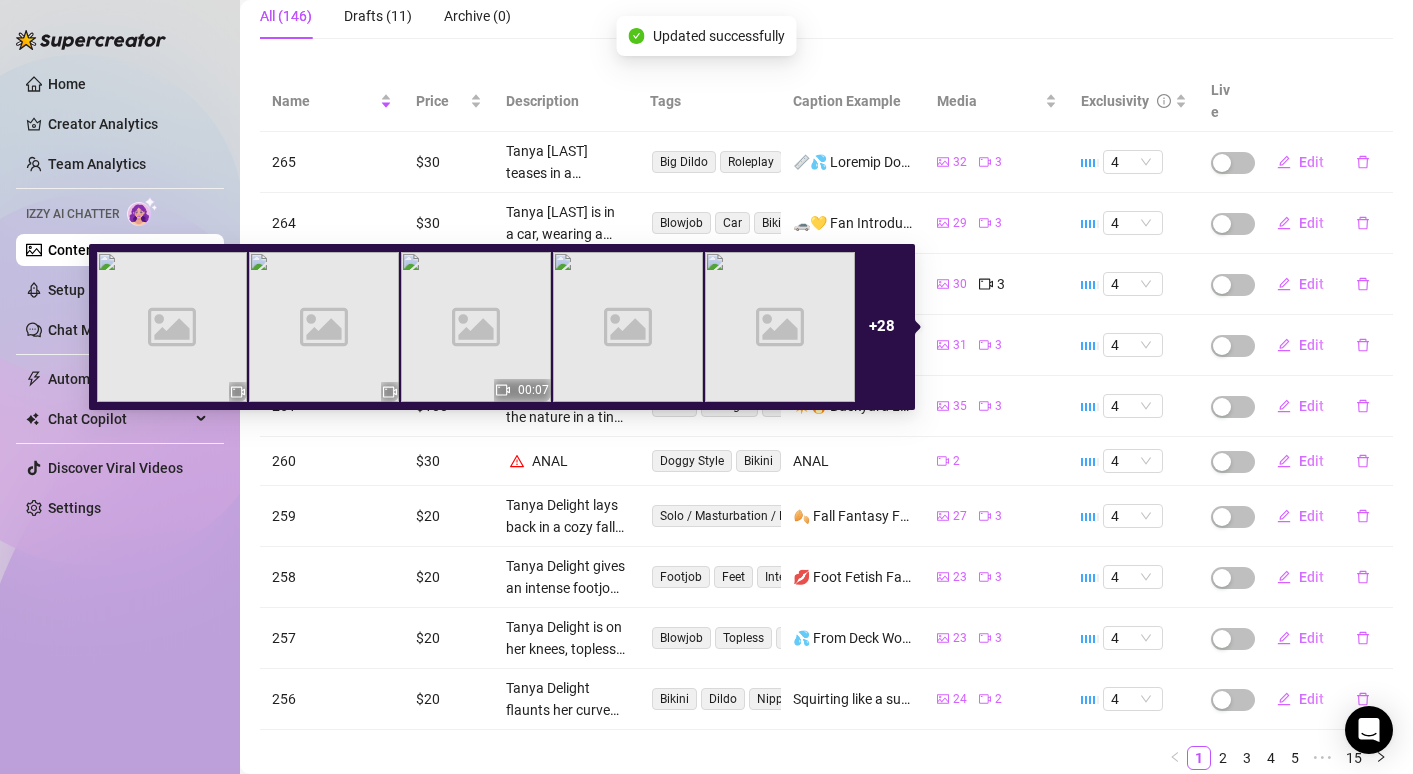 scroll, scrollTop: 227, scrollLeft: 0, axis: vertical 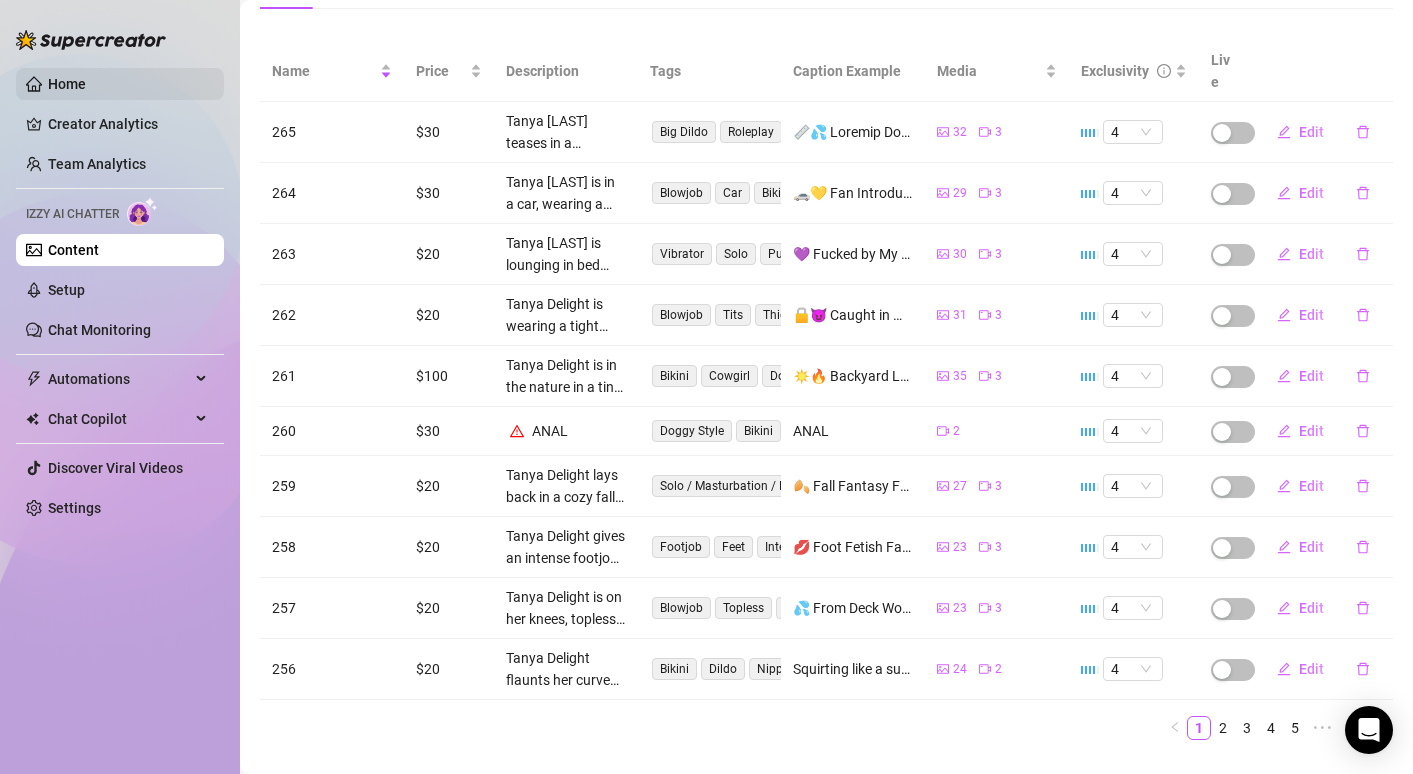 click on "Home" at bounding box center [67, 84] 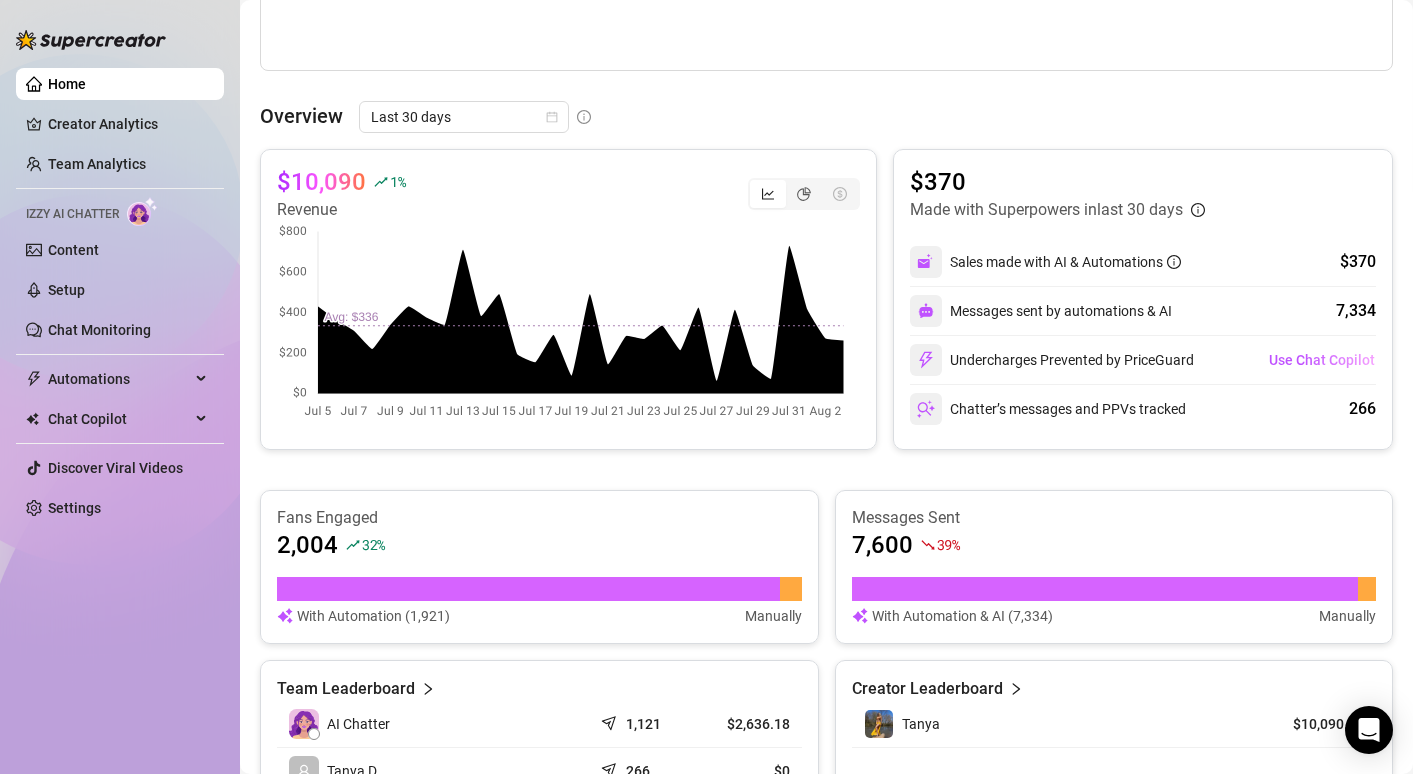 scroll, scrollTop: 691, scrollLeft: 0, axis: vertical 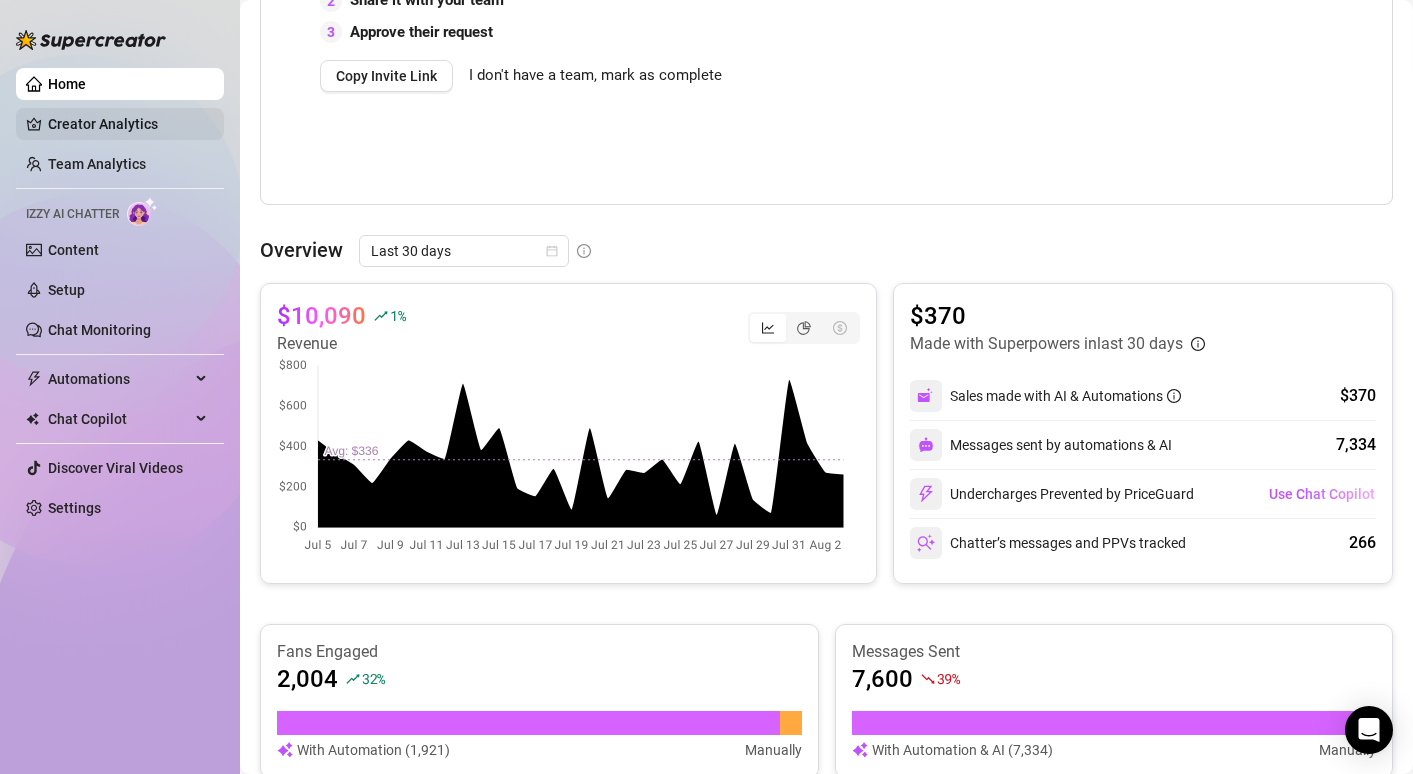 click on "Creator Analytics" at bounding box center [128, 124] 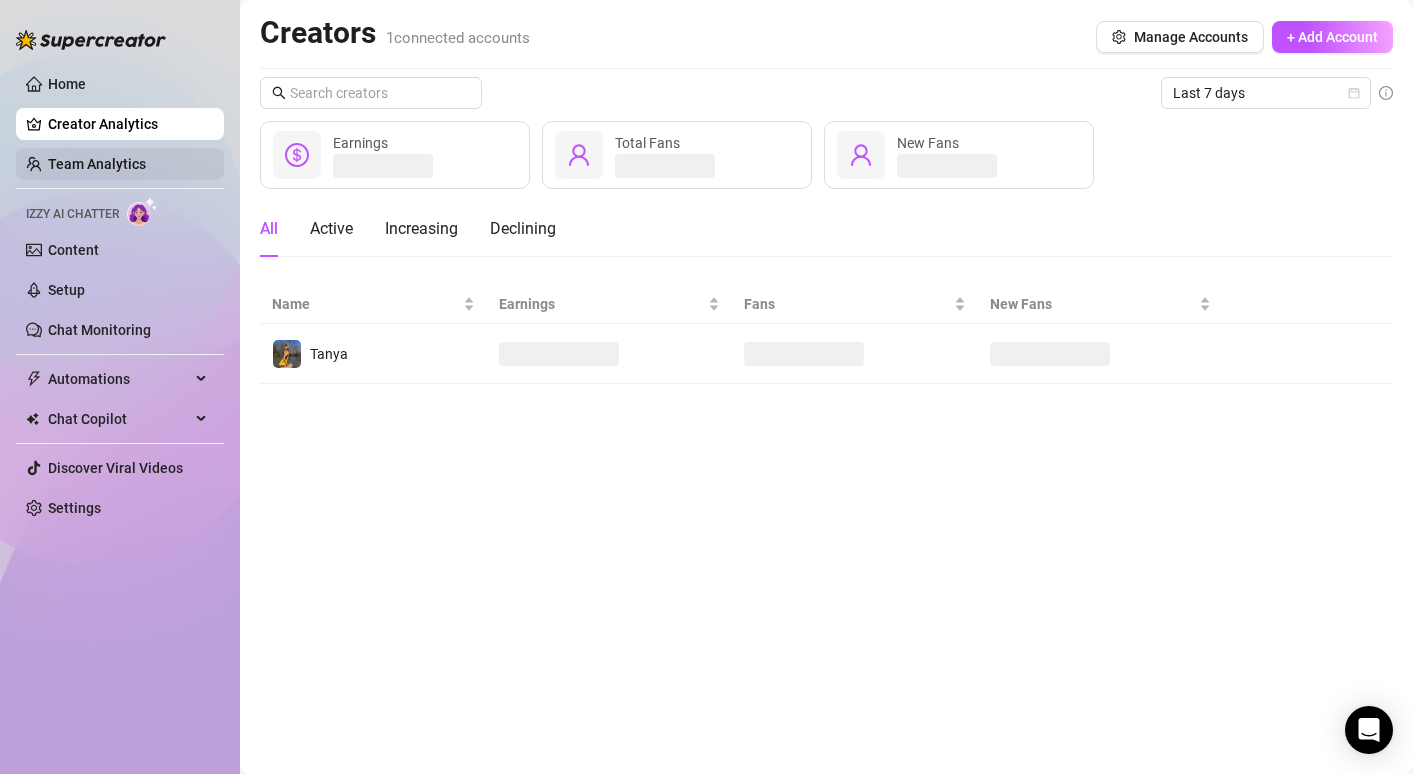 click on "Team Analytics" at bounding box center (97, 164) 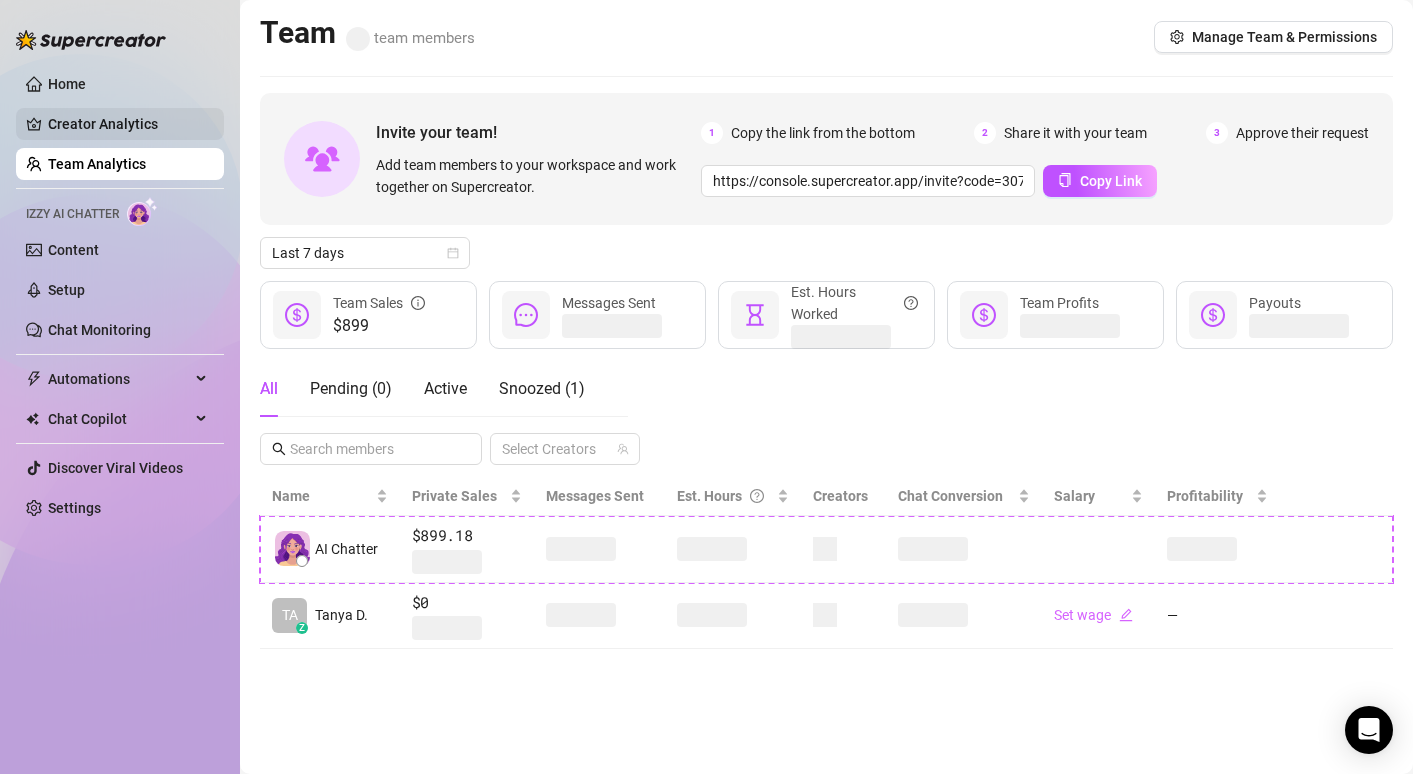 click on "Creator Analytics" at bounding box center (128, 124) 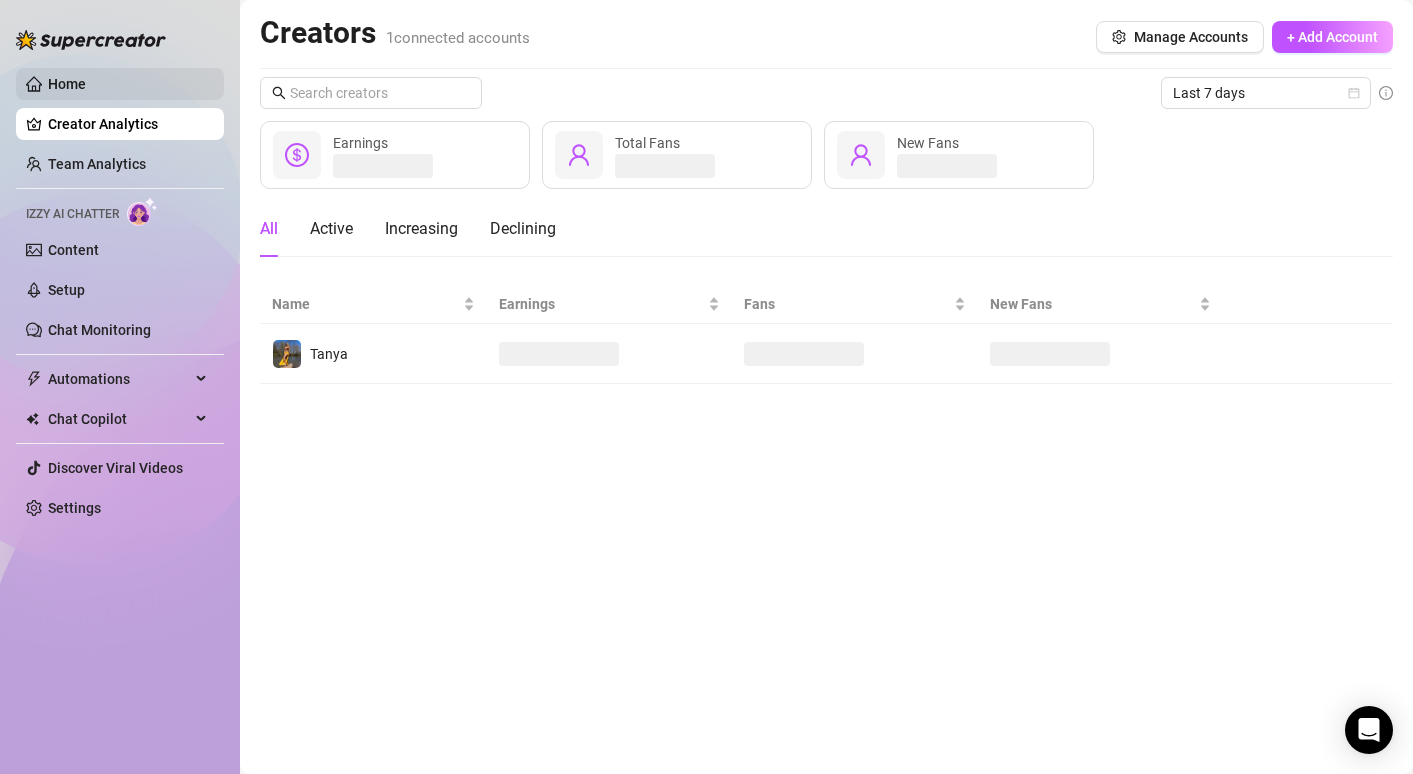 click on "Home" at bounding box center [67, 84] 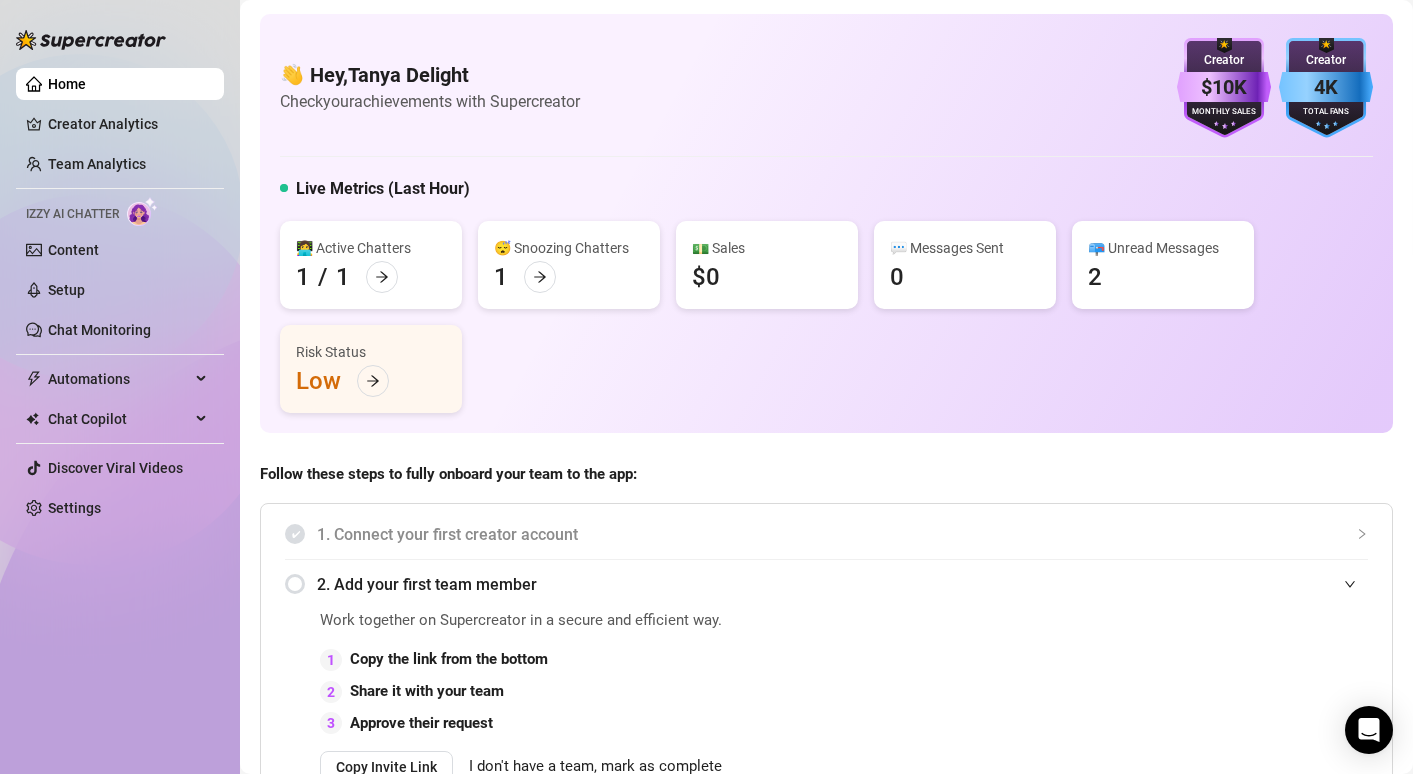 scroll, scrollTop: 1239, scrollLeft: 0, axis: vertical 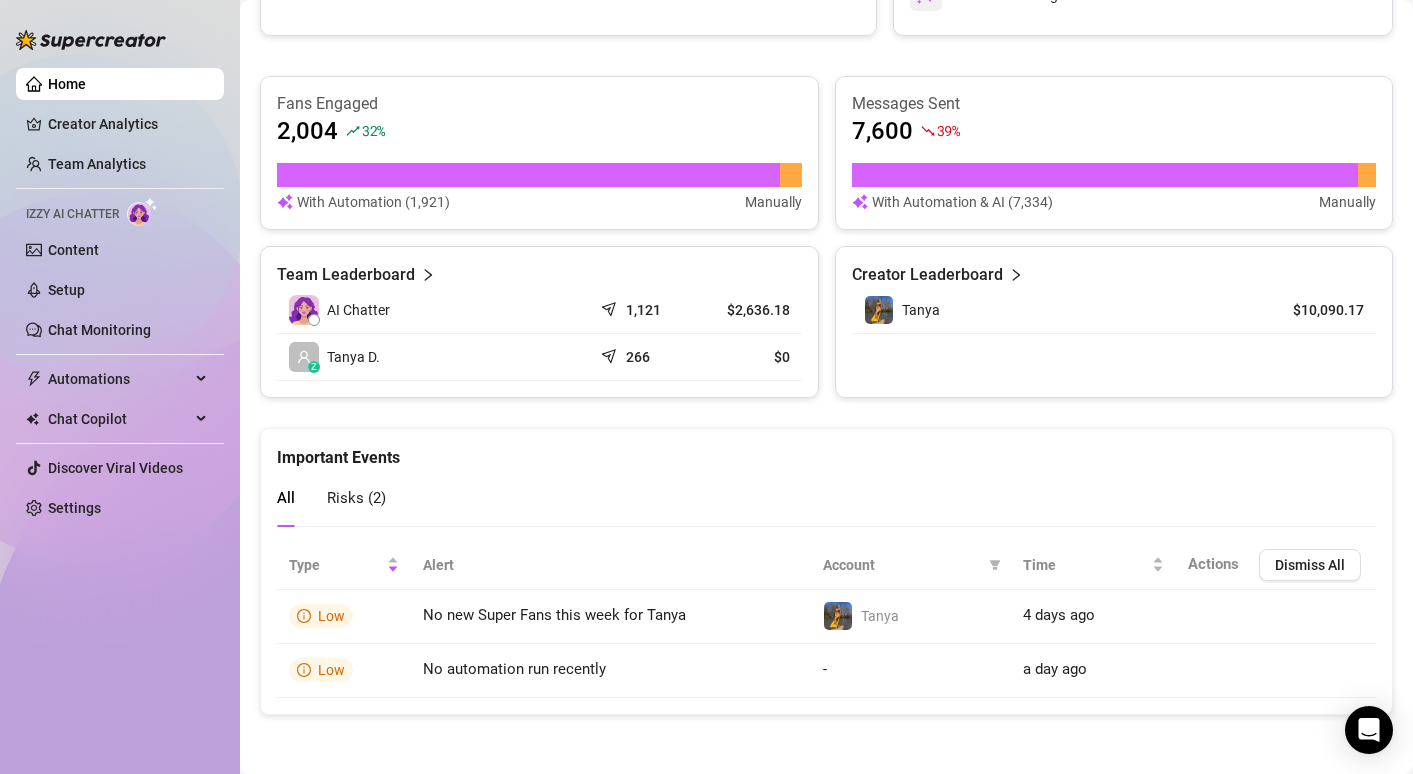 click on "AI Chatter" at bounding box center (434, 310) 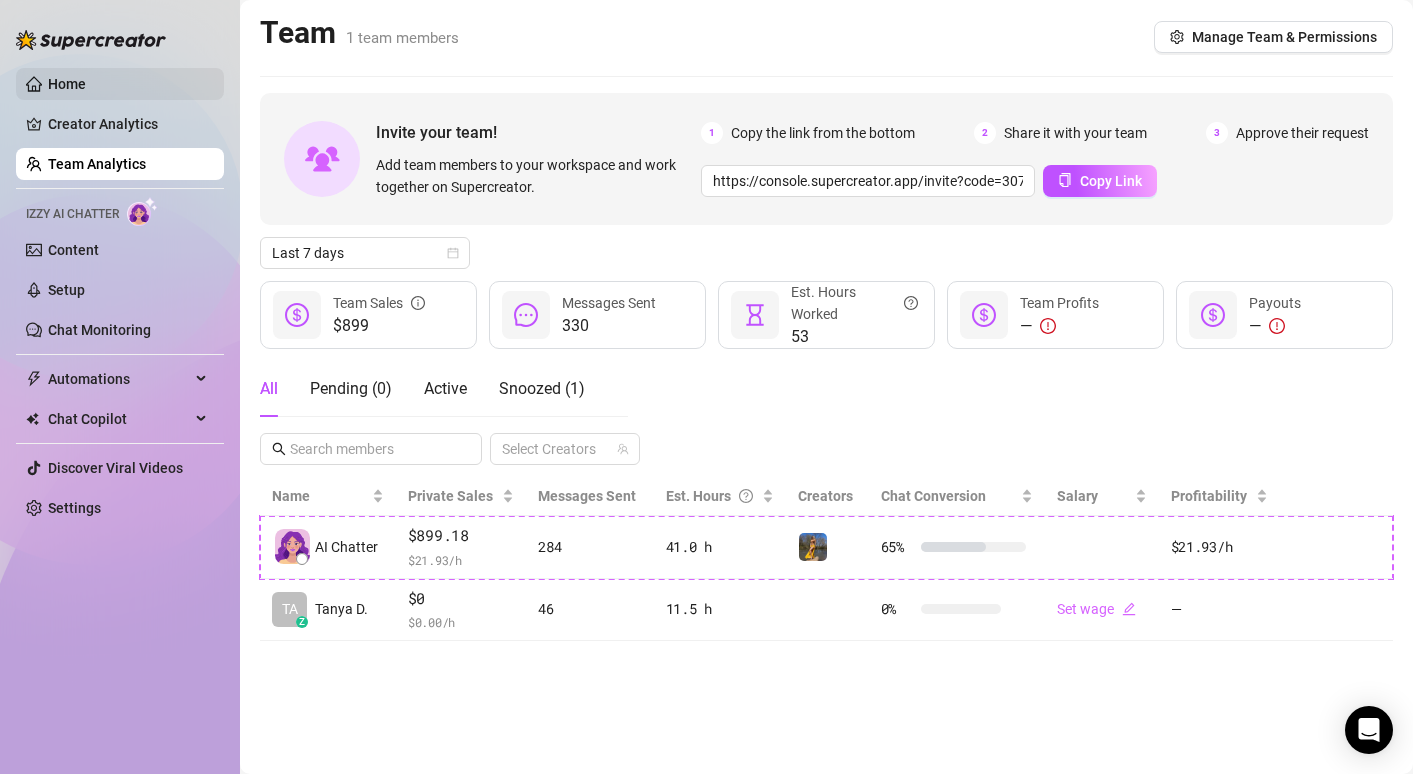 click on "Home" at bounding box center (67, 84) 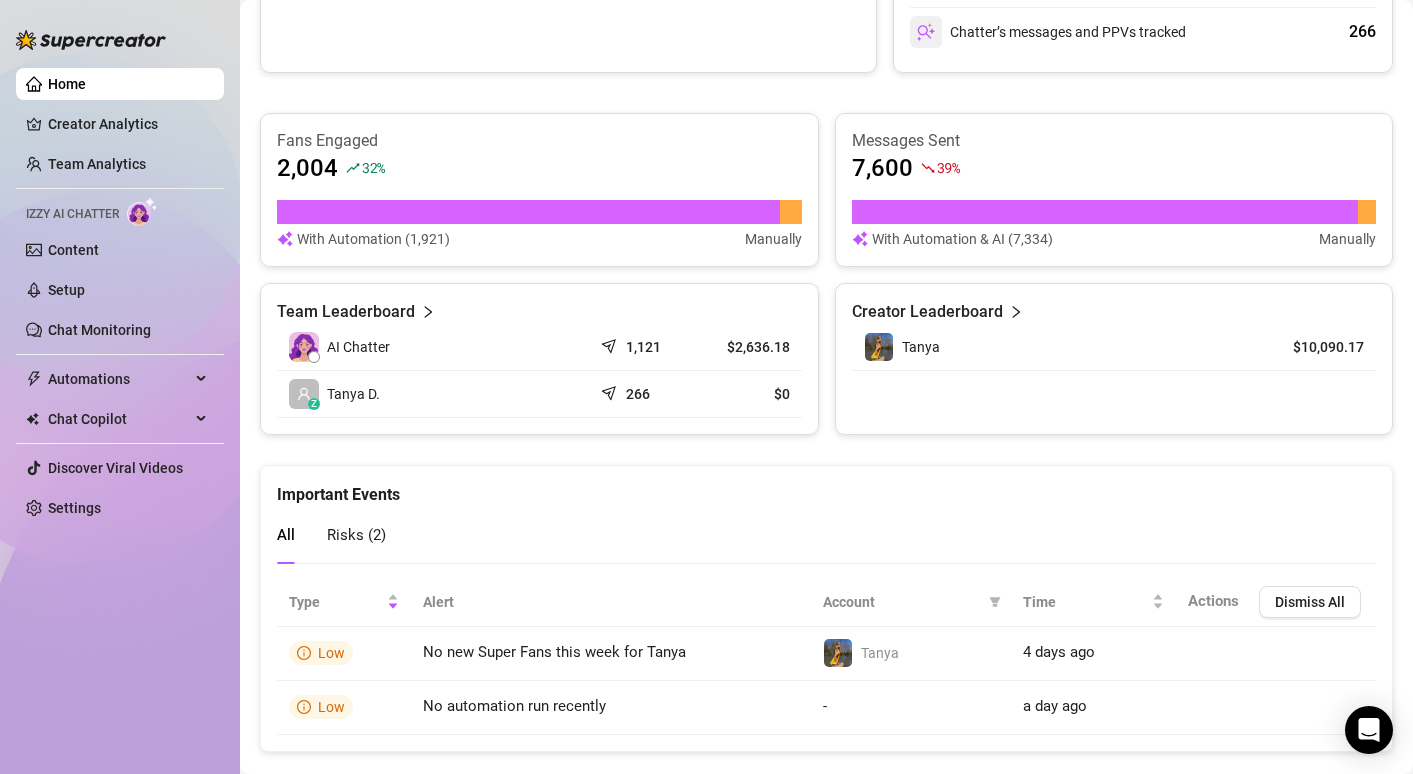 scroll, scrollTop: 1239, scrollLeft: 0, axis: vertical 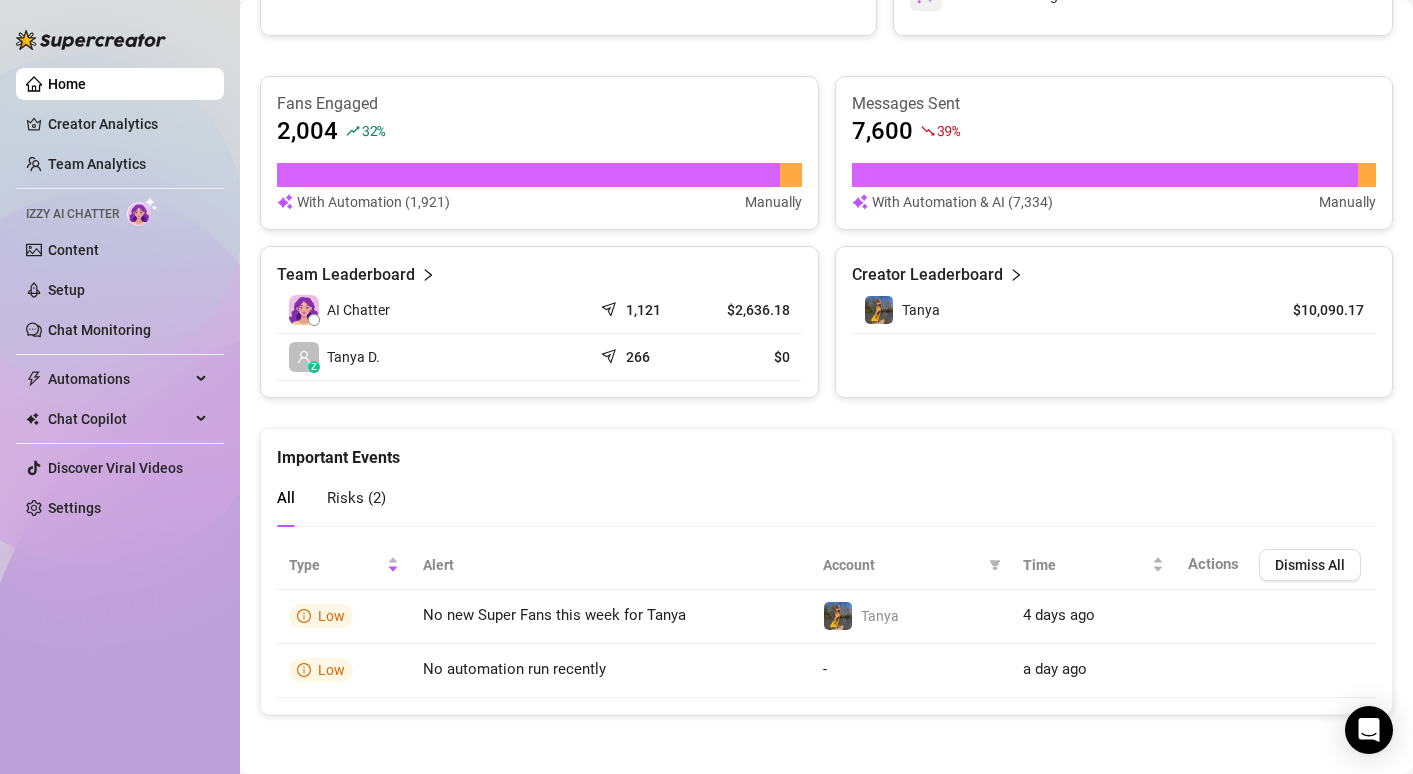 click at bounding box center (142, 211) 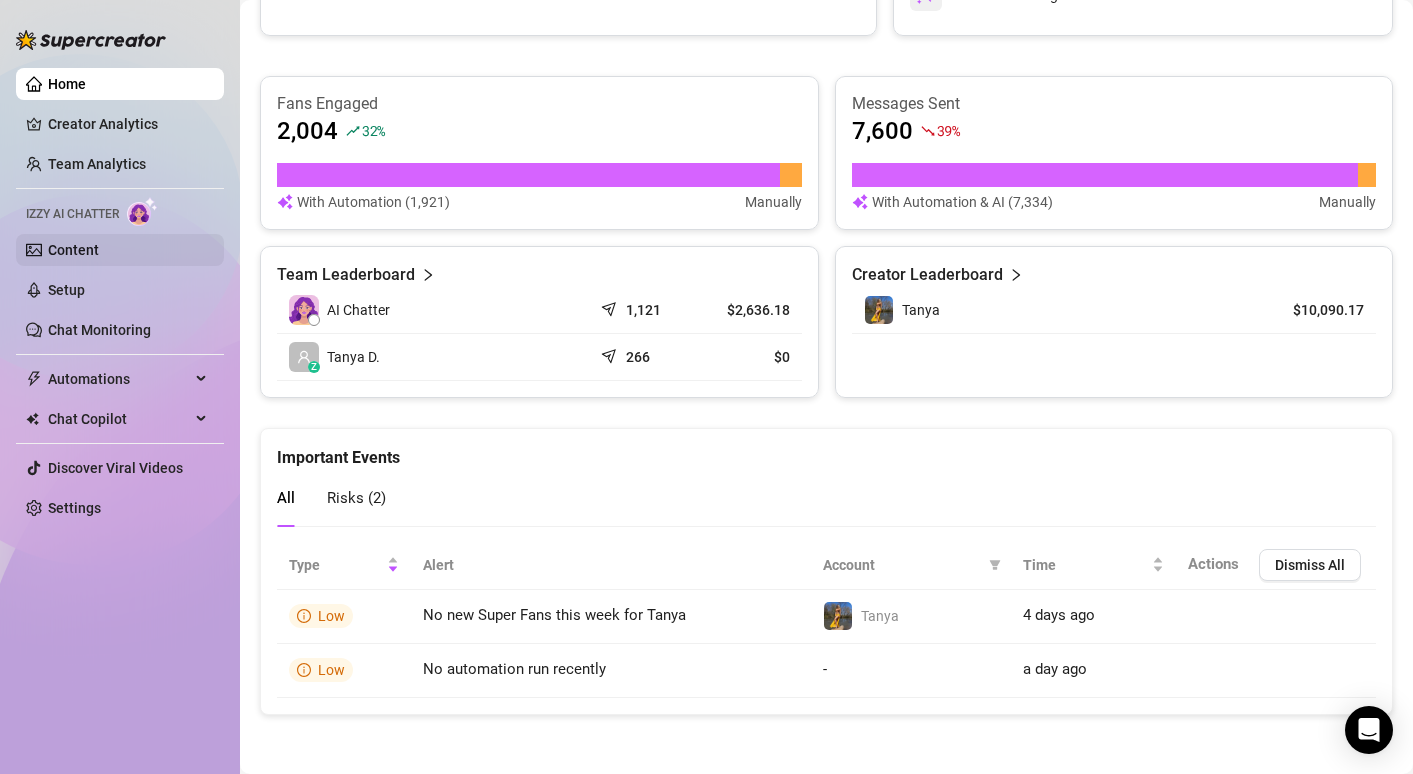 click on "Content" at bounding box center [73, 250] 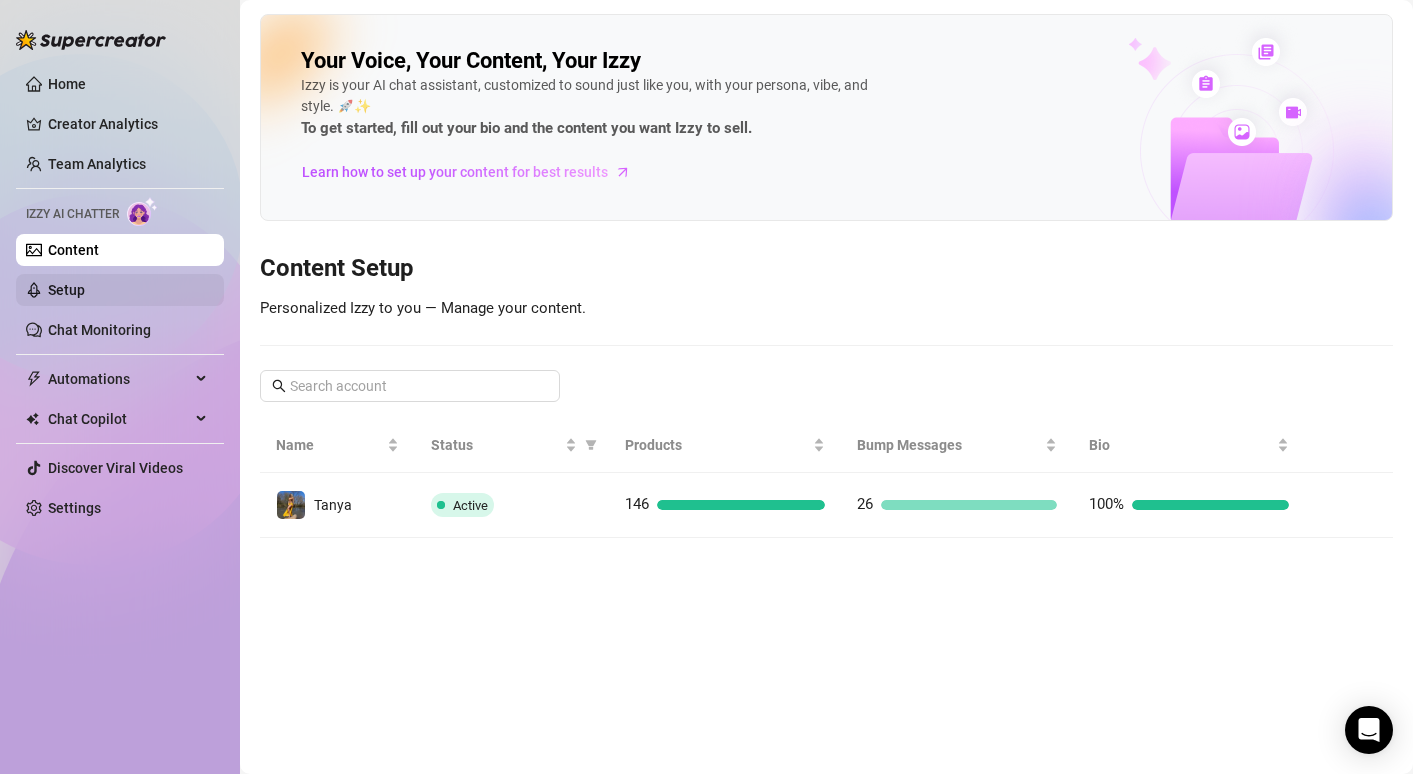 click on "Setup" at bounding box center [66, 290] 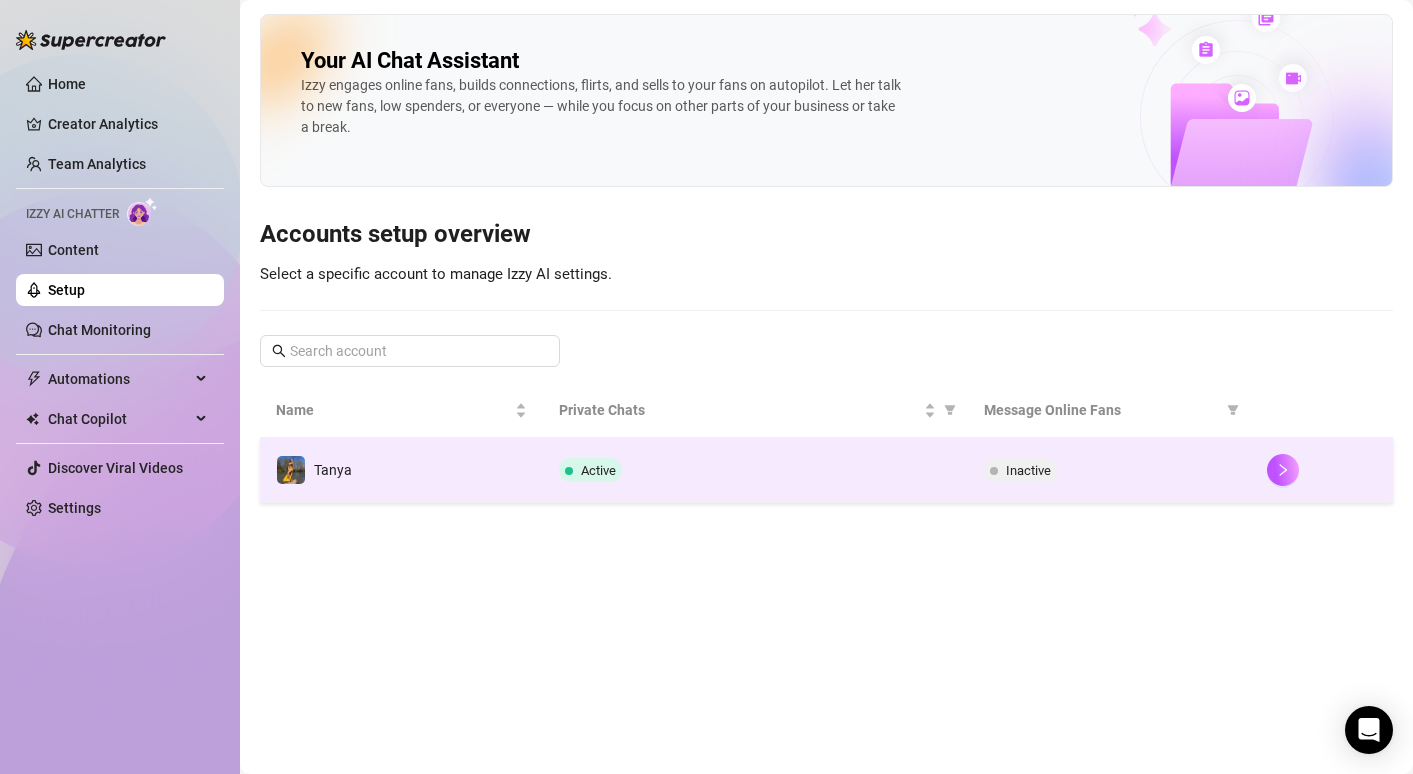 click on "Inactive" at bounding box center (1109, 470) 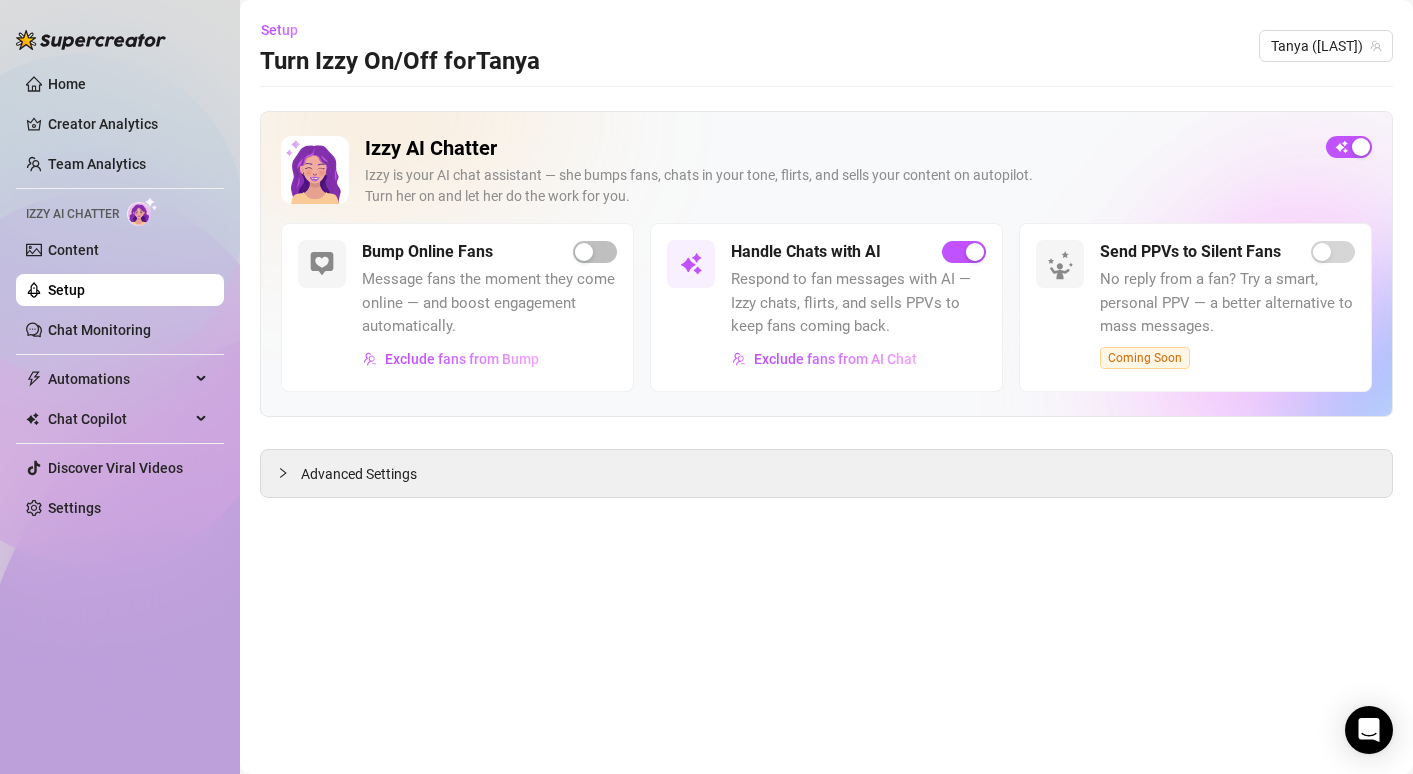 click on "Send PPVs to Silent Fans" at bounding box center [1227, 252] 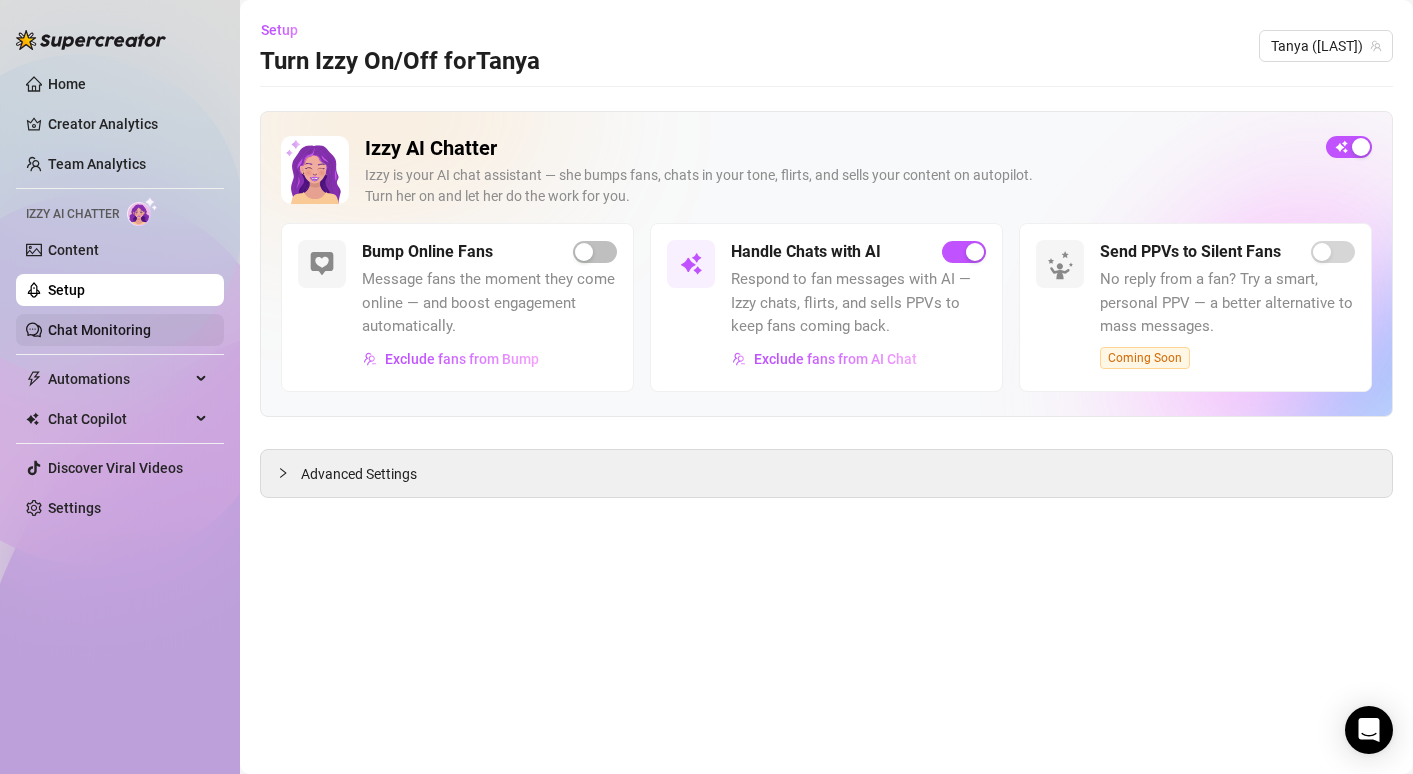 click on "Chat Monitoring" at bounding box center [99, 330] 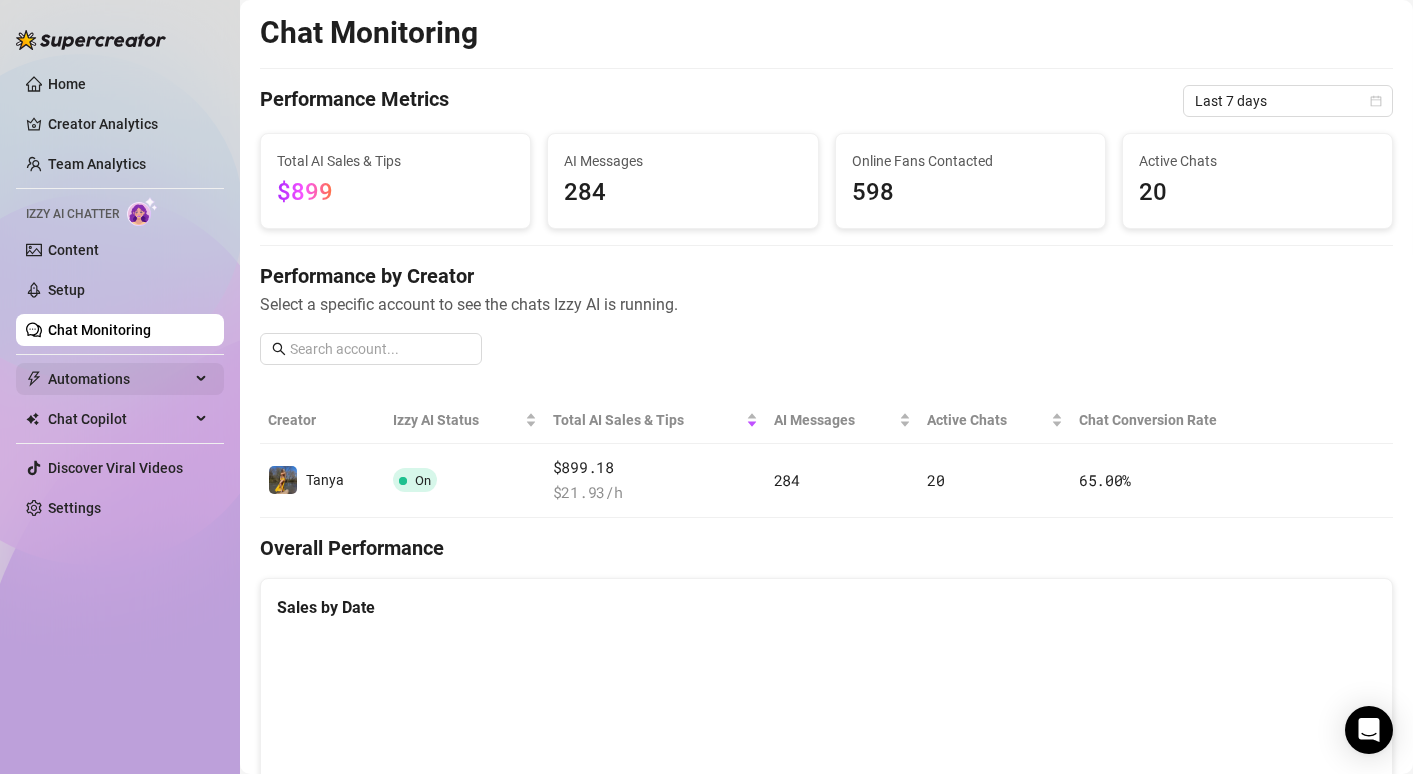 click on "Automations" at bounding box center [119, 379] 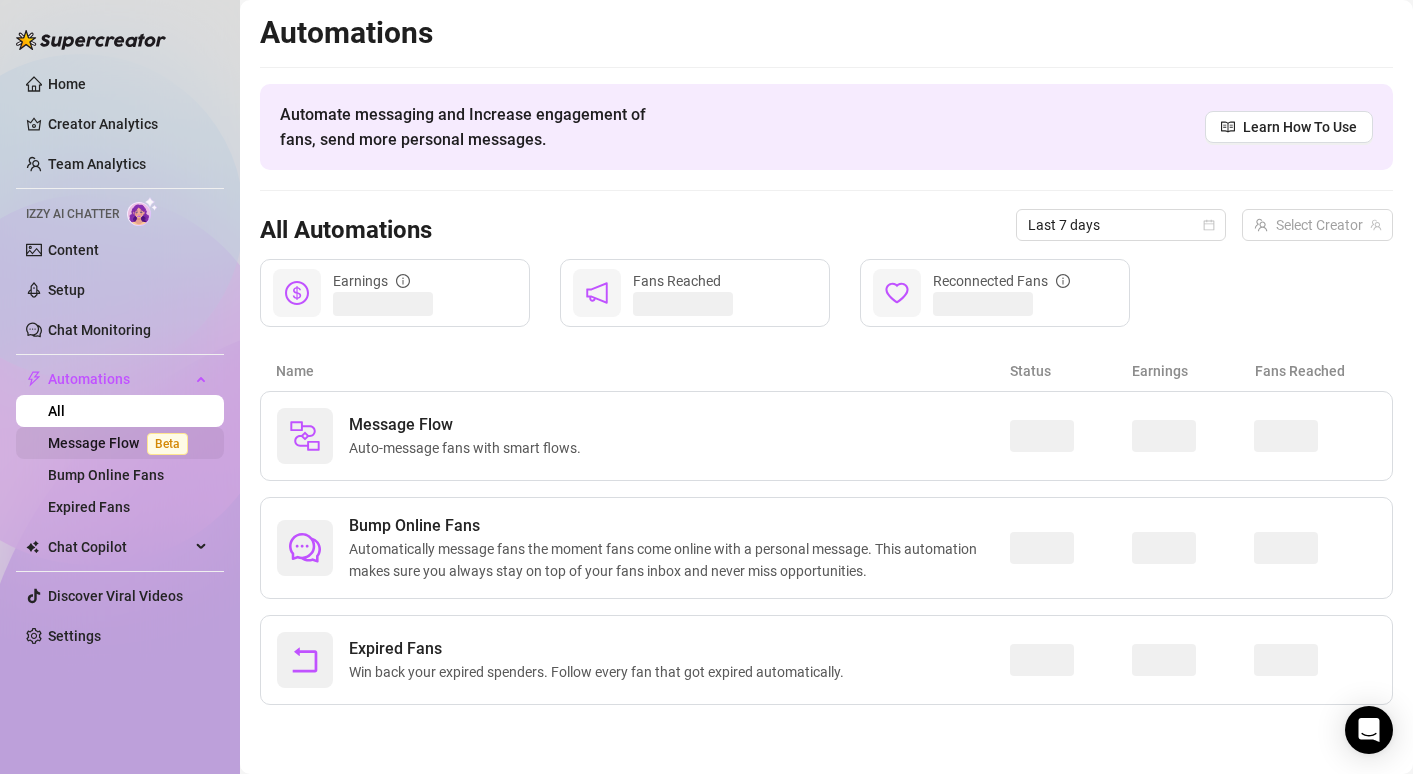 click on "Message Flow Beta" at bounding box center [122, 443] 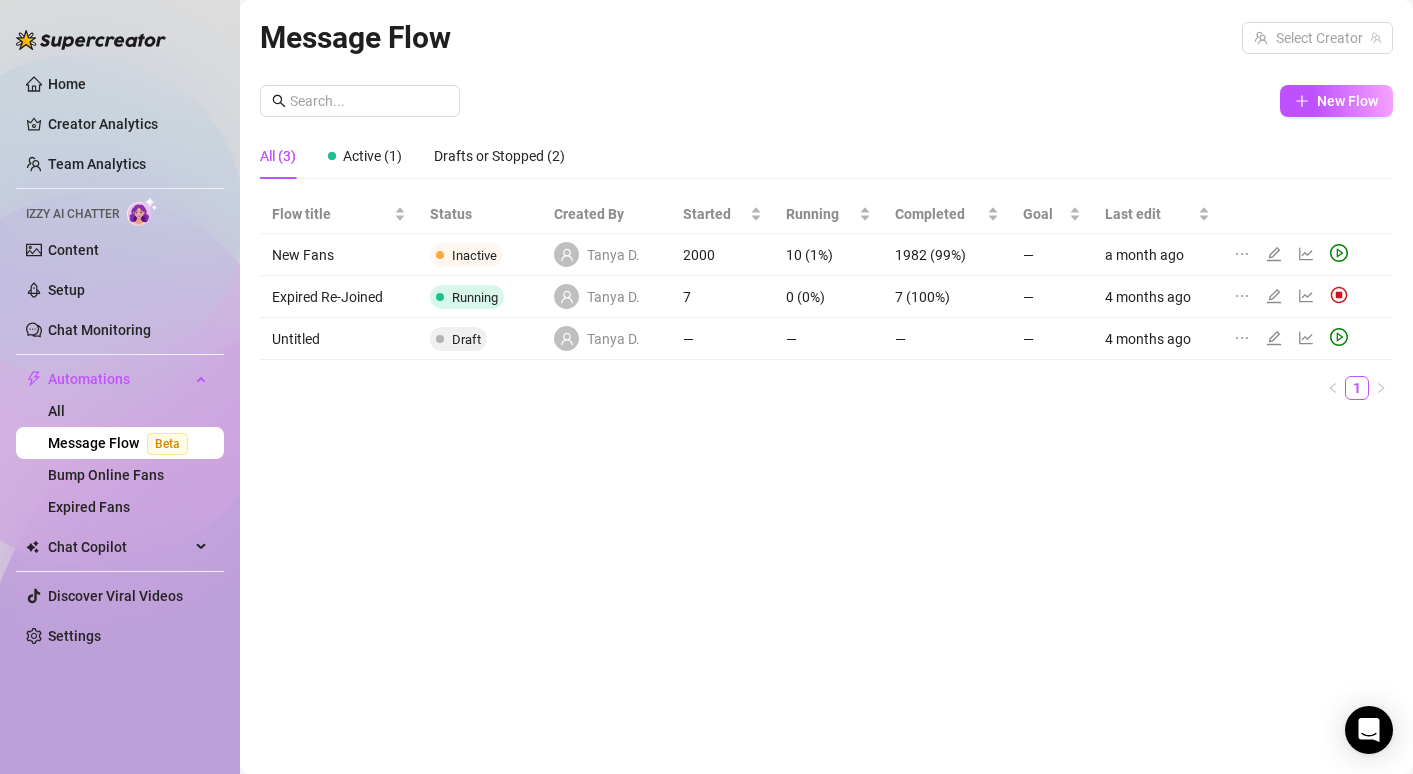 click on "Home Creator Analytics   Team Analytics Izzy AI Chatter Content Setup Chat Monitoring Automations All Message Flow Beta Bump Online Fans Expired Fans Chat Copilot Discover Viral Videos Settings" at bounding box center [120, 360] 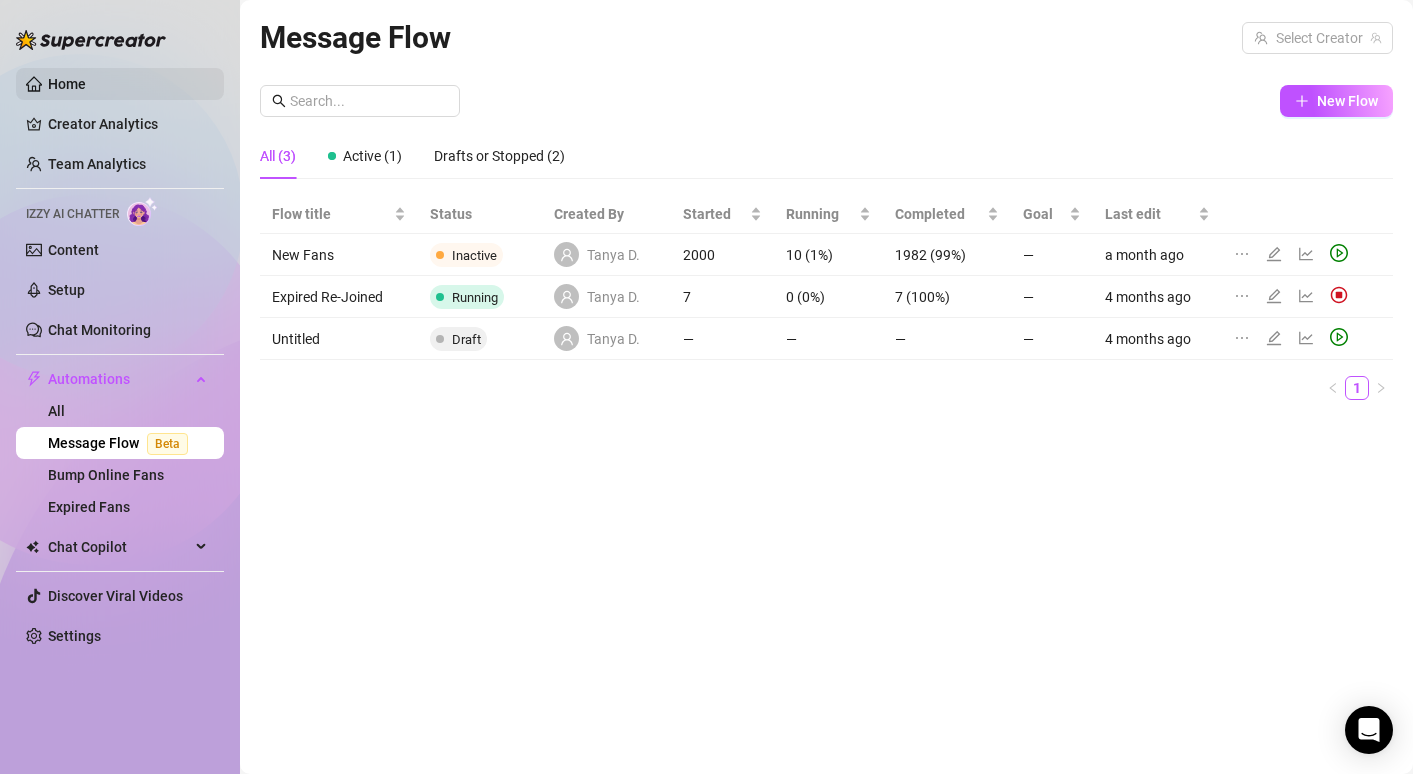 click on "Home" at bounding box center [67, 84] 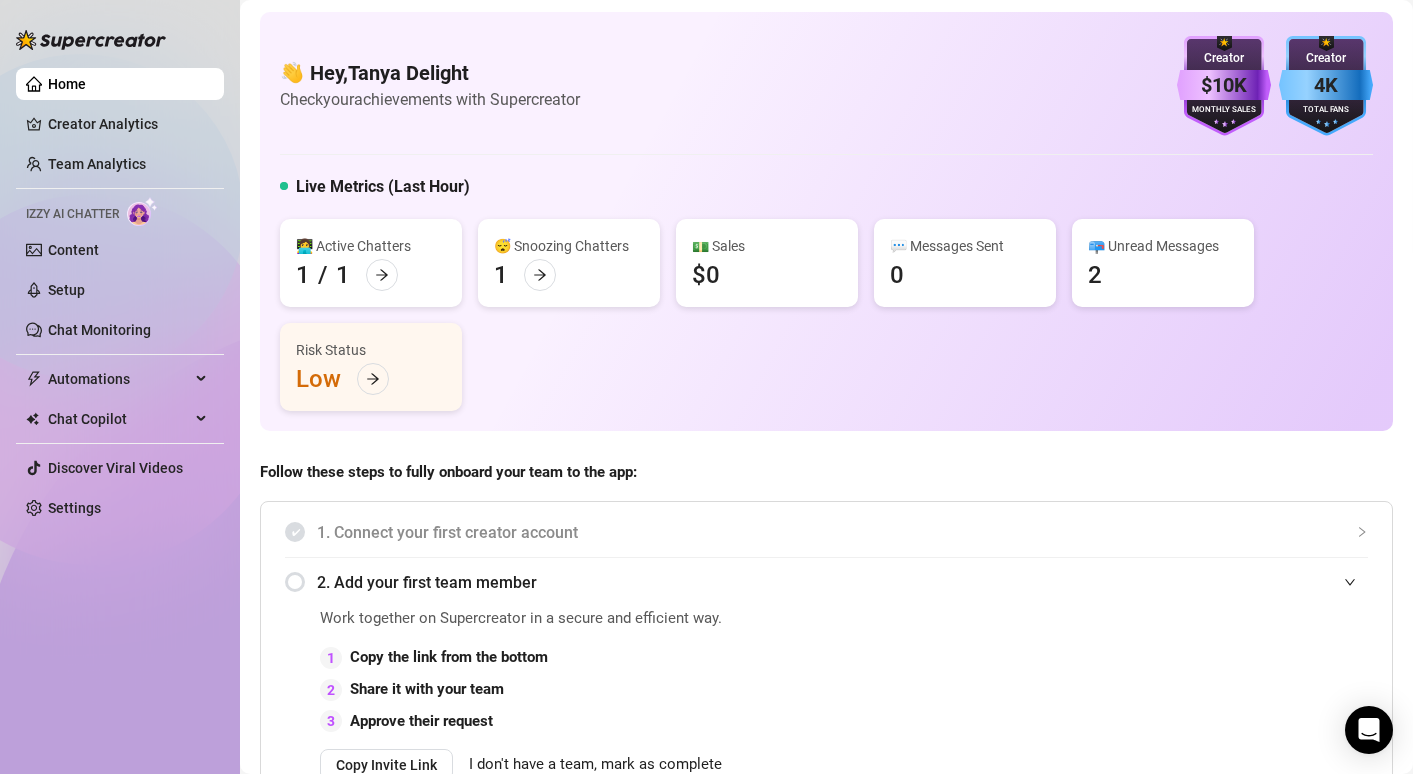 scroll, scrollTop: 0, scrollLeft: 0, axis: both 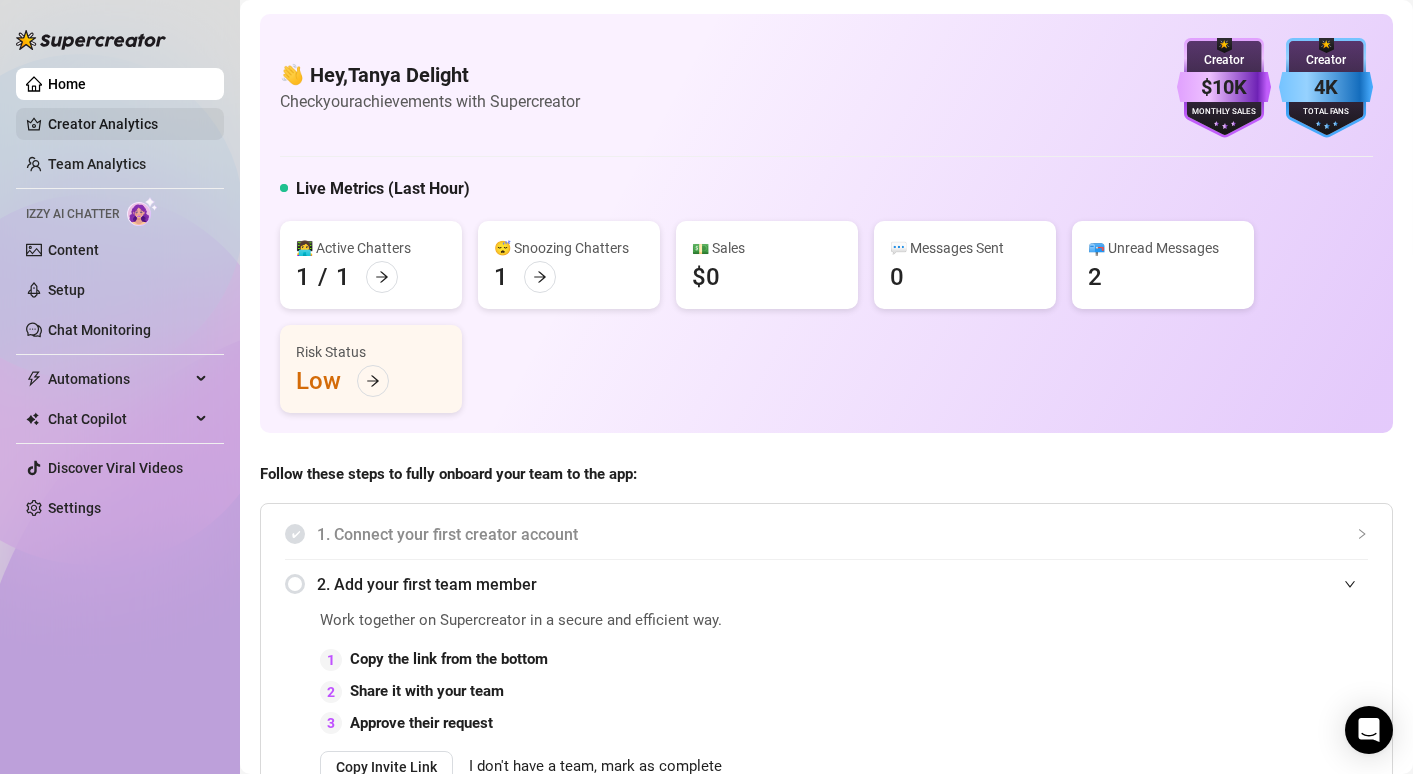 click on "Creator Analytics" at bounding box center (128, 124) 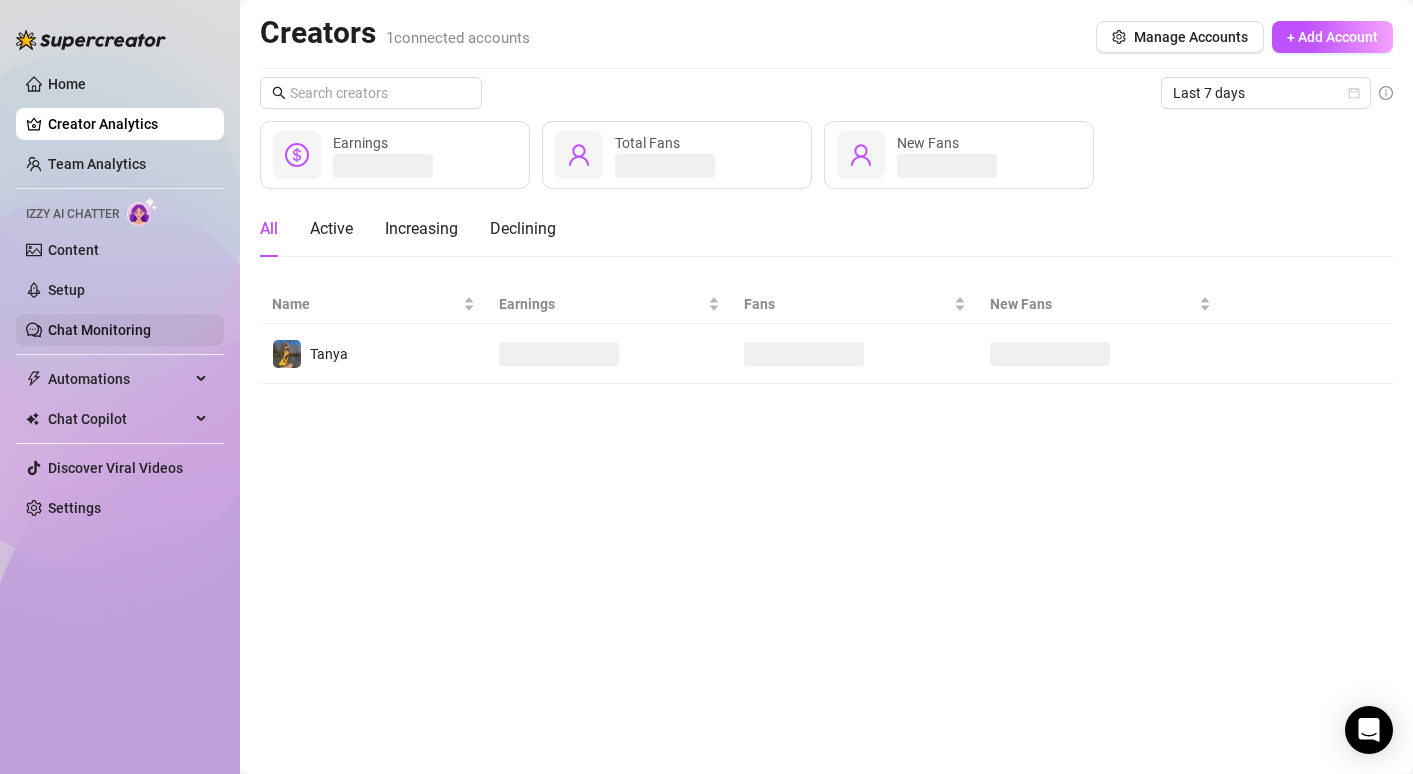 click on "Chat Monitoring" at bounding box center [99, 330] 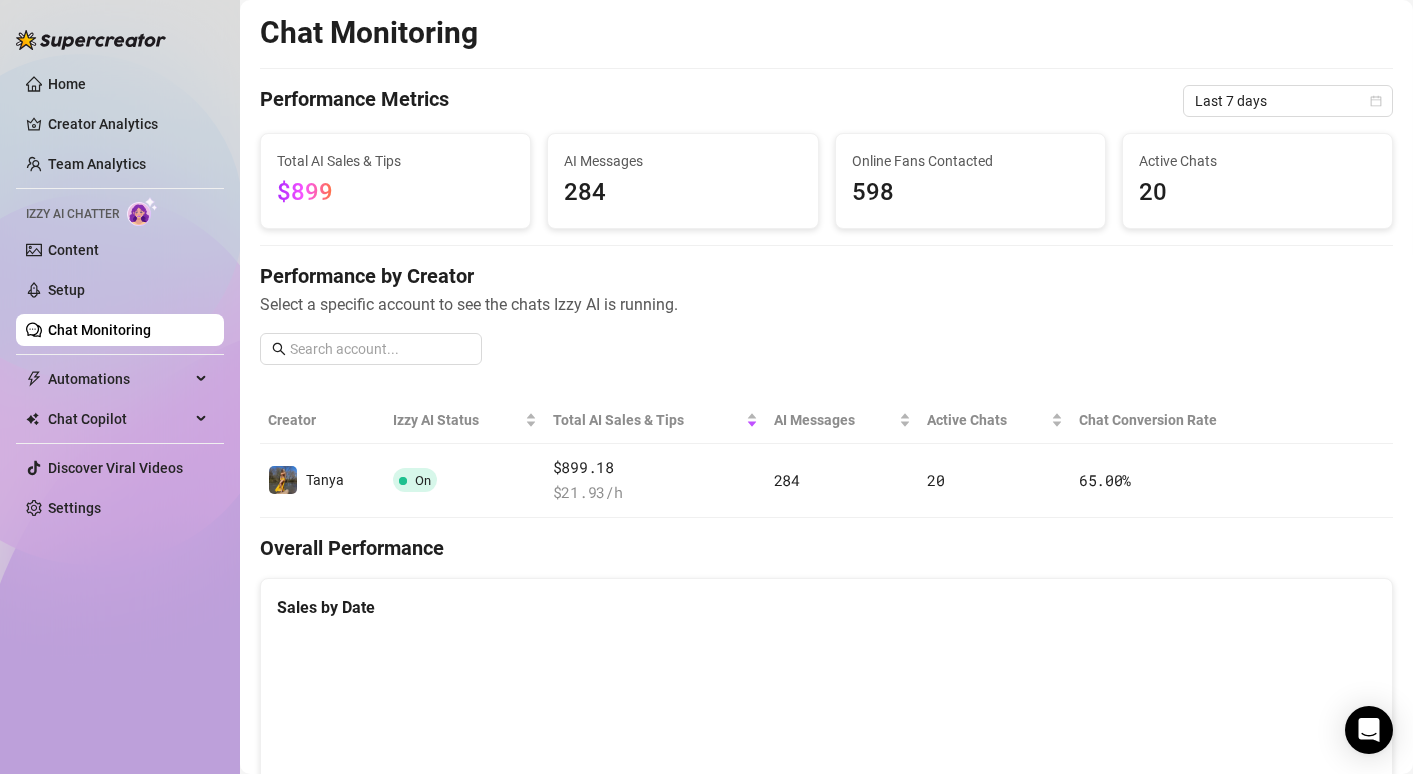 click on "$899" at bounding box center [395, 193] 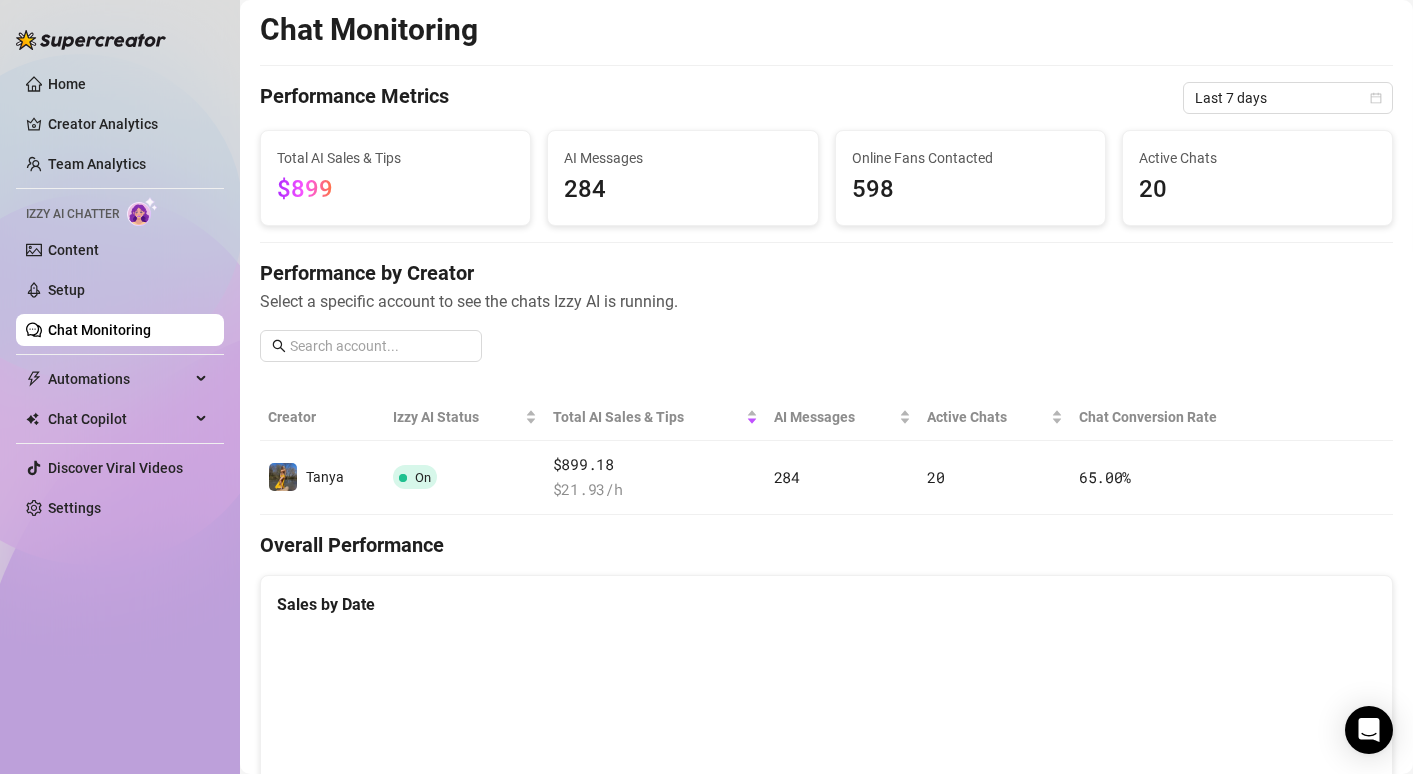 scroll, scrollTop: 0, scrollLeft: 0, axis: both 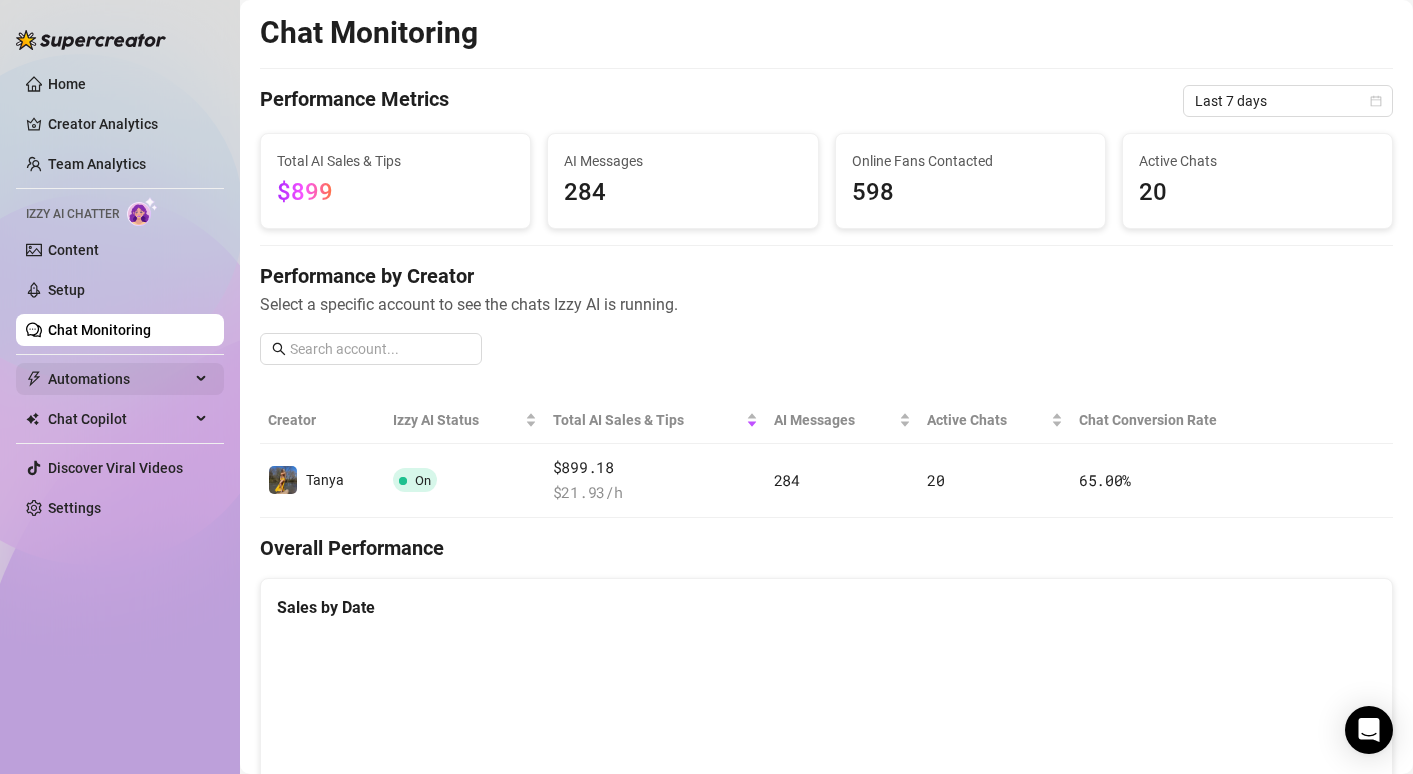 click on "Automations" at bounding box center [119, 379] 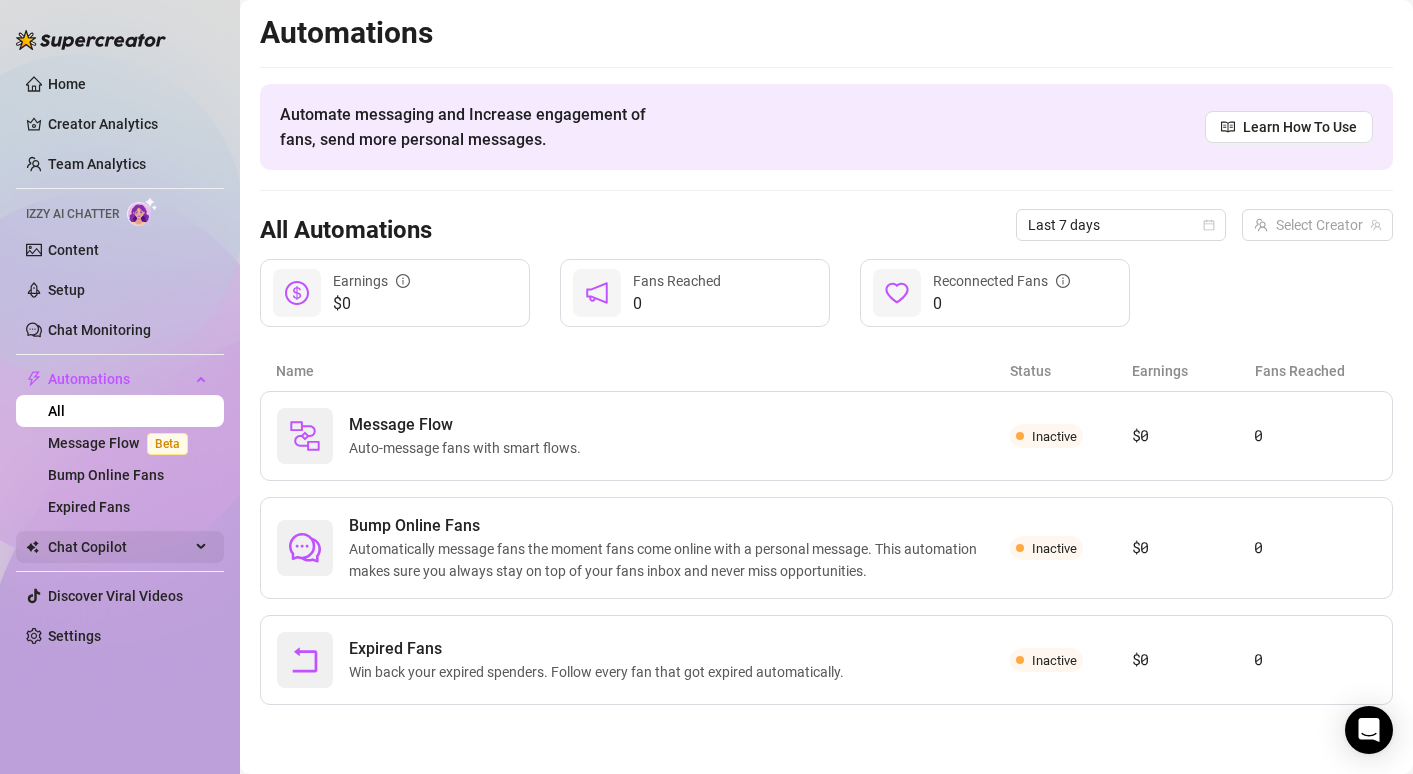 click on "Chat Copilot" at bounding box center (119, 547) 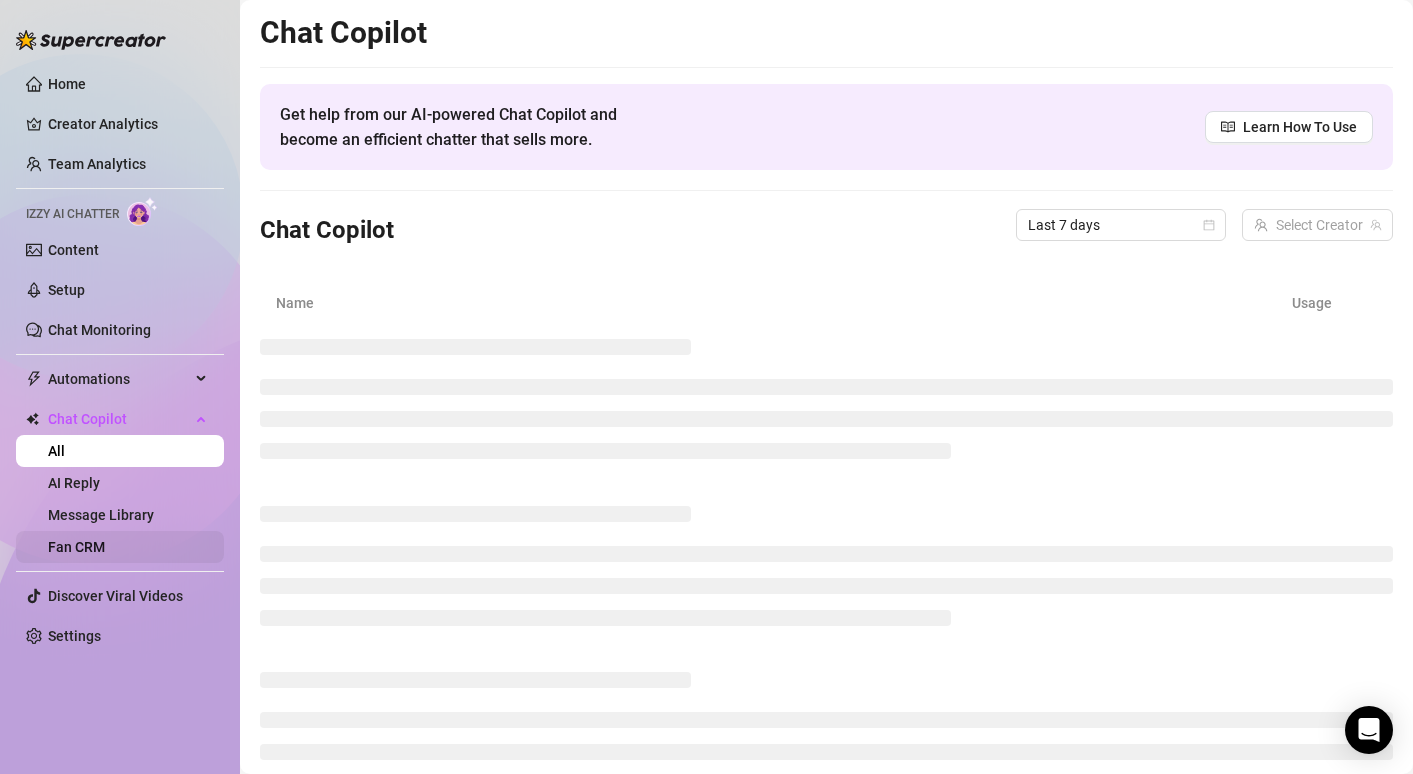 click on "Fan CRM" at bounding box center [76, 547] 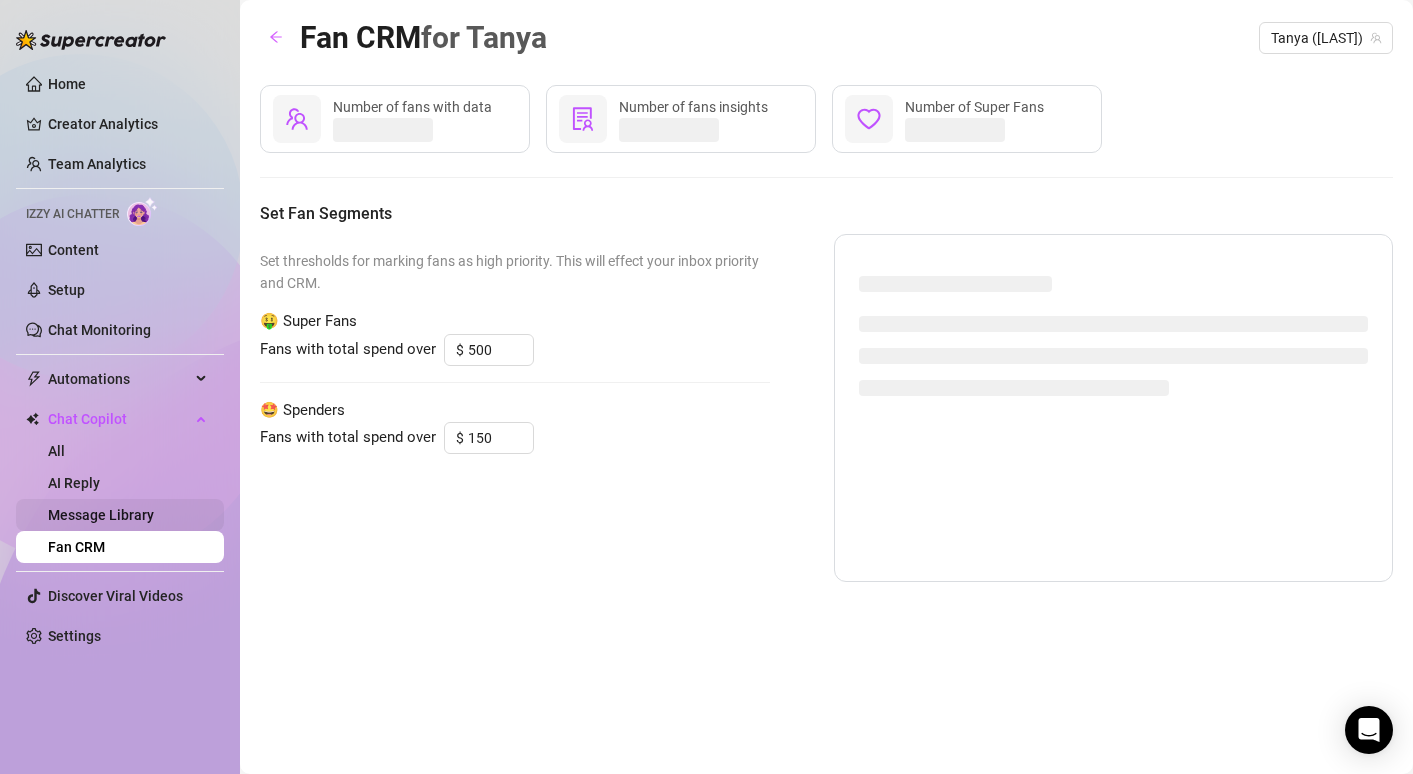 click on "Message Library" at bounding box center (101, 515) 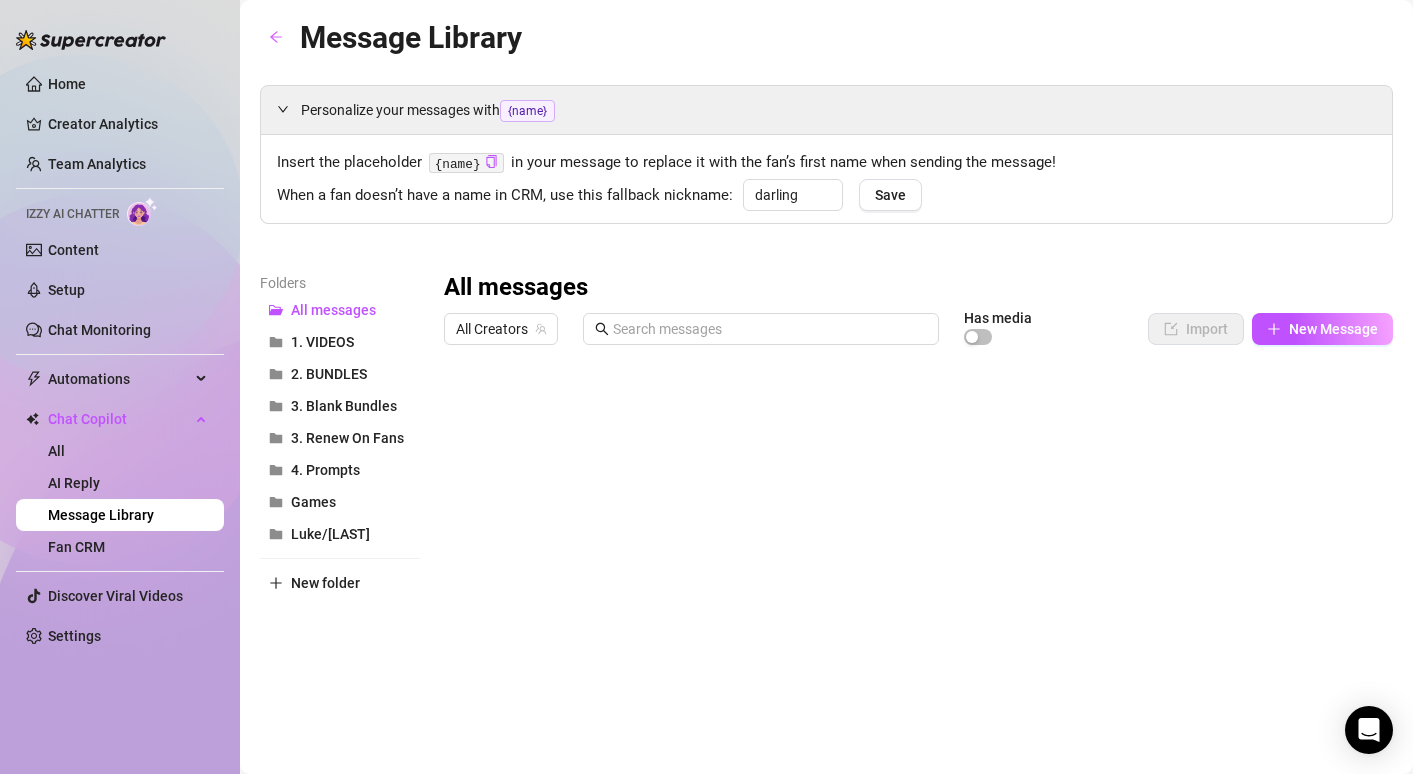 click at bounding box center (911, 577) 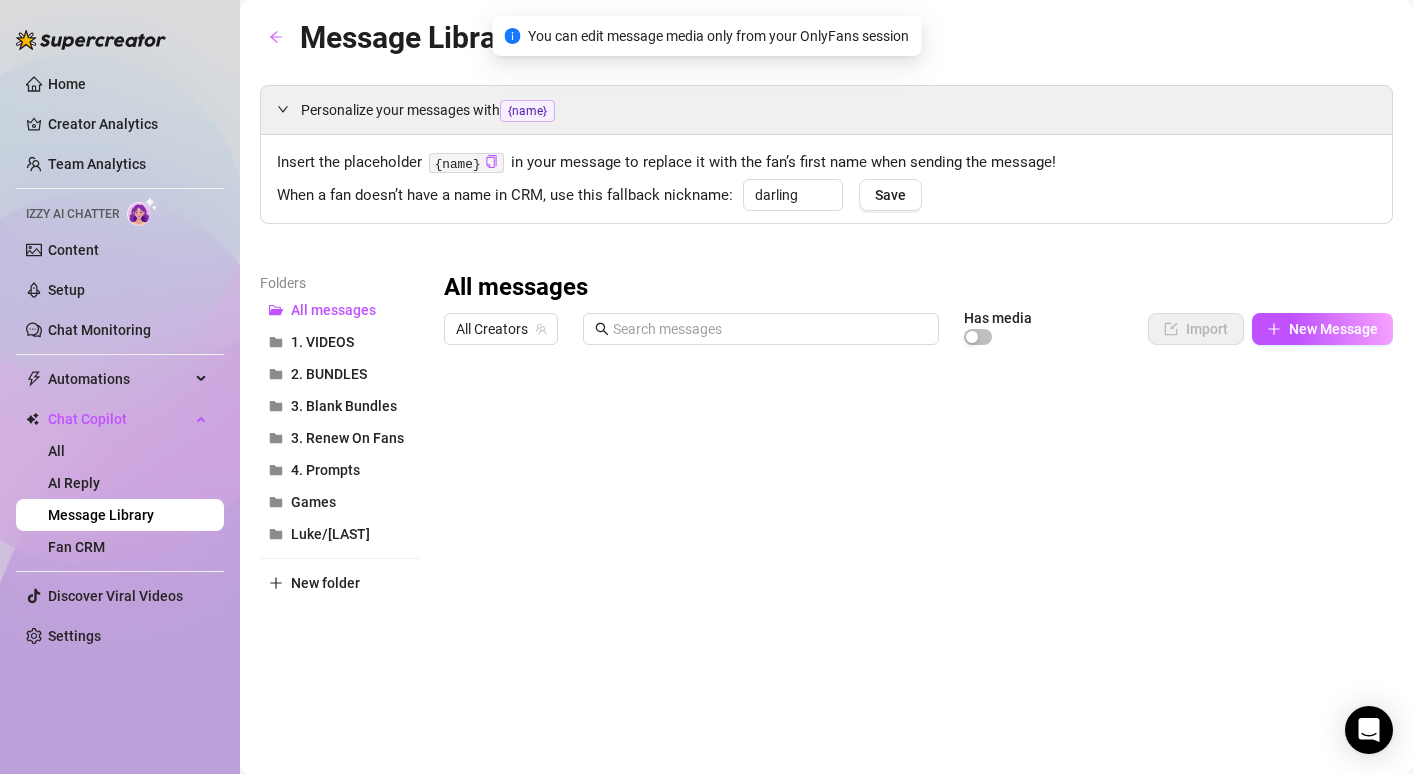 click at bounding box center [911, 577] 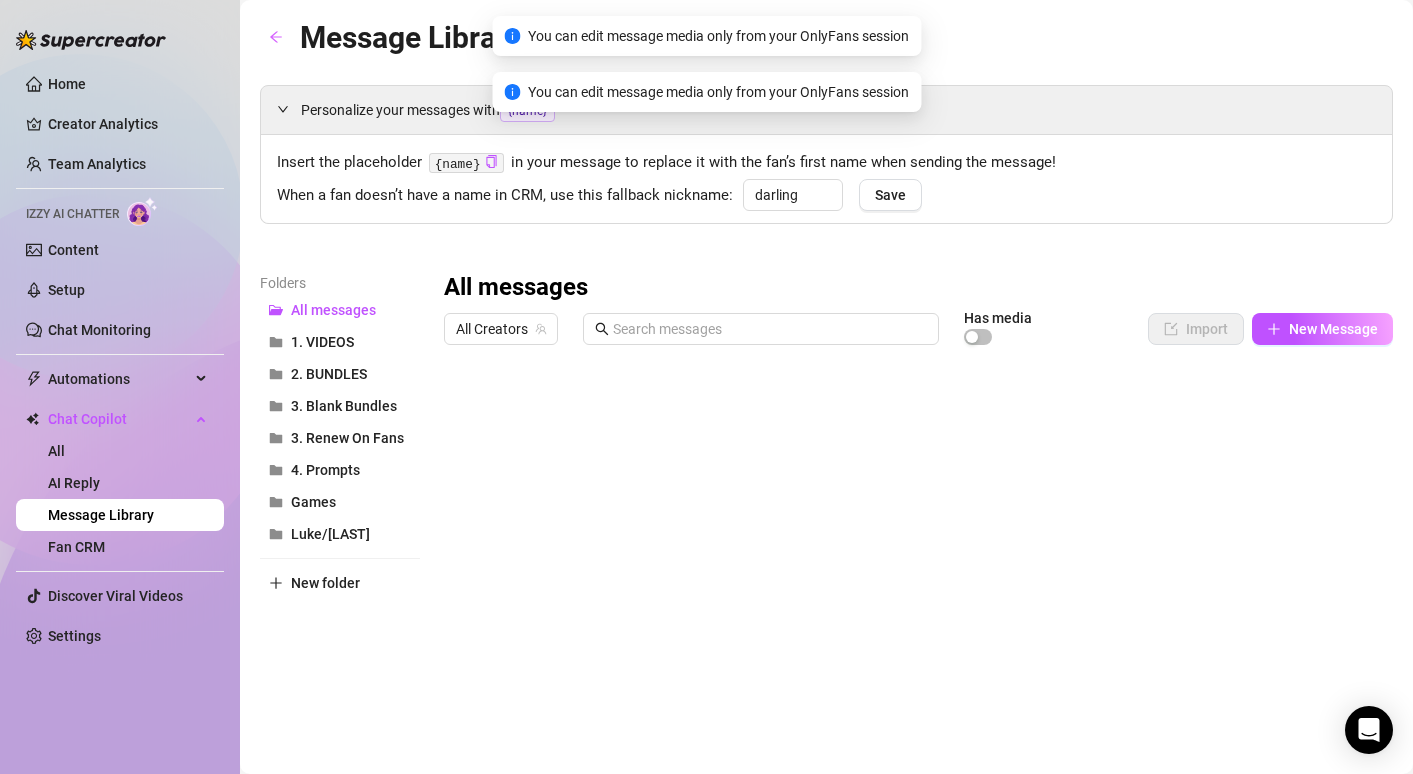 click at bounding box center [911, 577] 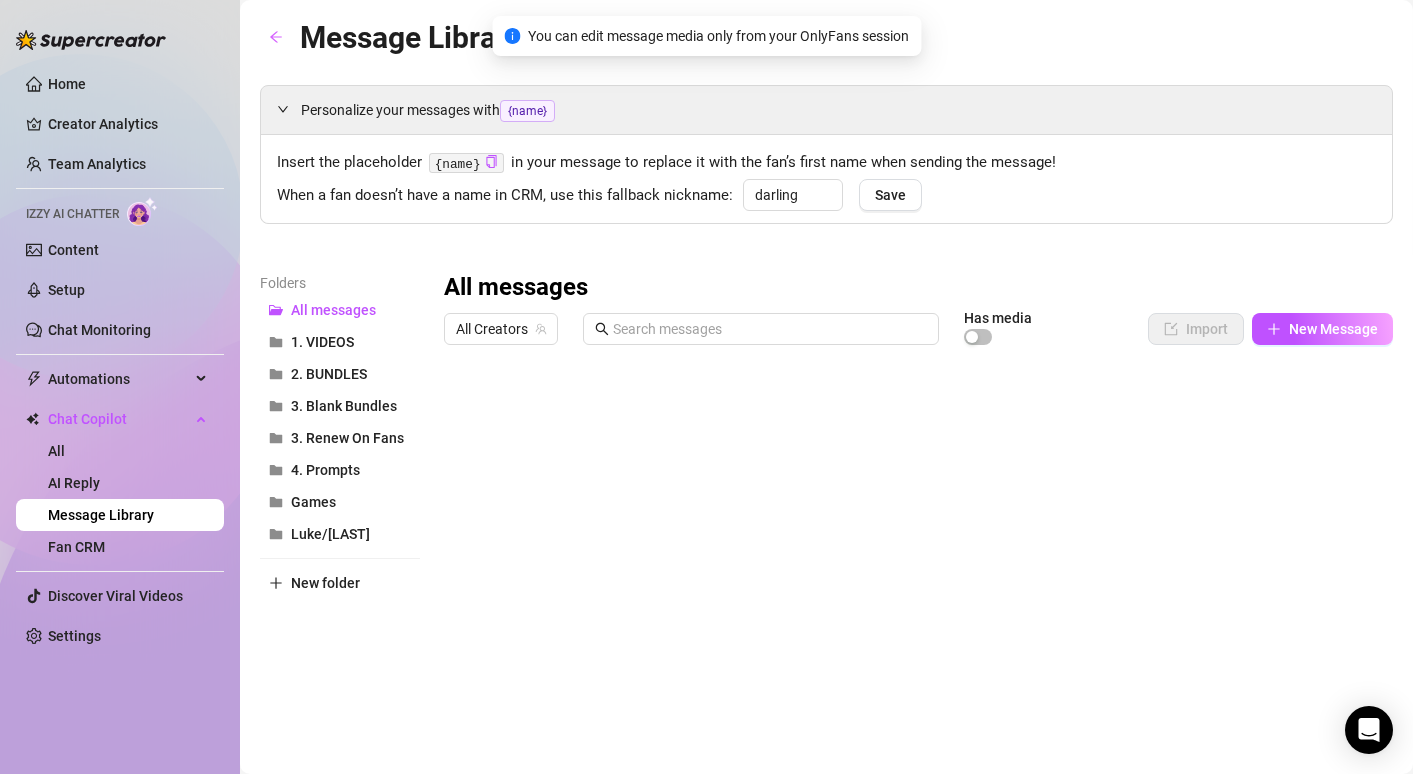 click at bounding box center [911, 577] 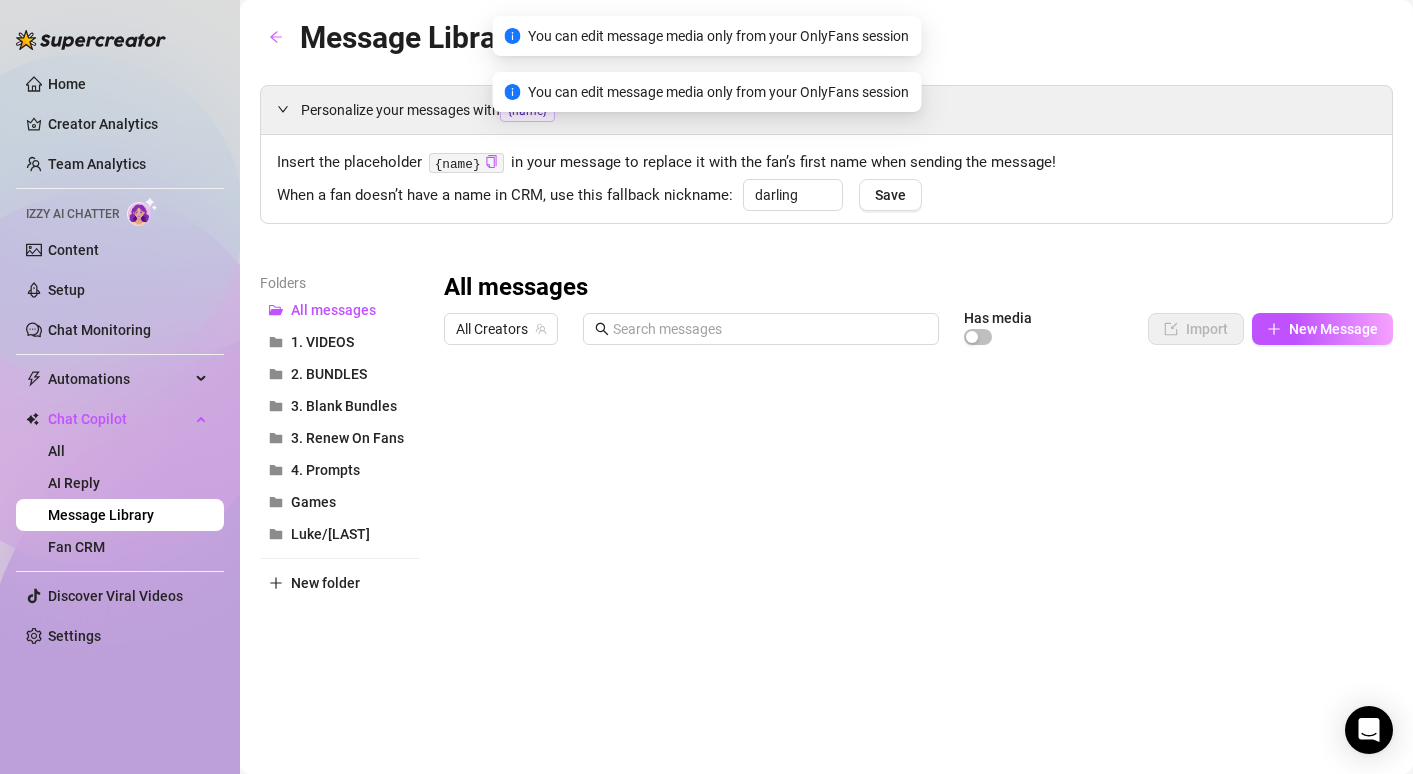 click at bounding box center (911, 577) 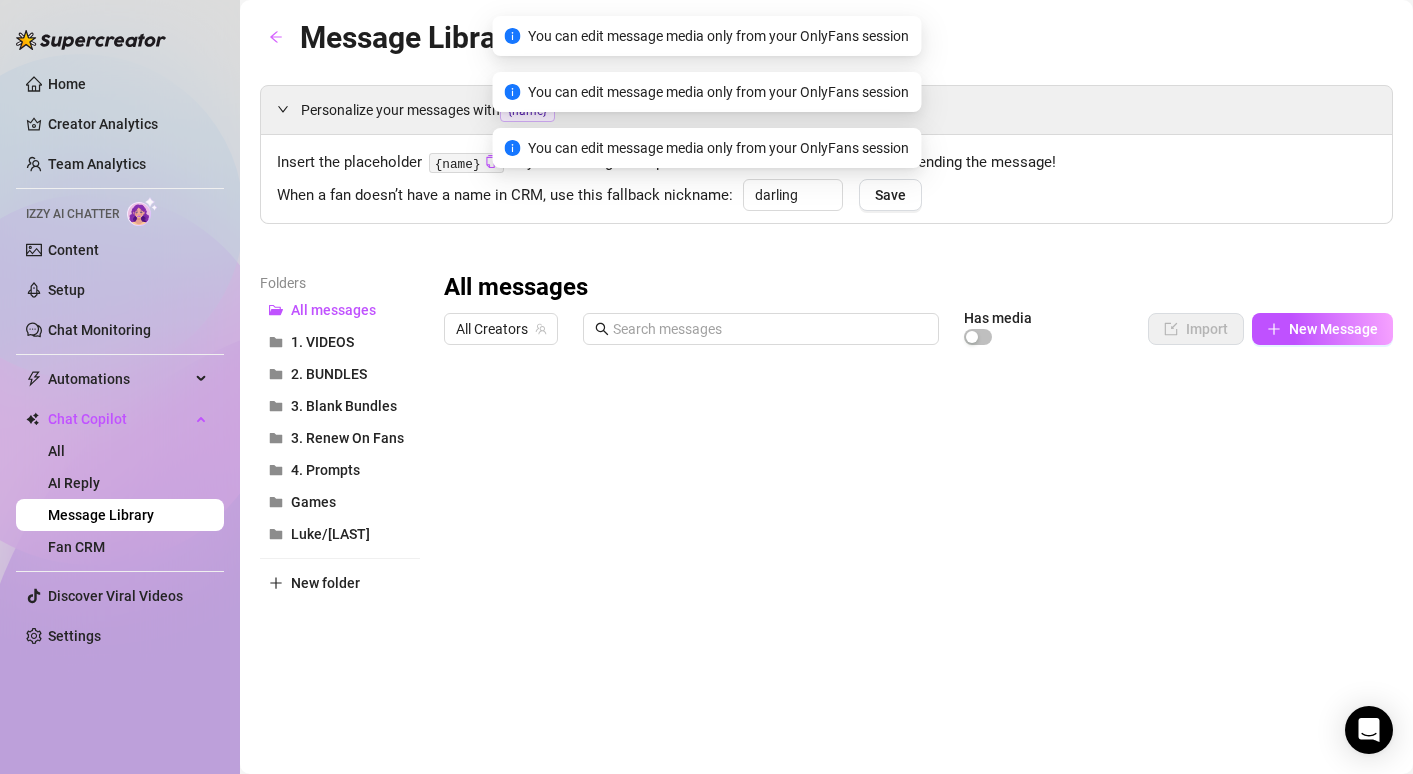 click at bounding box center [911, 577] 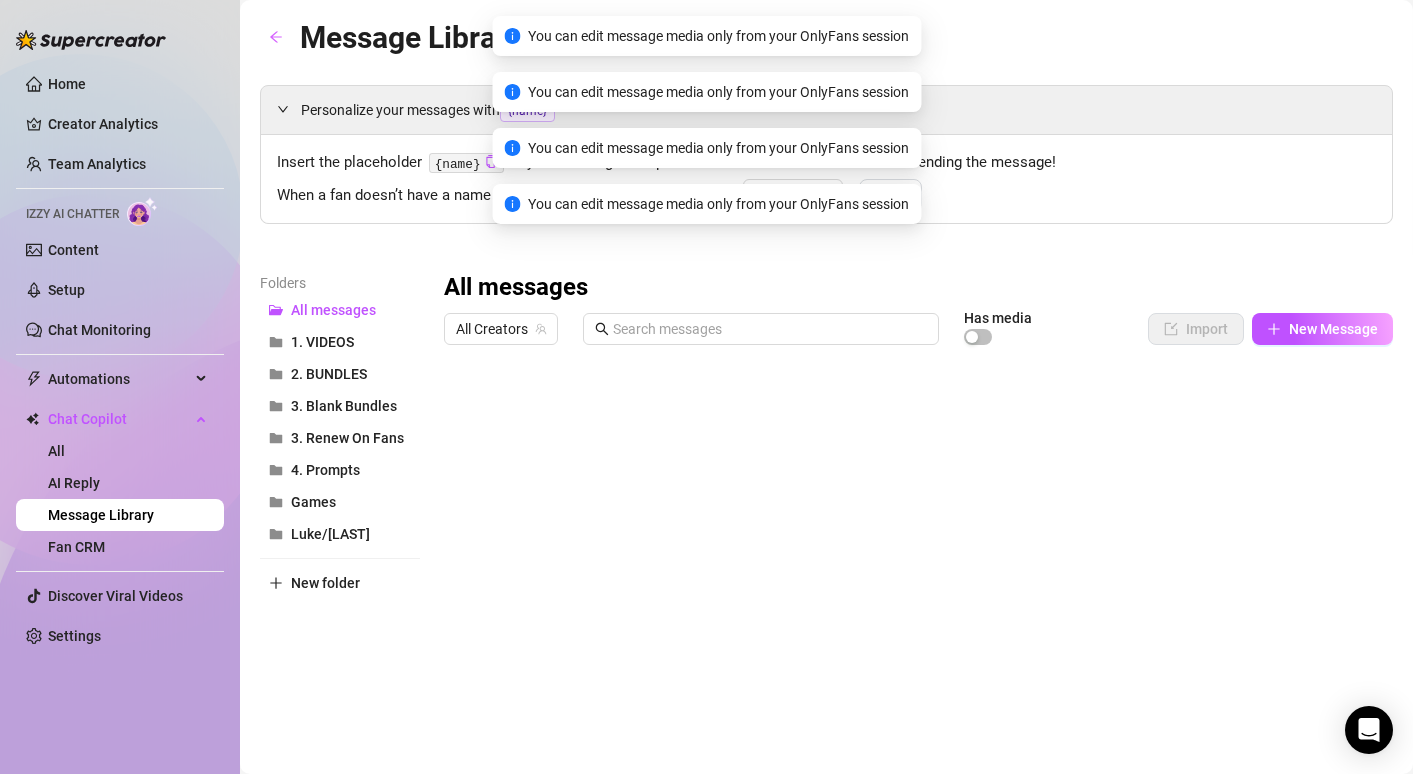 click at bounding box center [911, 577] 